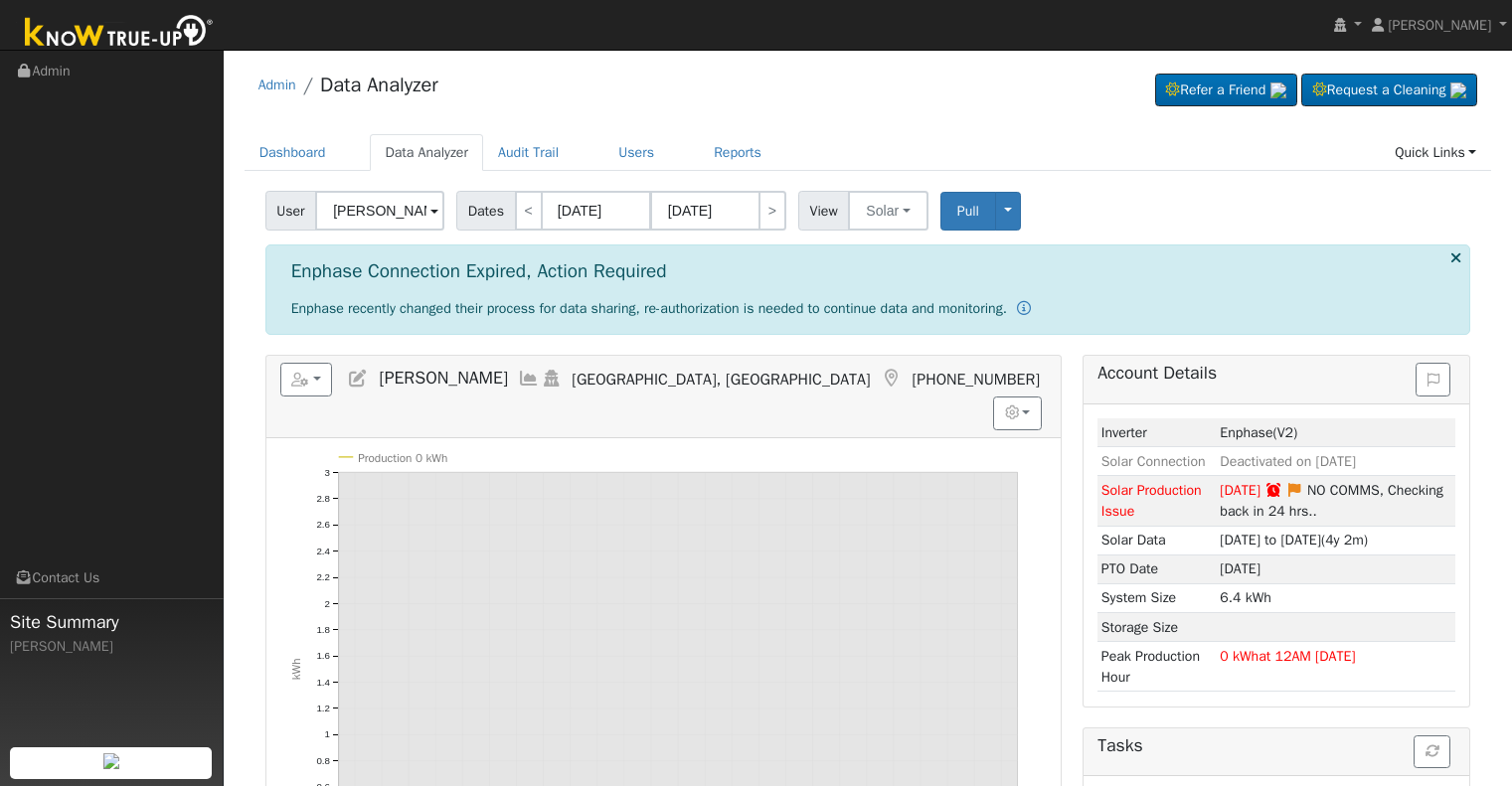 scroll, scrollTop: 0, scrollLeft: 0, axis: both 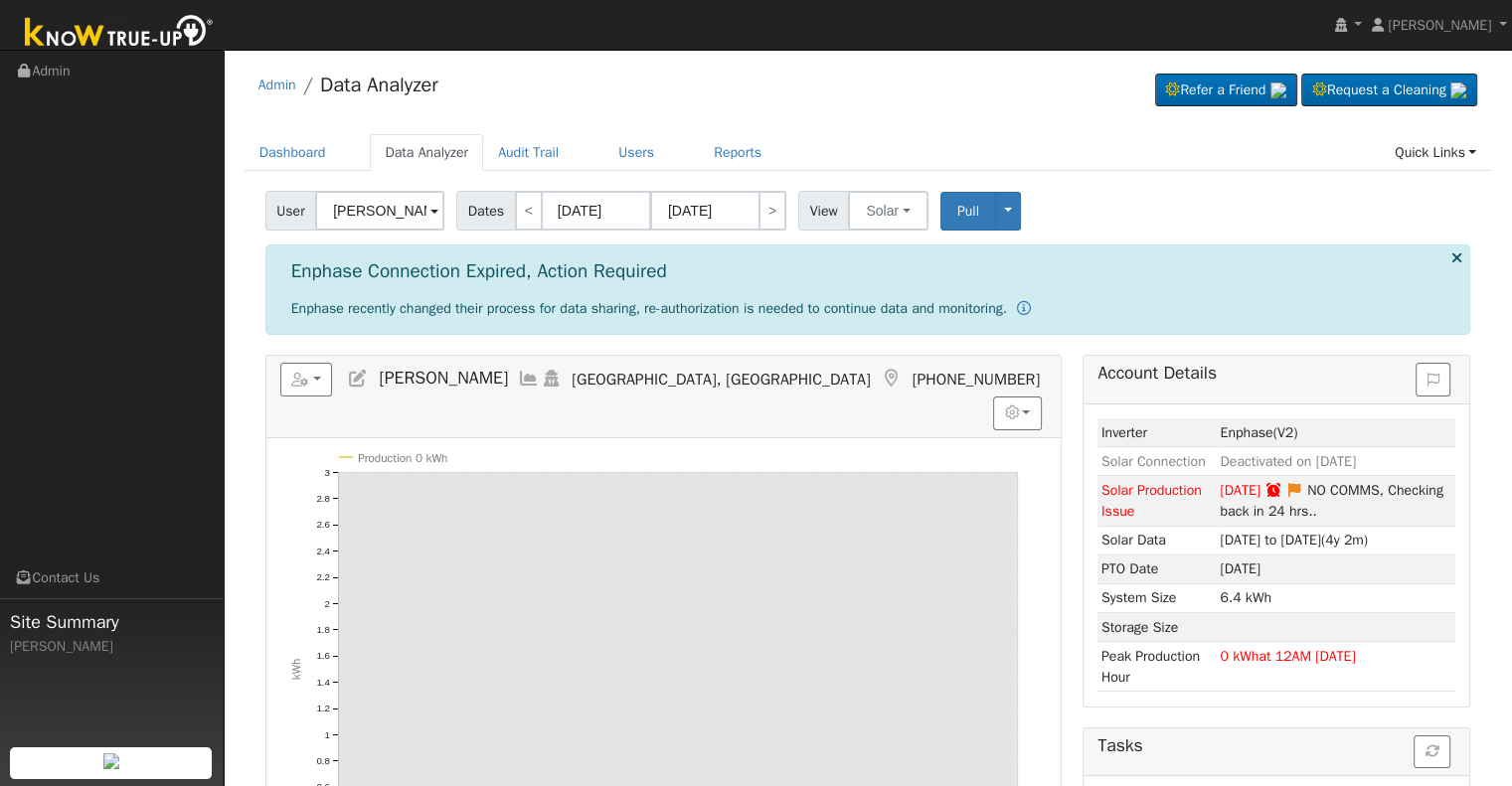 click on "[PERSON_NAME]" at bounding box center [380, 211] 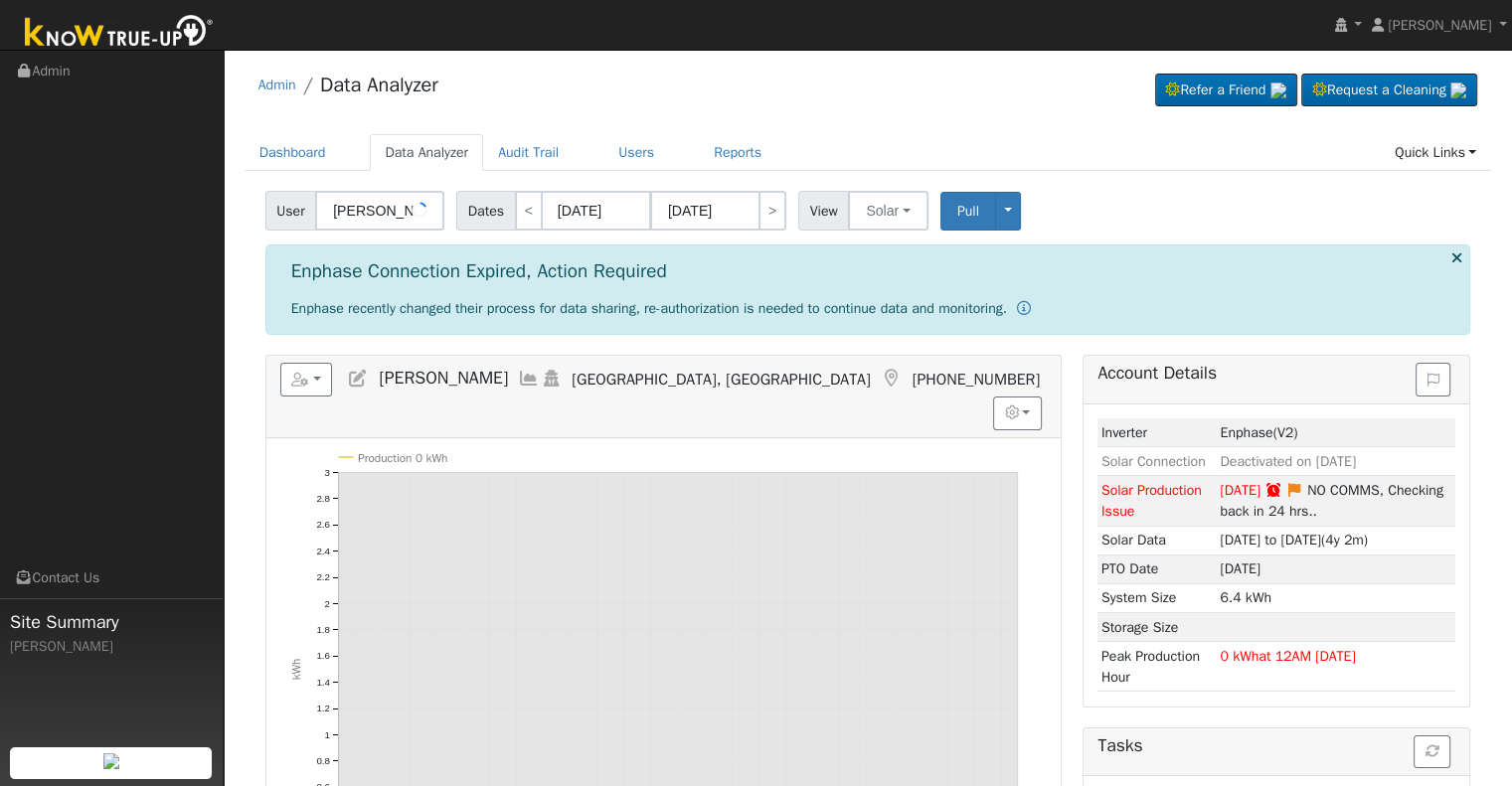 click on "[PERSON_NAME]" at bounding box center (380, 211) 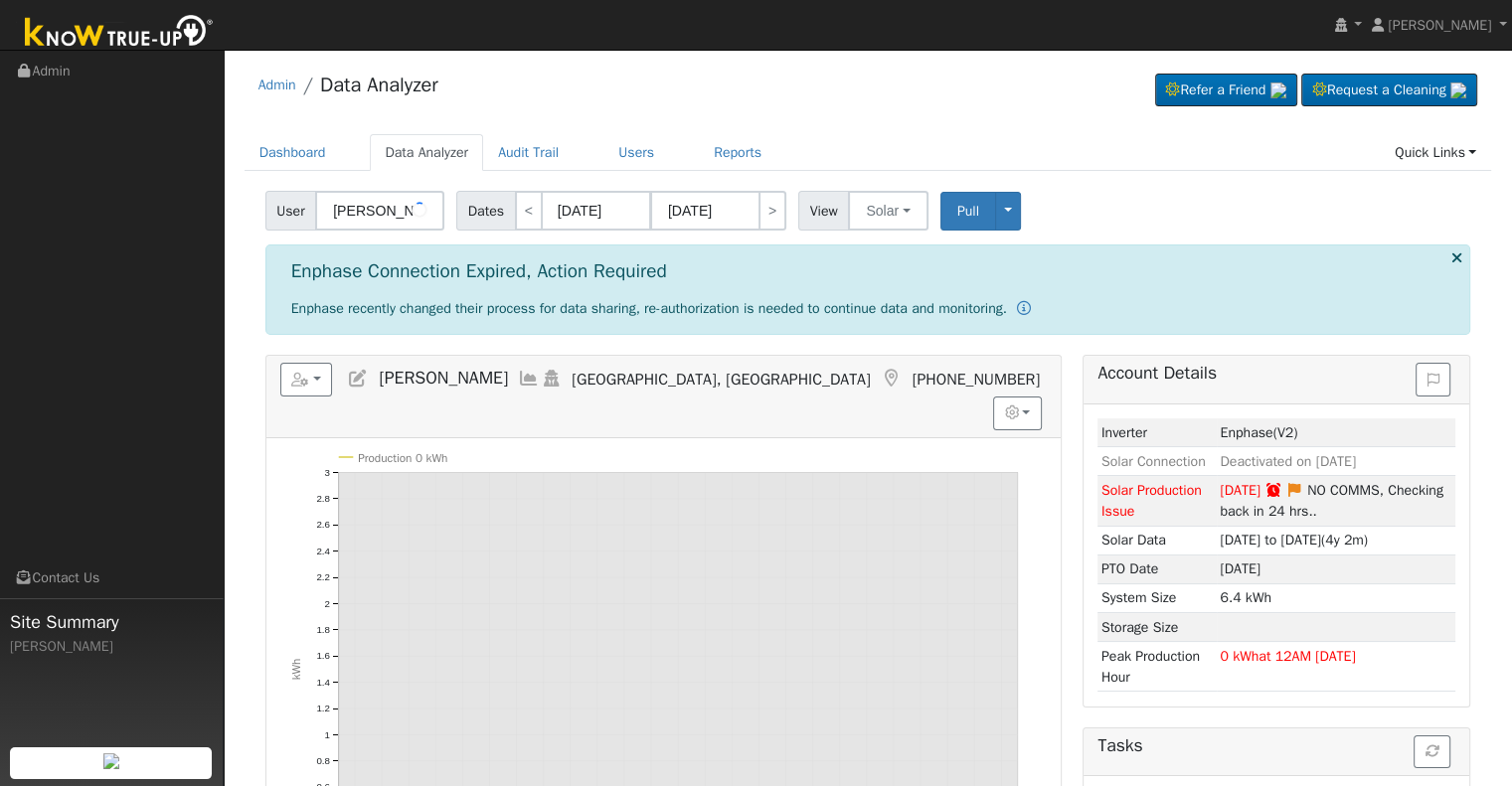 click on "Hope Loudenslager" at bounding box center [380, 211] 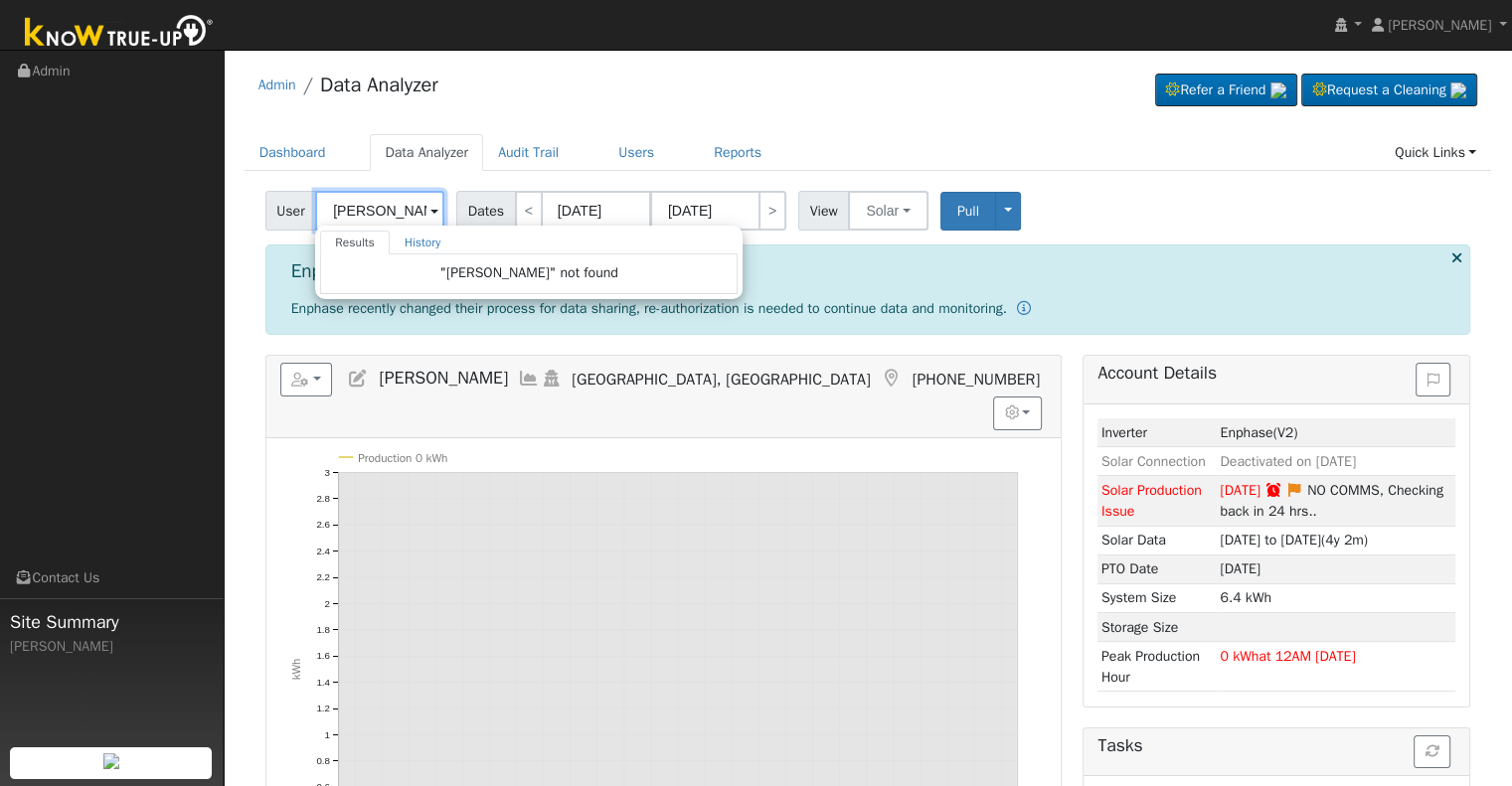 drag, startPoint x: 369, startPoint y: 206, endPoint x: 304, endPoint y: 202, distance: 65.12296 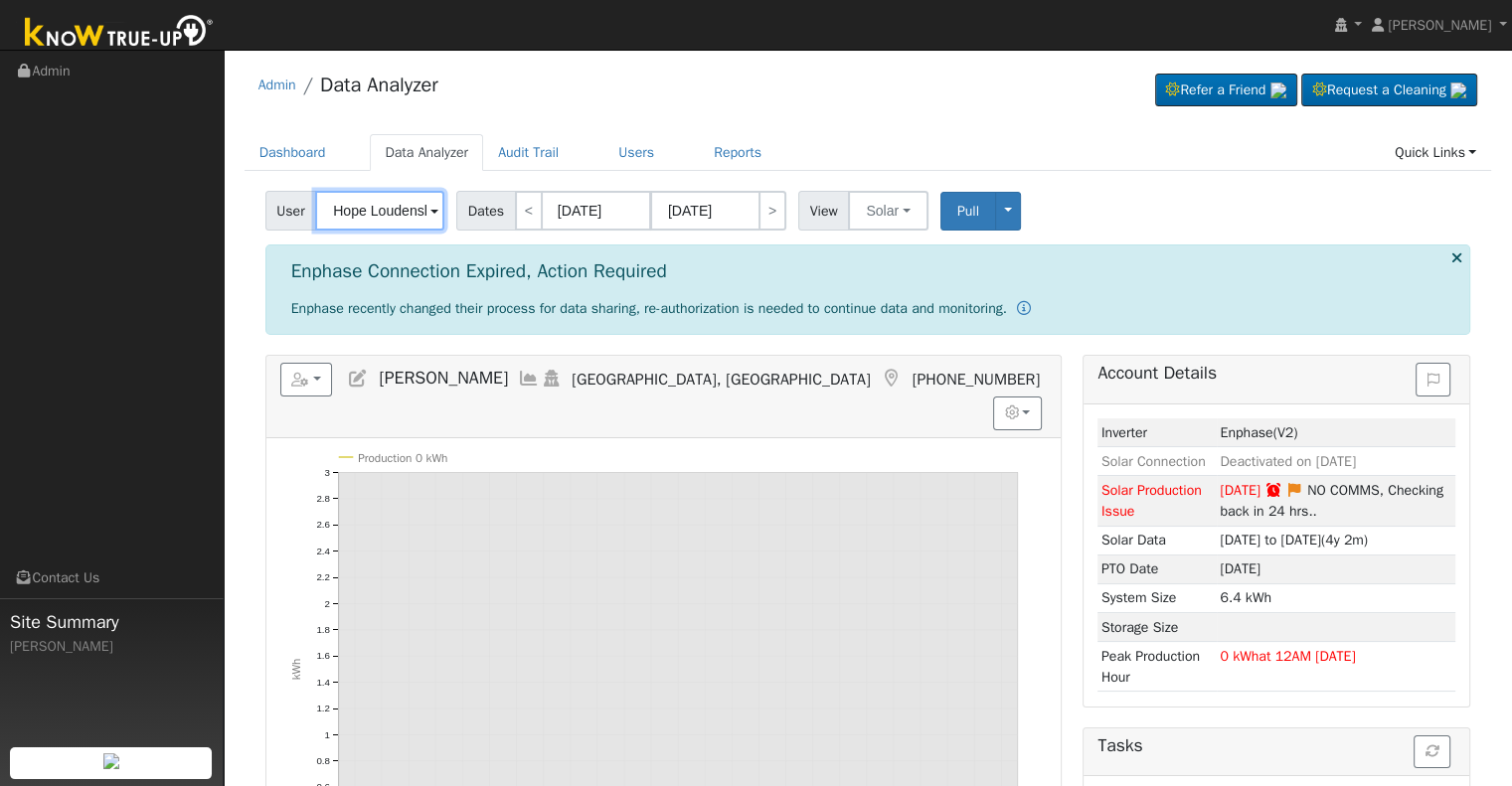 scroll, scrollTop: 0, scrollLeft: 23, axis: horizontal 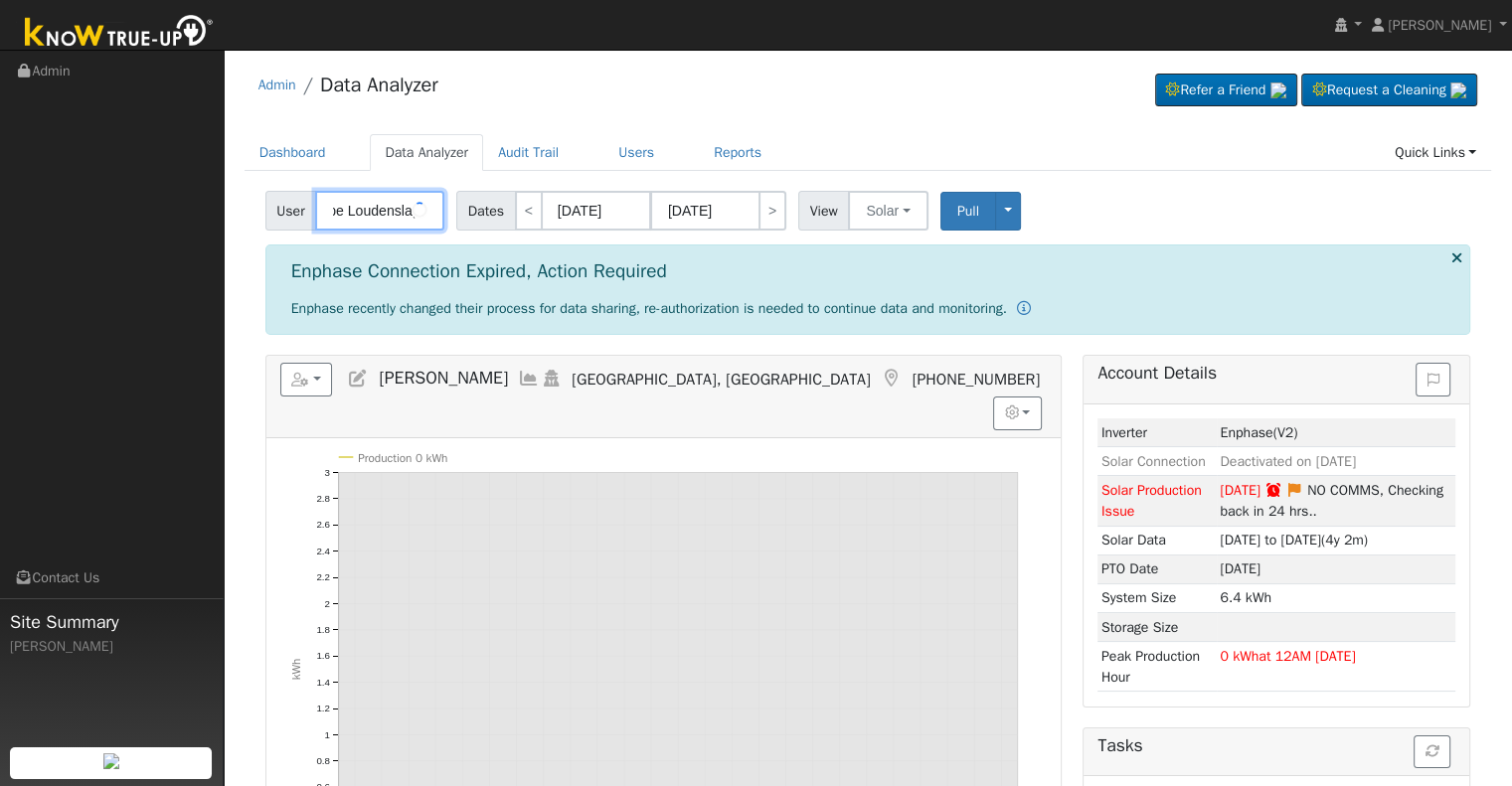 click on "Hope Loudenslage" at bounding box center (380, 211) 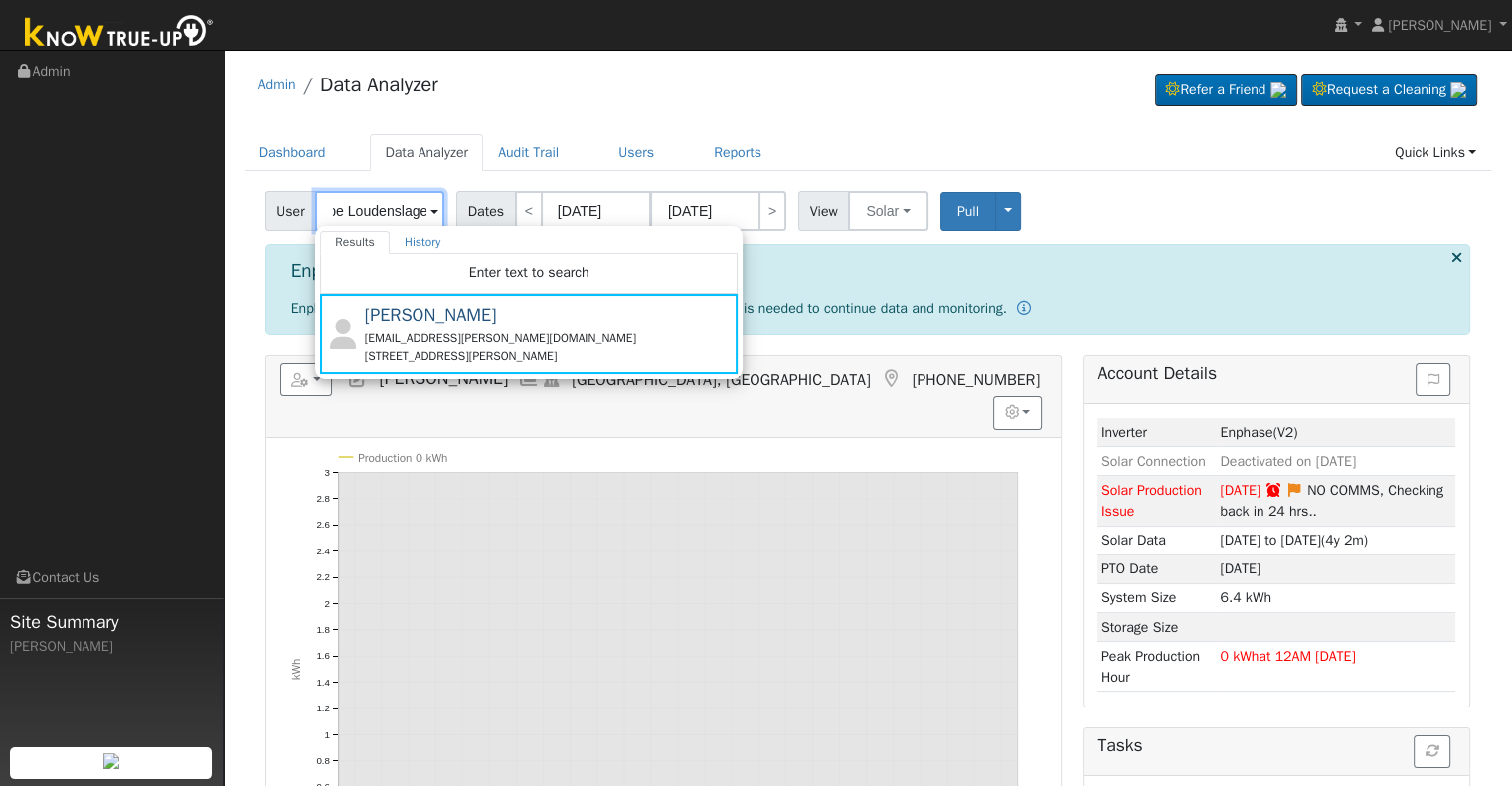 click on "Hope Loudenslage" at bounding box center [380, 211] 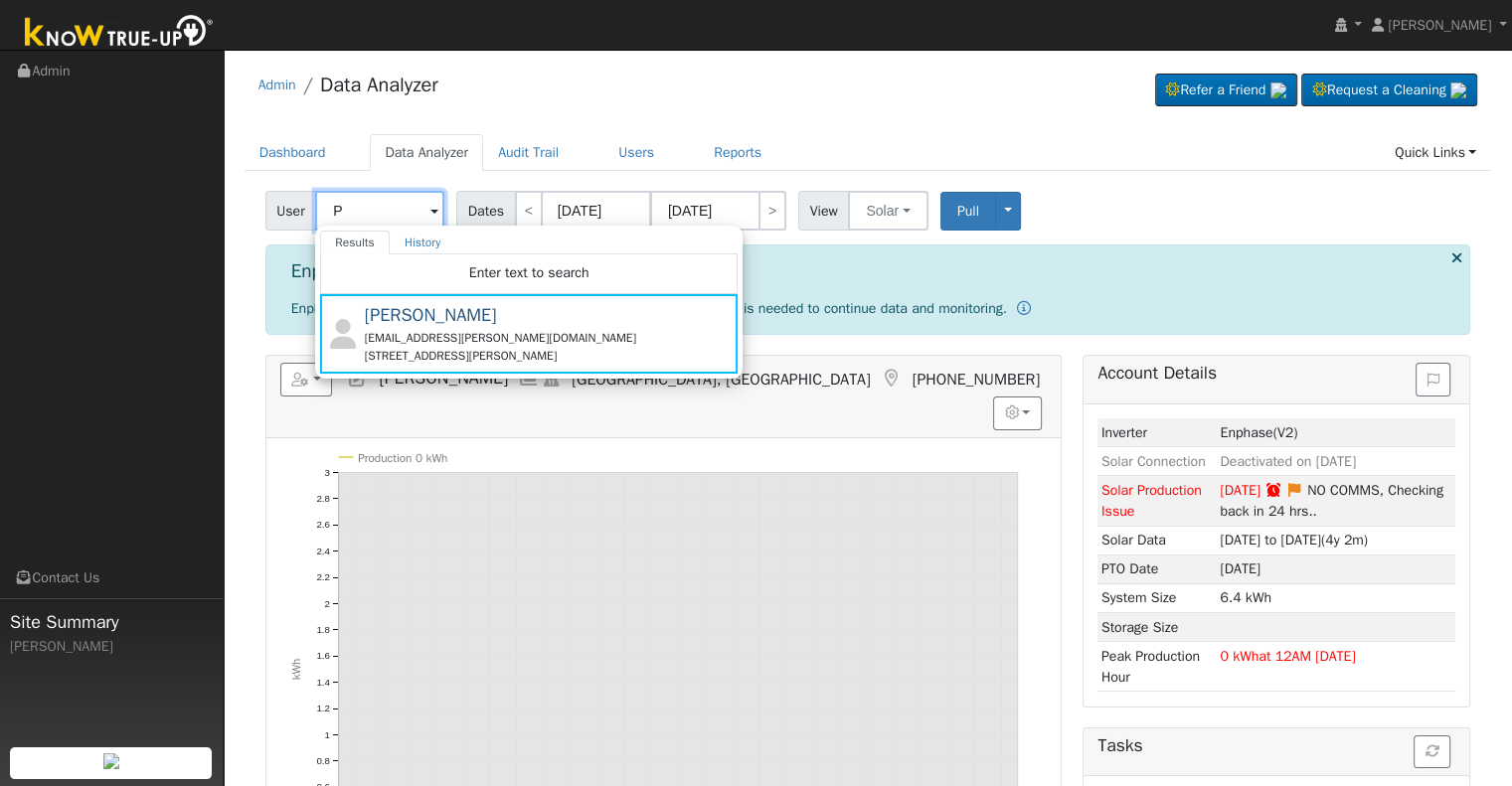 scroll, scrollTop: 0, scrollLeft: 0, axis: both 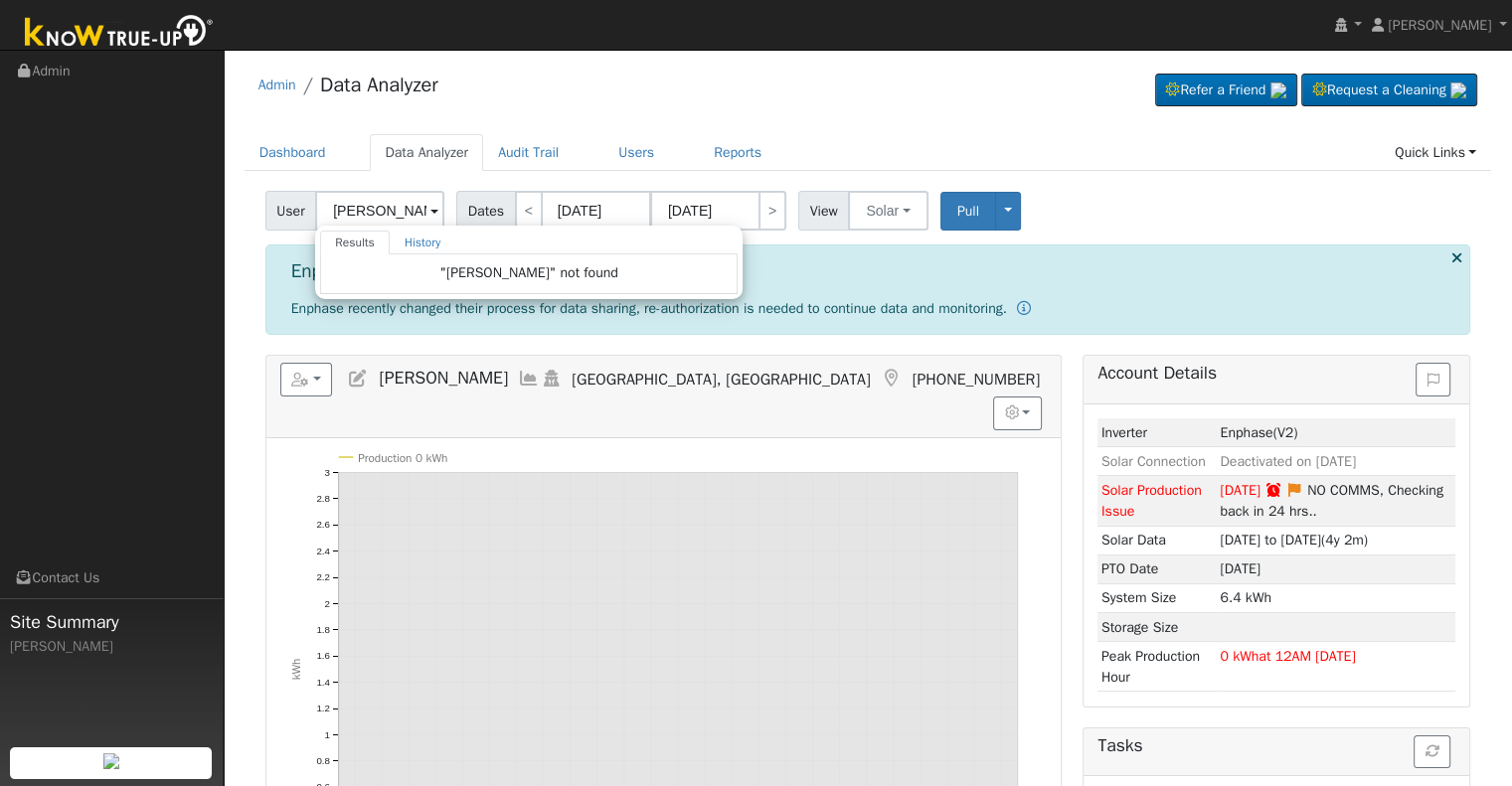 click on "Navigation
Admin
Links
Contact Us
Site Summary
Allanah Young" at bounding box center [111, 443] 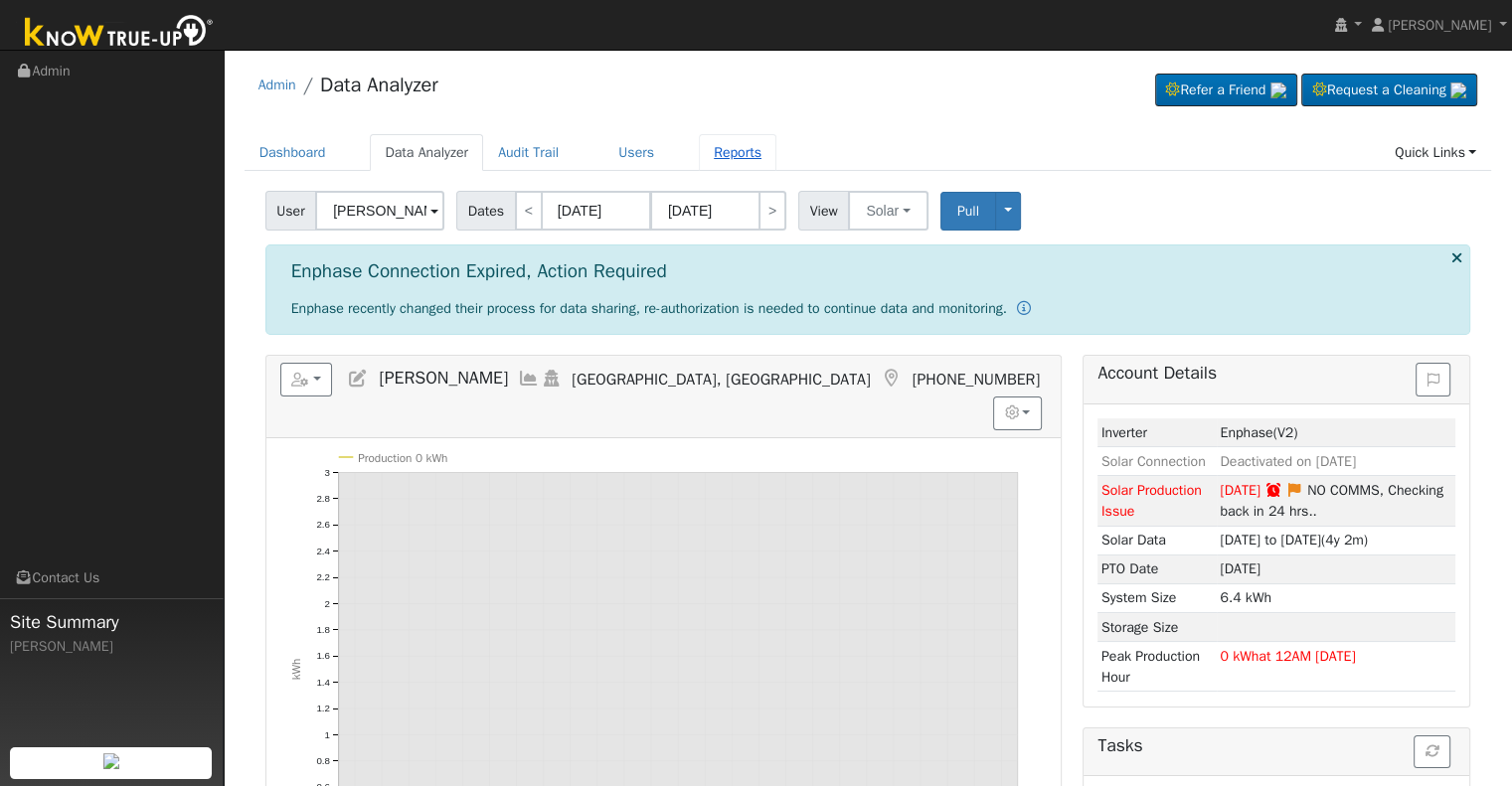 click on "Reports" at bounding box center (738, 152) 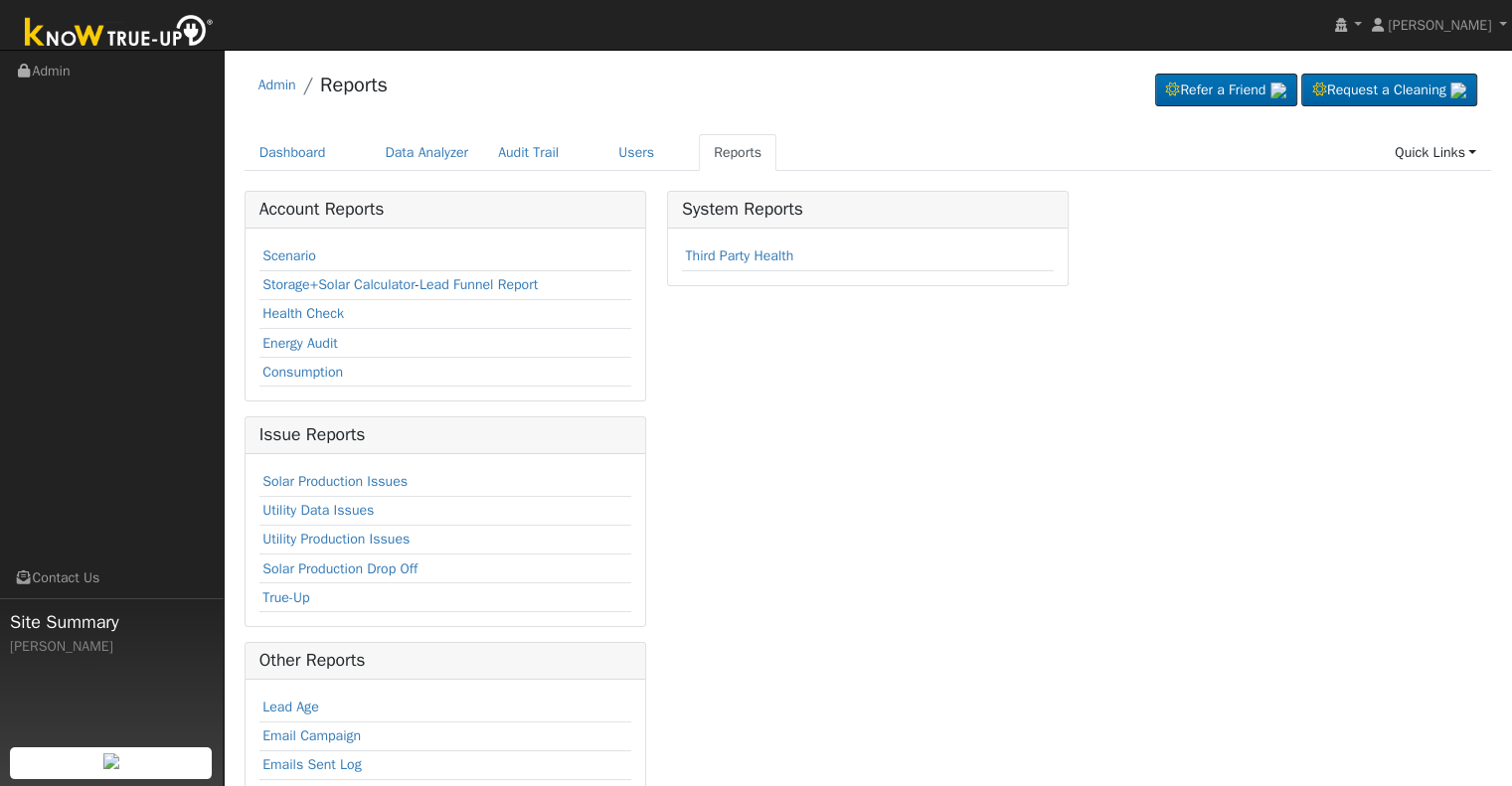 scroll, scrollTop: 0, scrollLeft: 0, axis: both 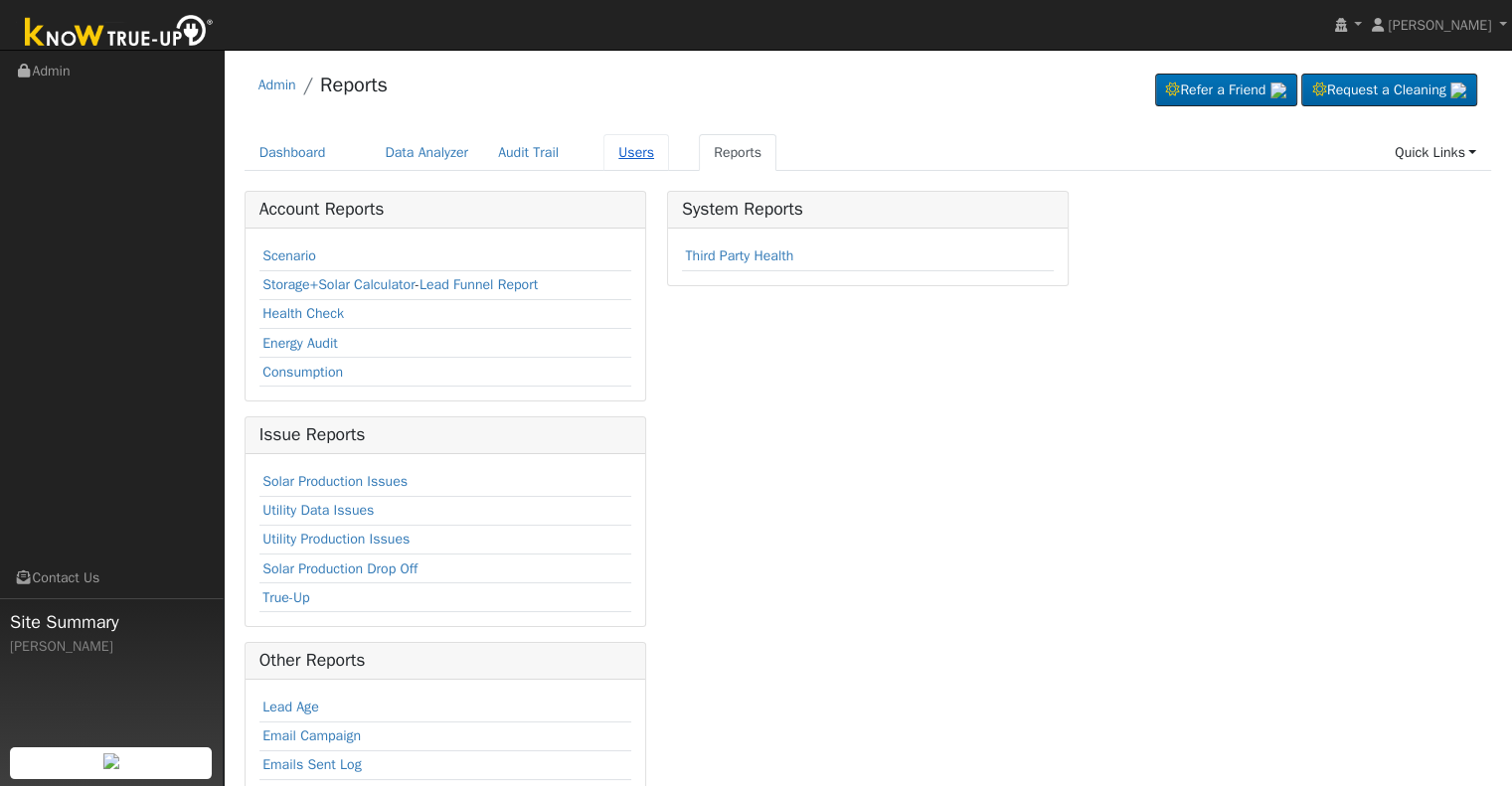 click on "Users" at bounding box center [636, 152] 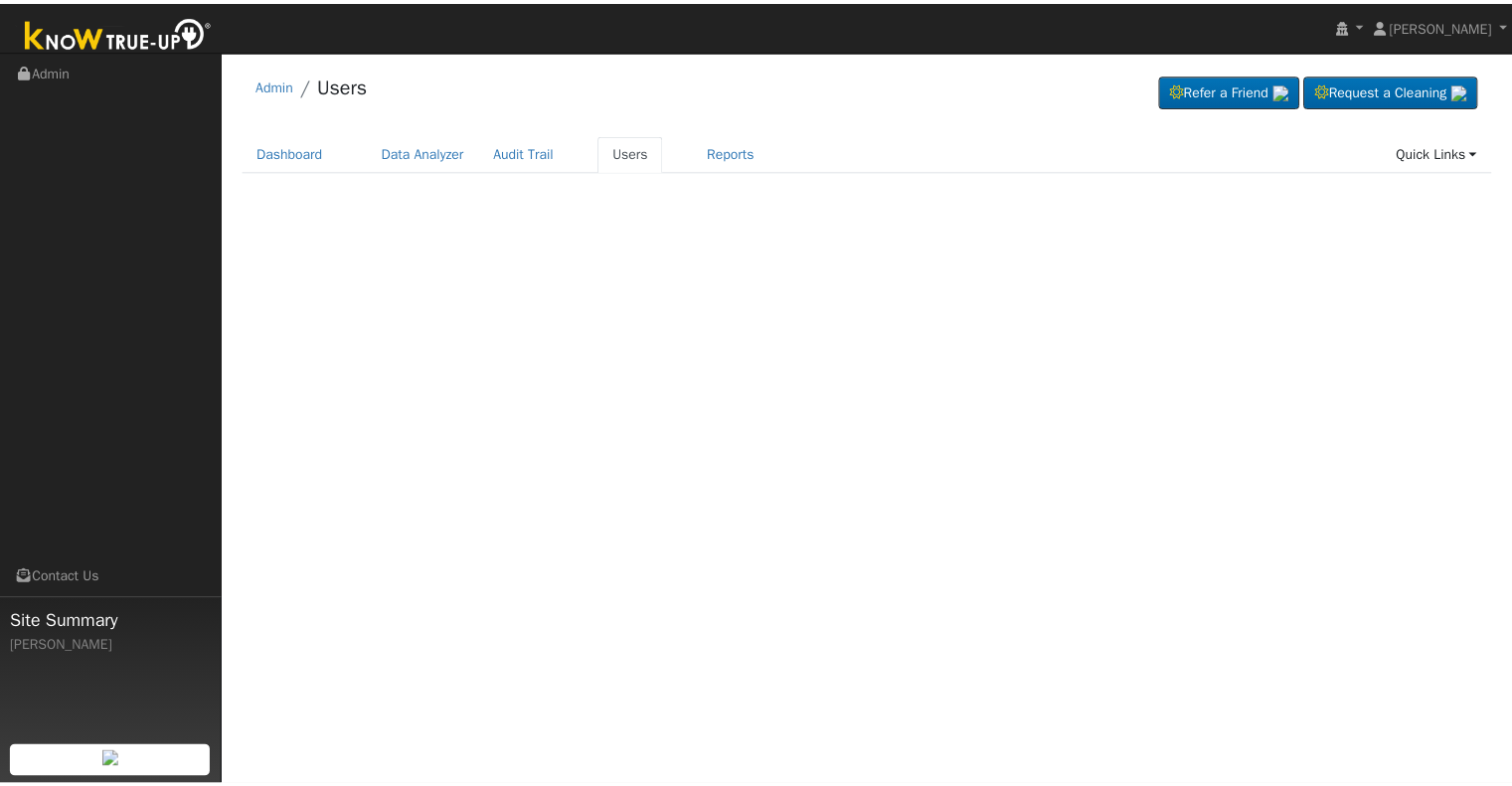 scroll, scrollTop: 0, scrollLeft: 0, axis: both 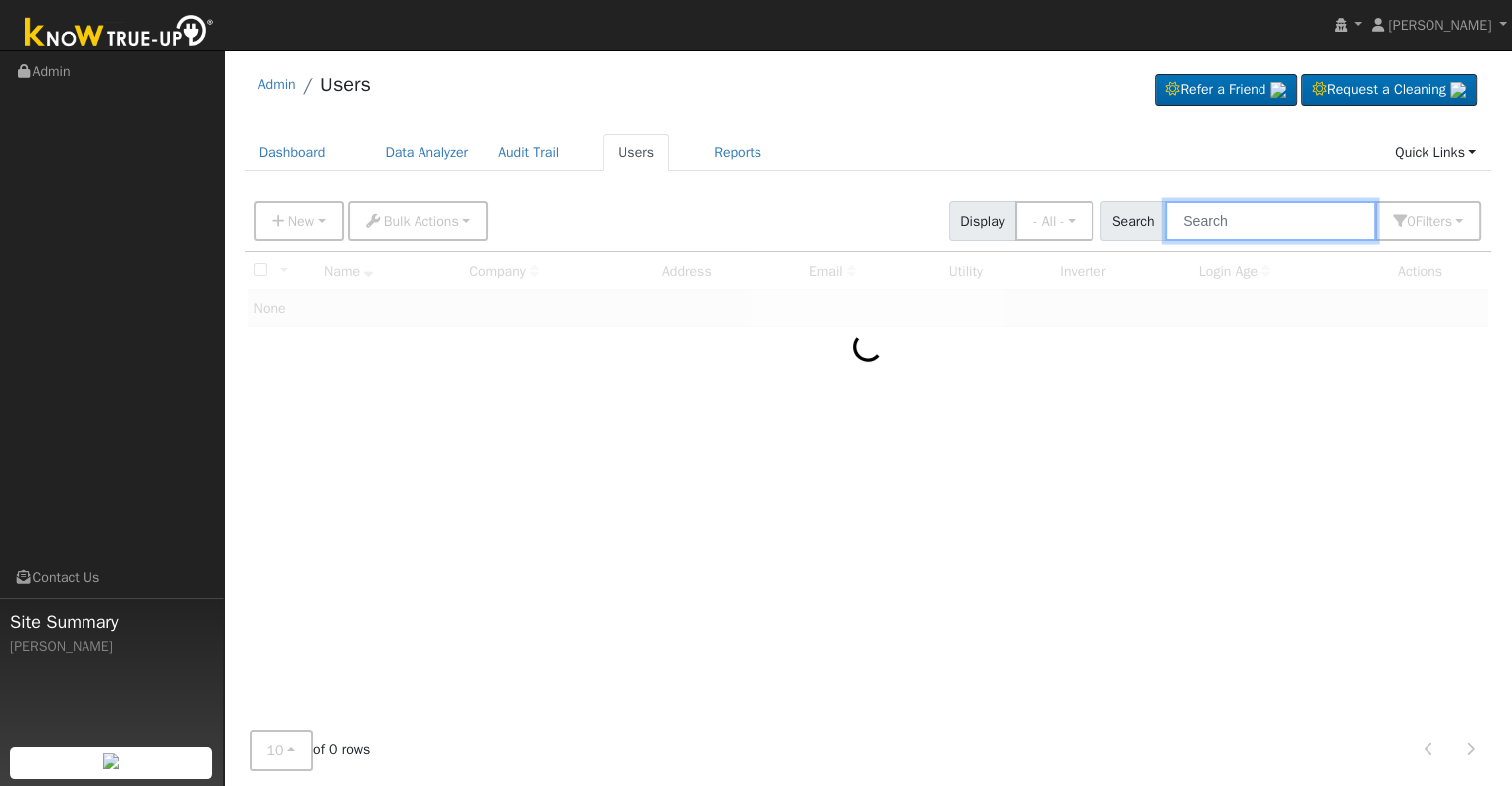 click at bounding box center [1270, 221] 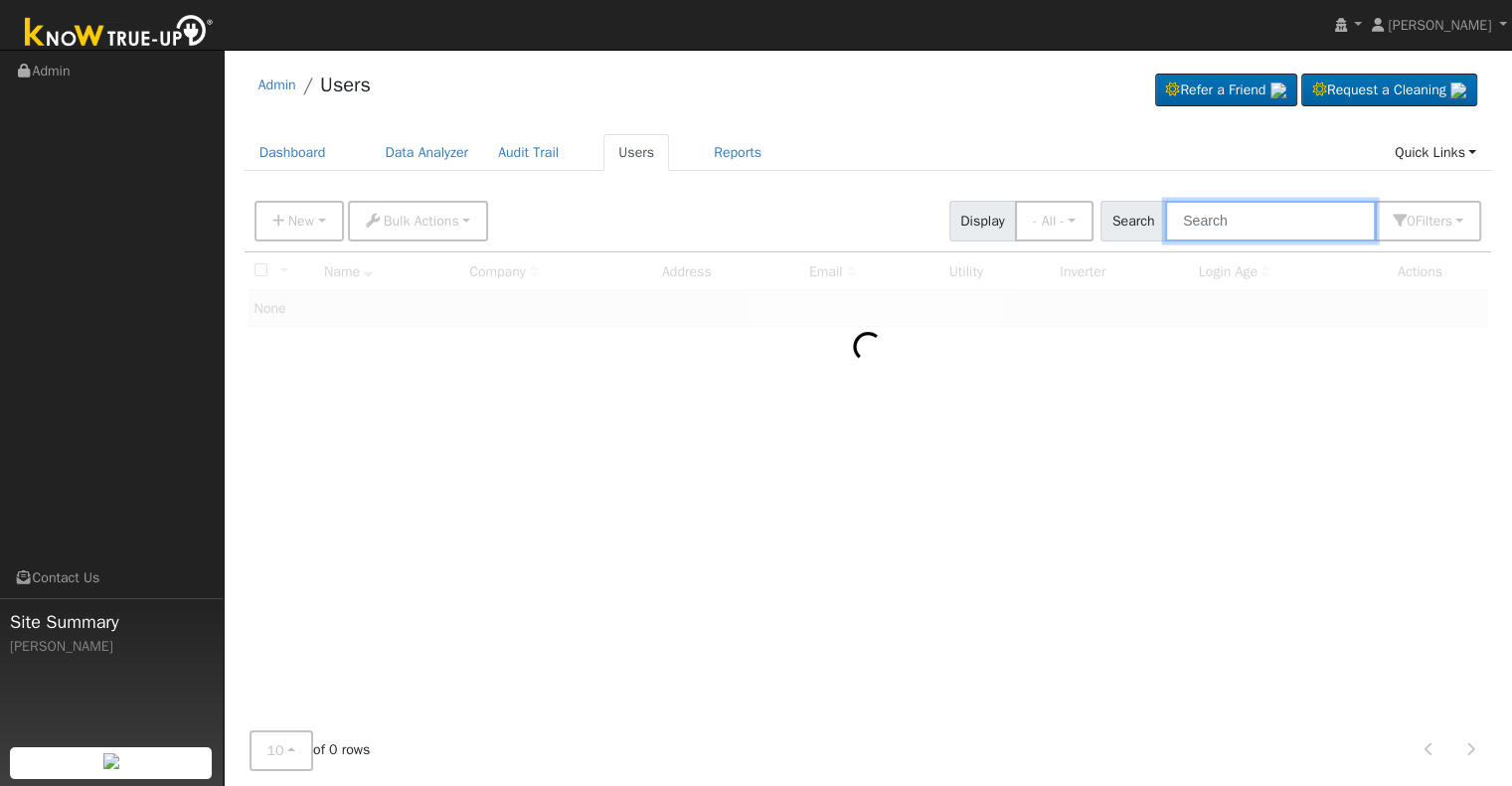 paste on "coachped@aol.com" 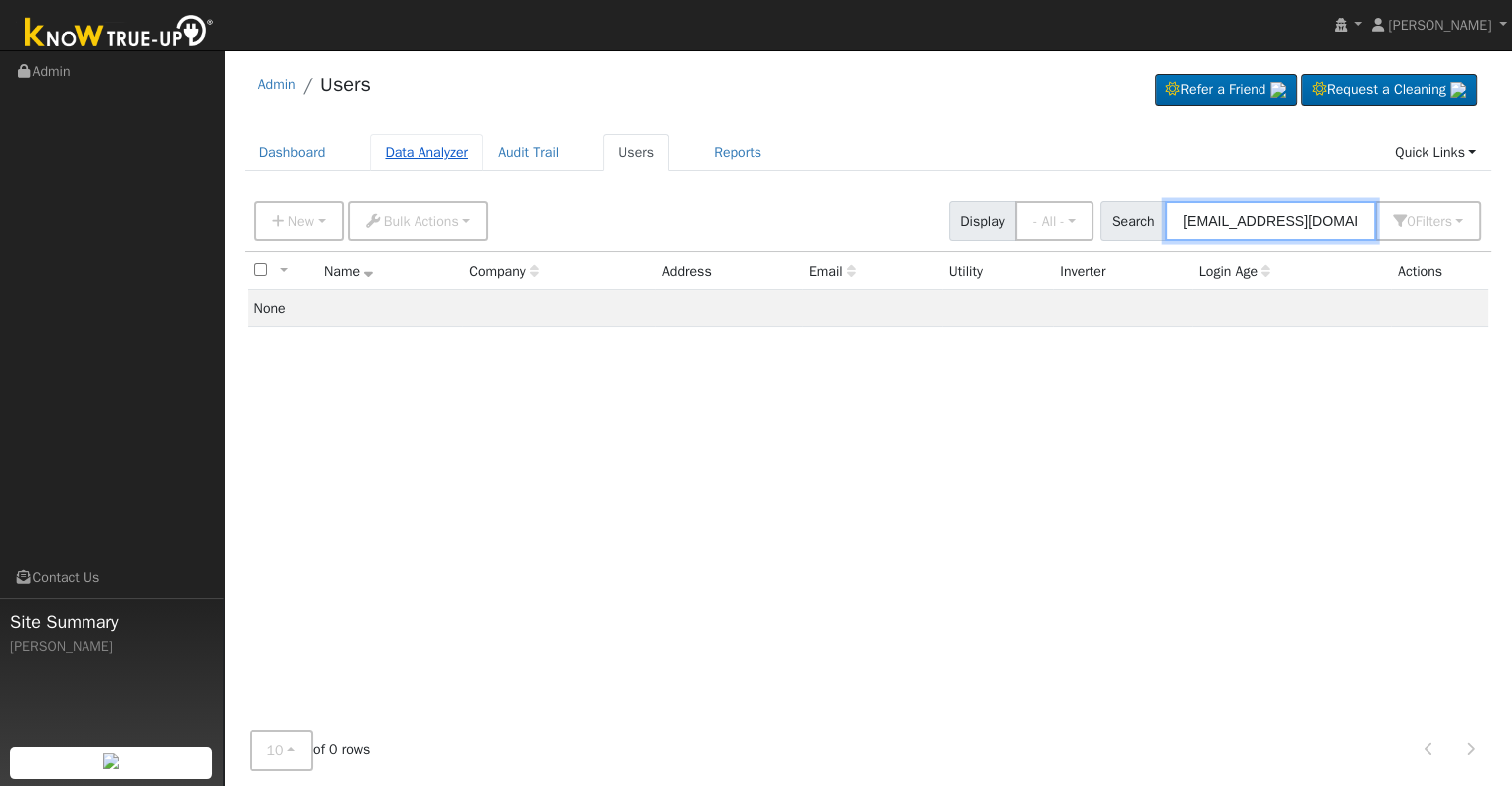 type on "coachped@aol.com" 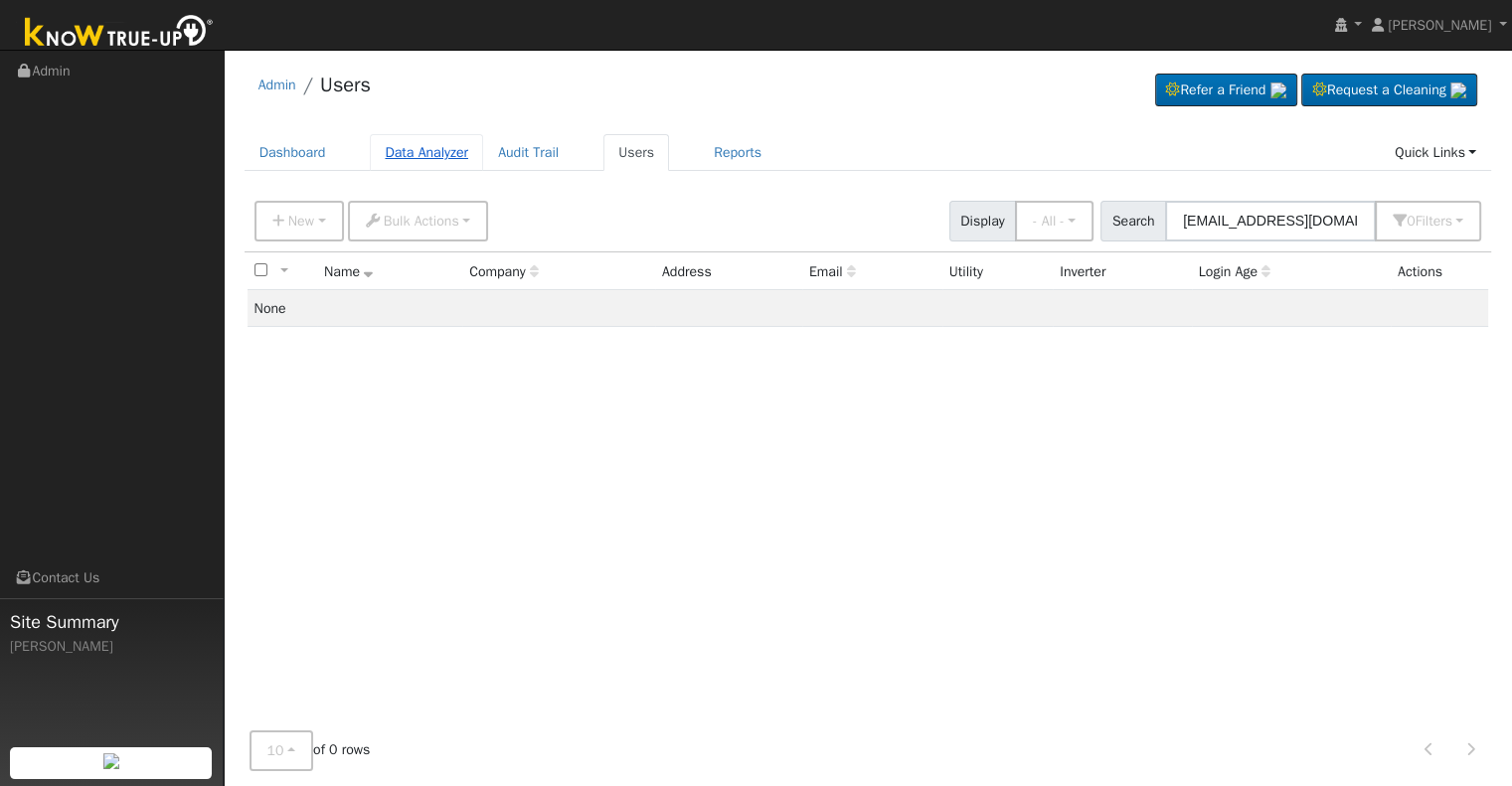click on "Data Analyzer" at bounding box center (426, 152) 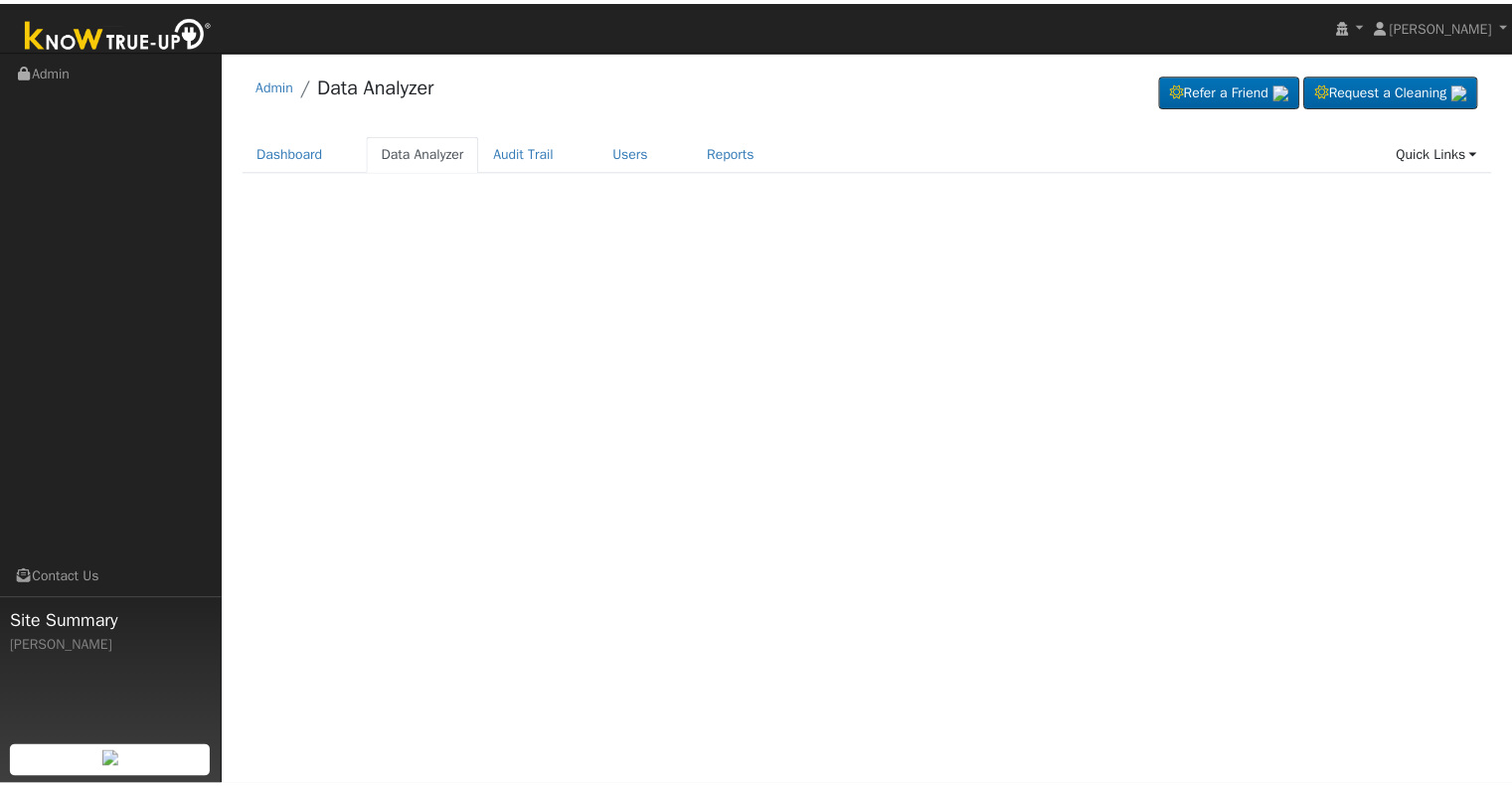 scroll, scrollTop: 0, scrollLeft: 0, axis: both 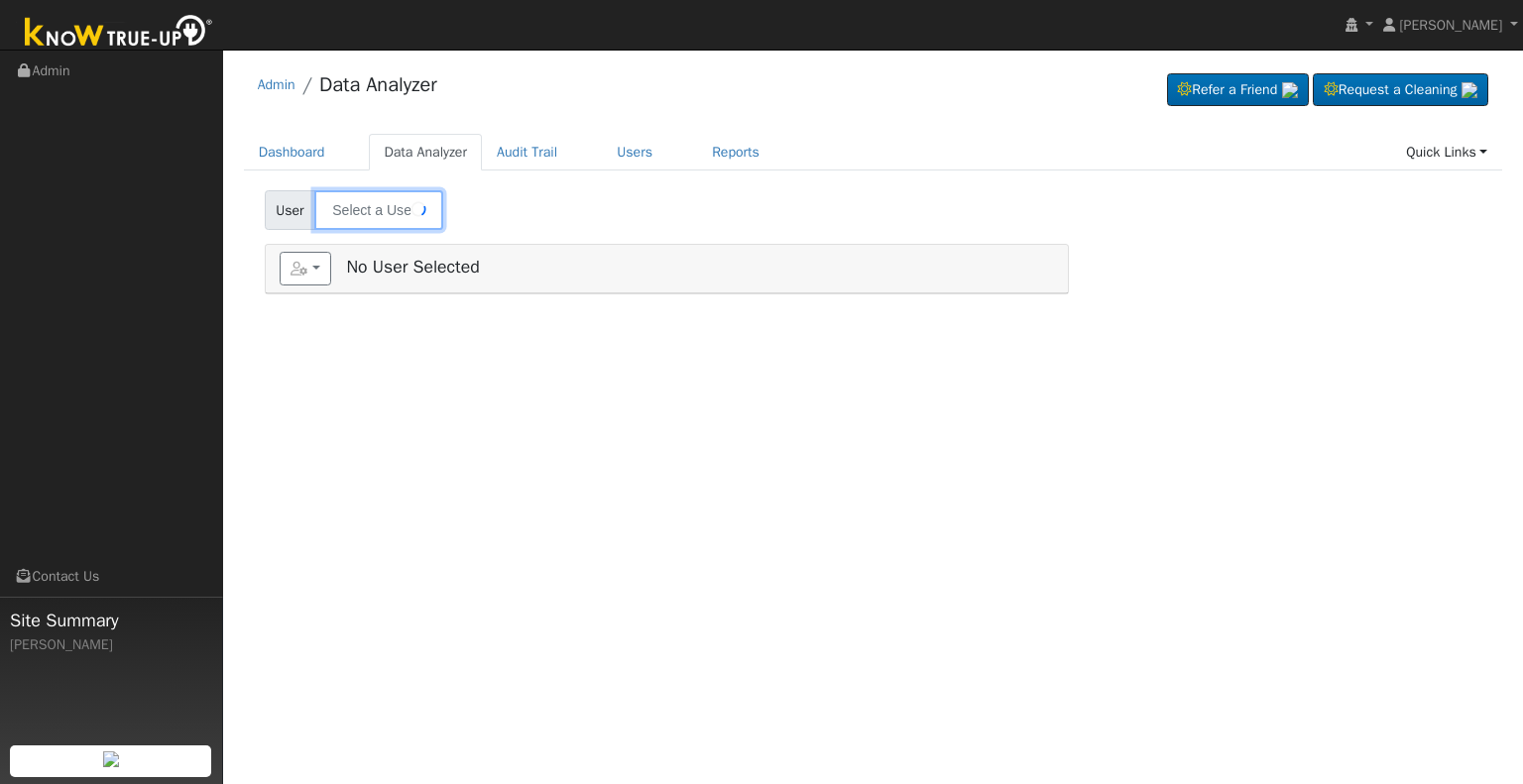 type on "Hope Loudenslager" 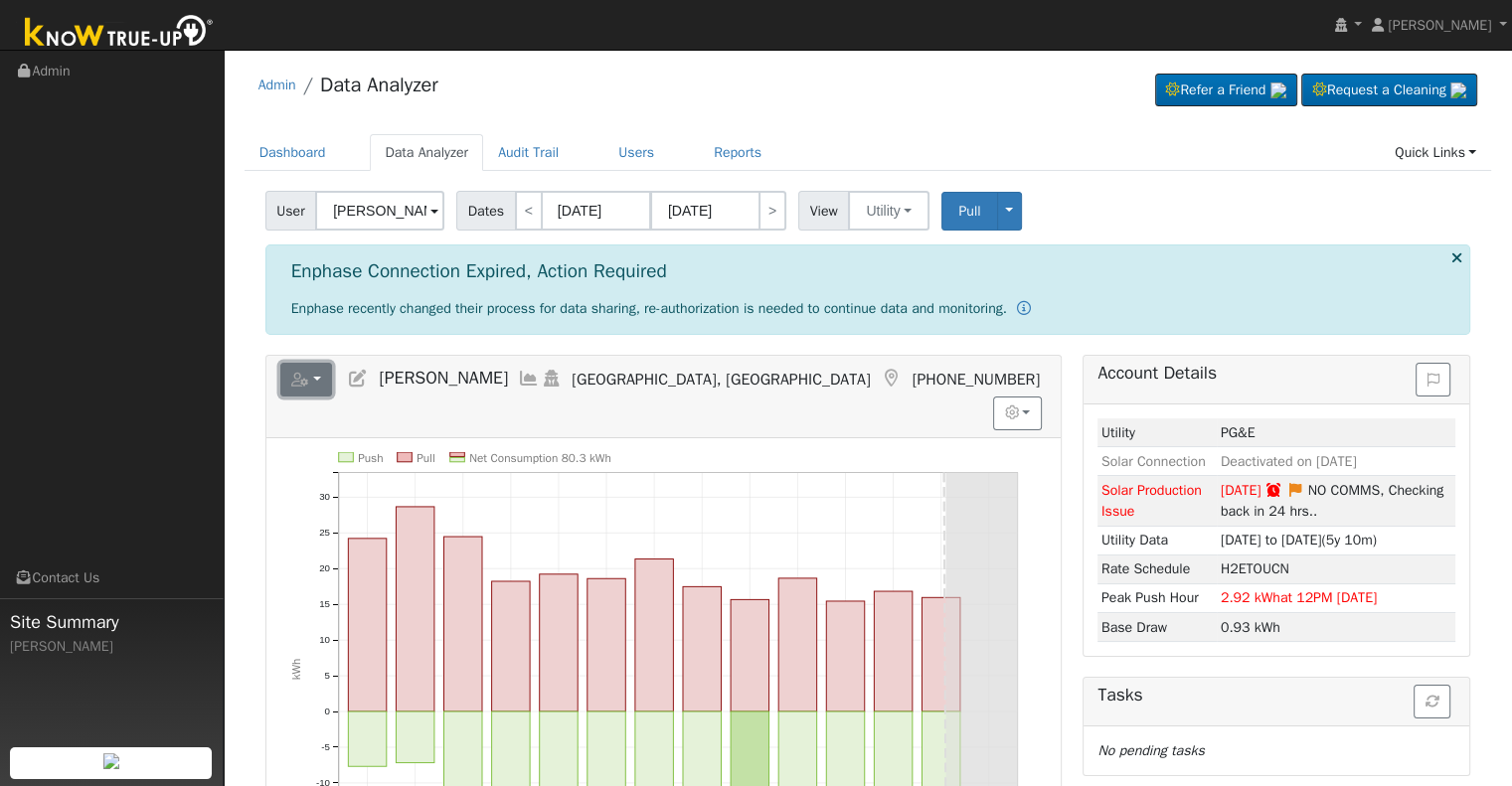 click at bounding box center (306, 380) 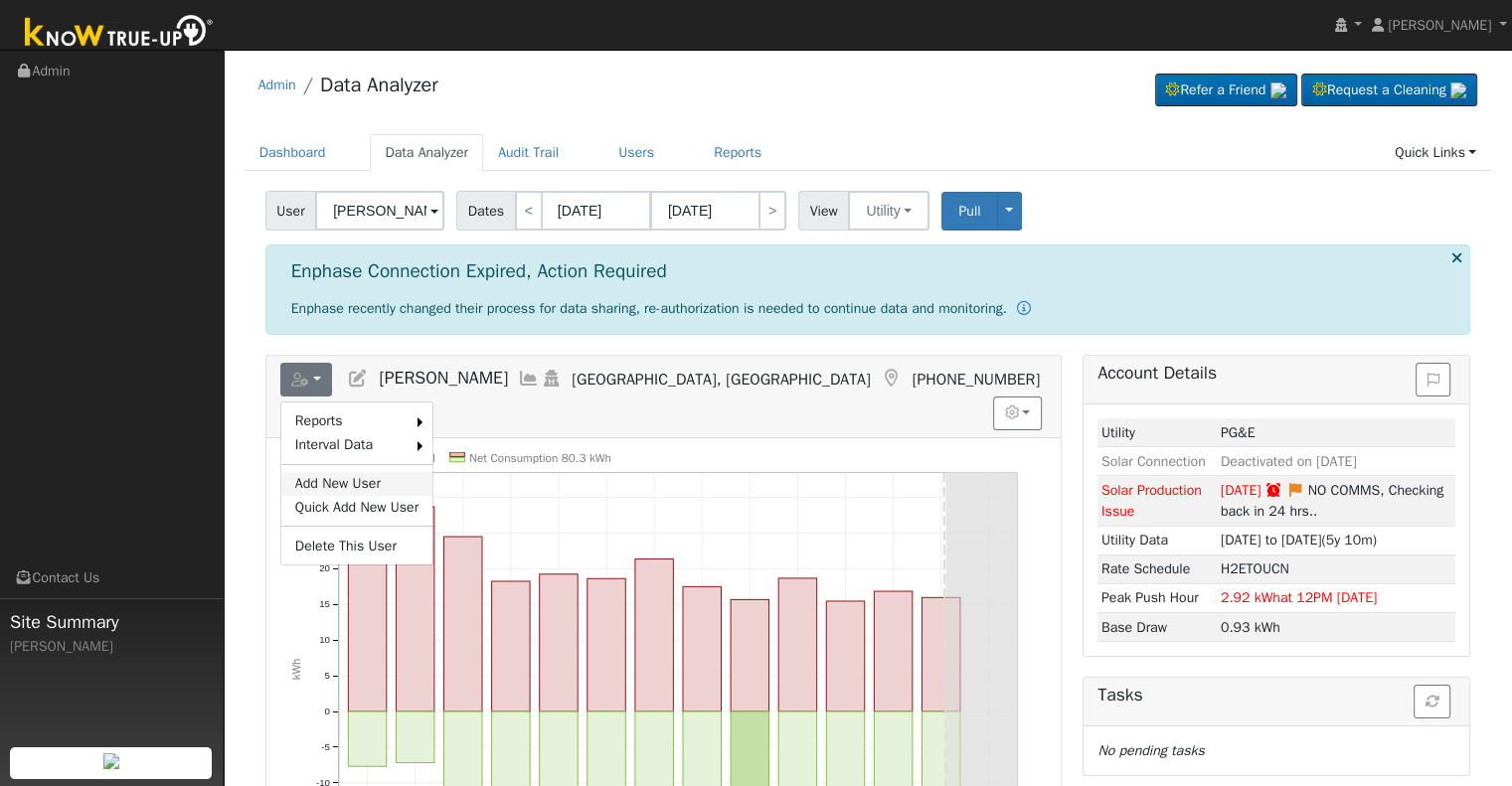 click on "Add New User" at bounding box center [357, 484] 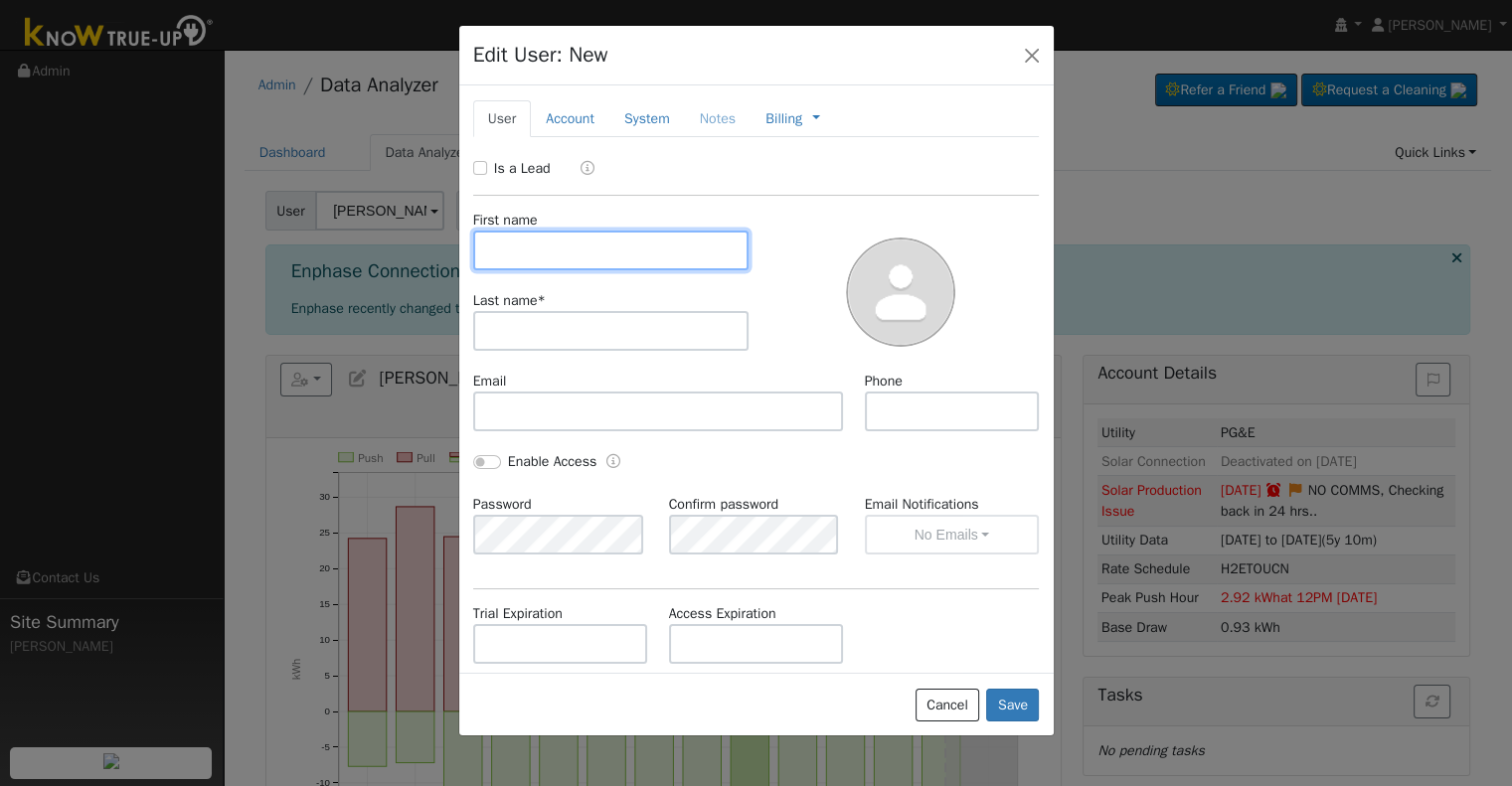 click at bounding box center (611, 250) 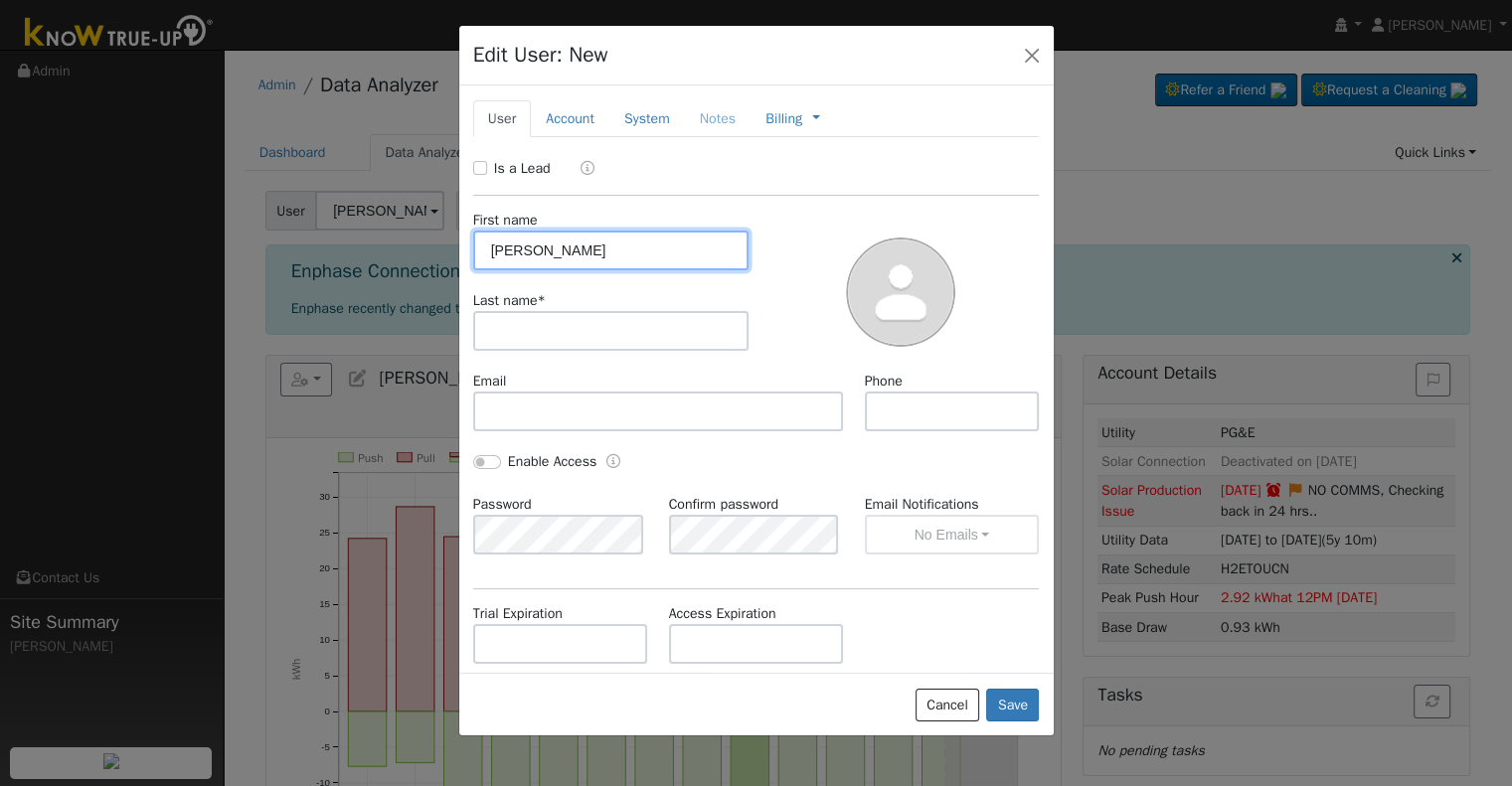 drag, startPoint x: 521, startPoint y: 250, endPoint x: 715, endPoint y: 251, distance: 194.00258 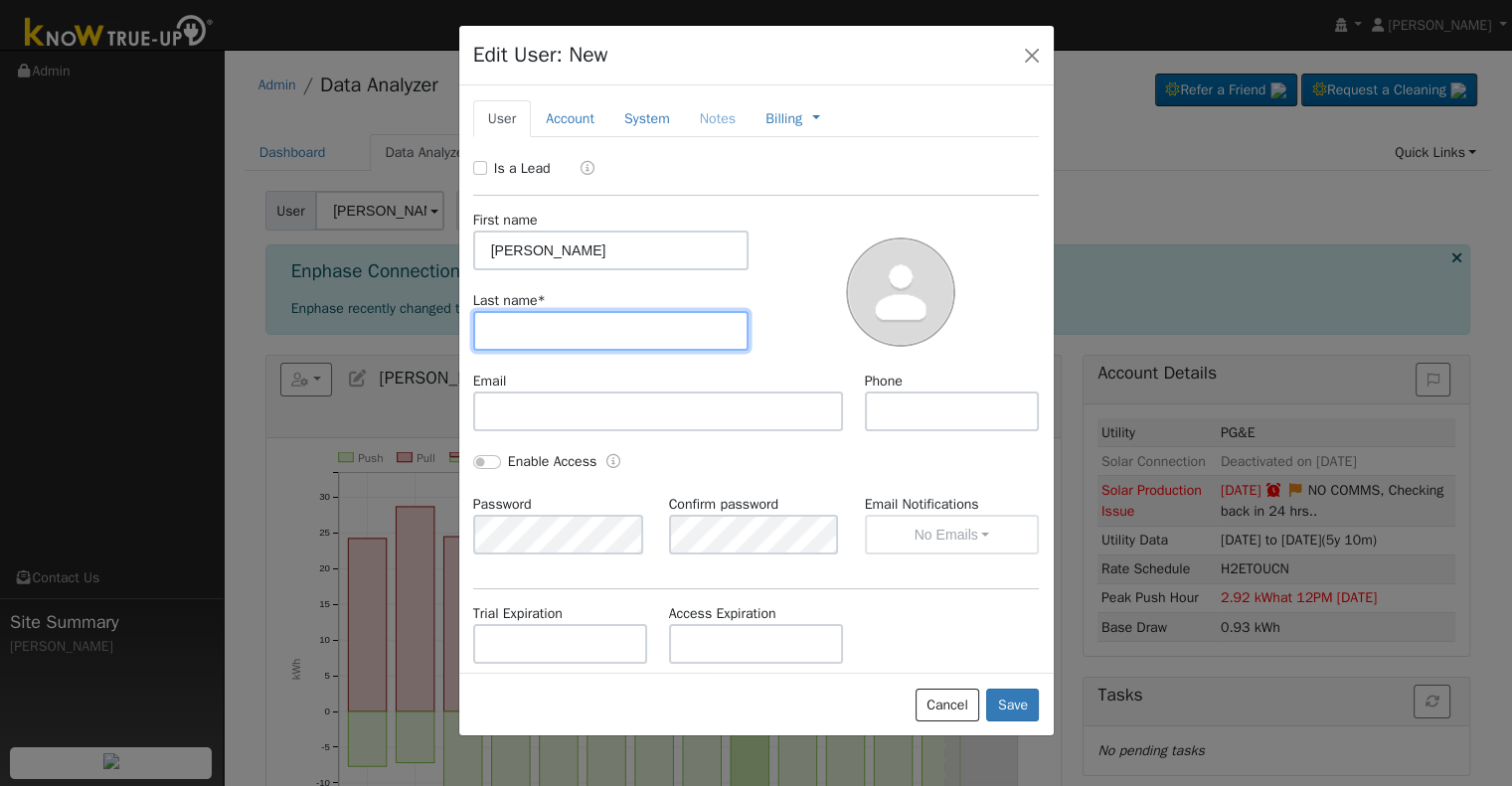 click at bounding box center (611, 331) 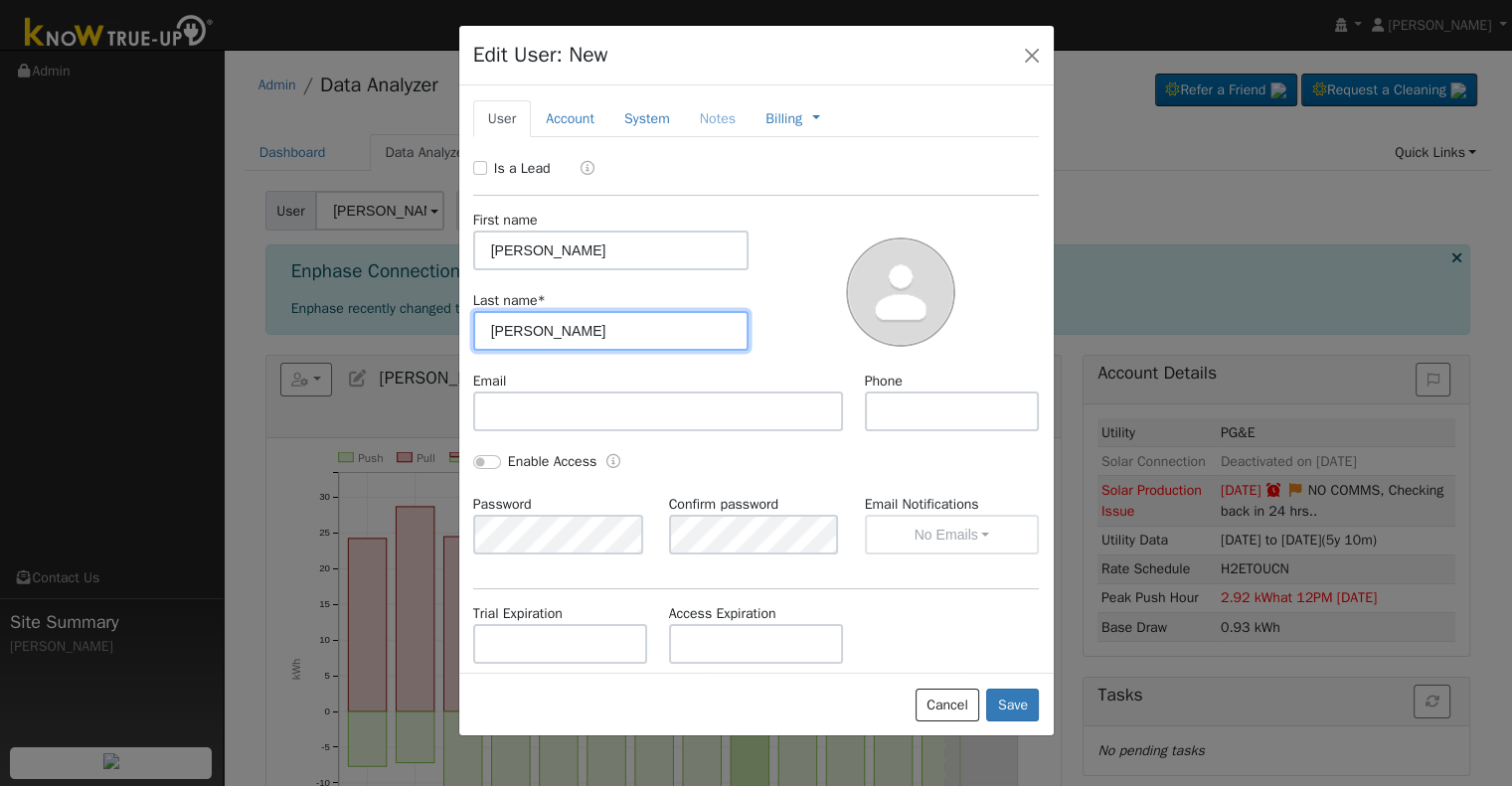 click on "Pederson" at bounding box center [611, 331] 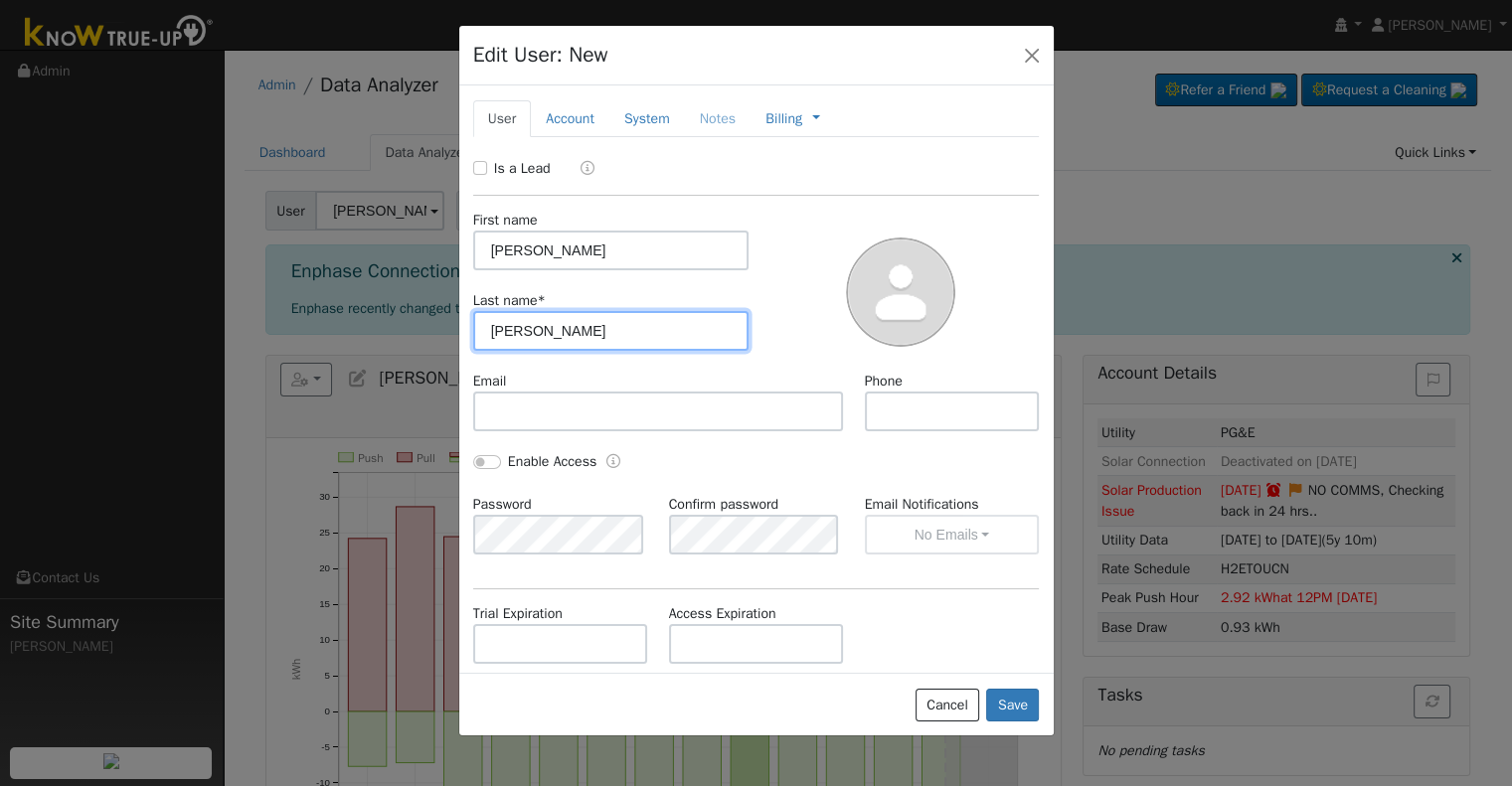 type on "Pederson" 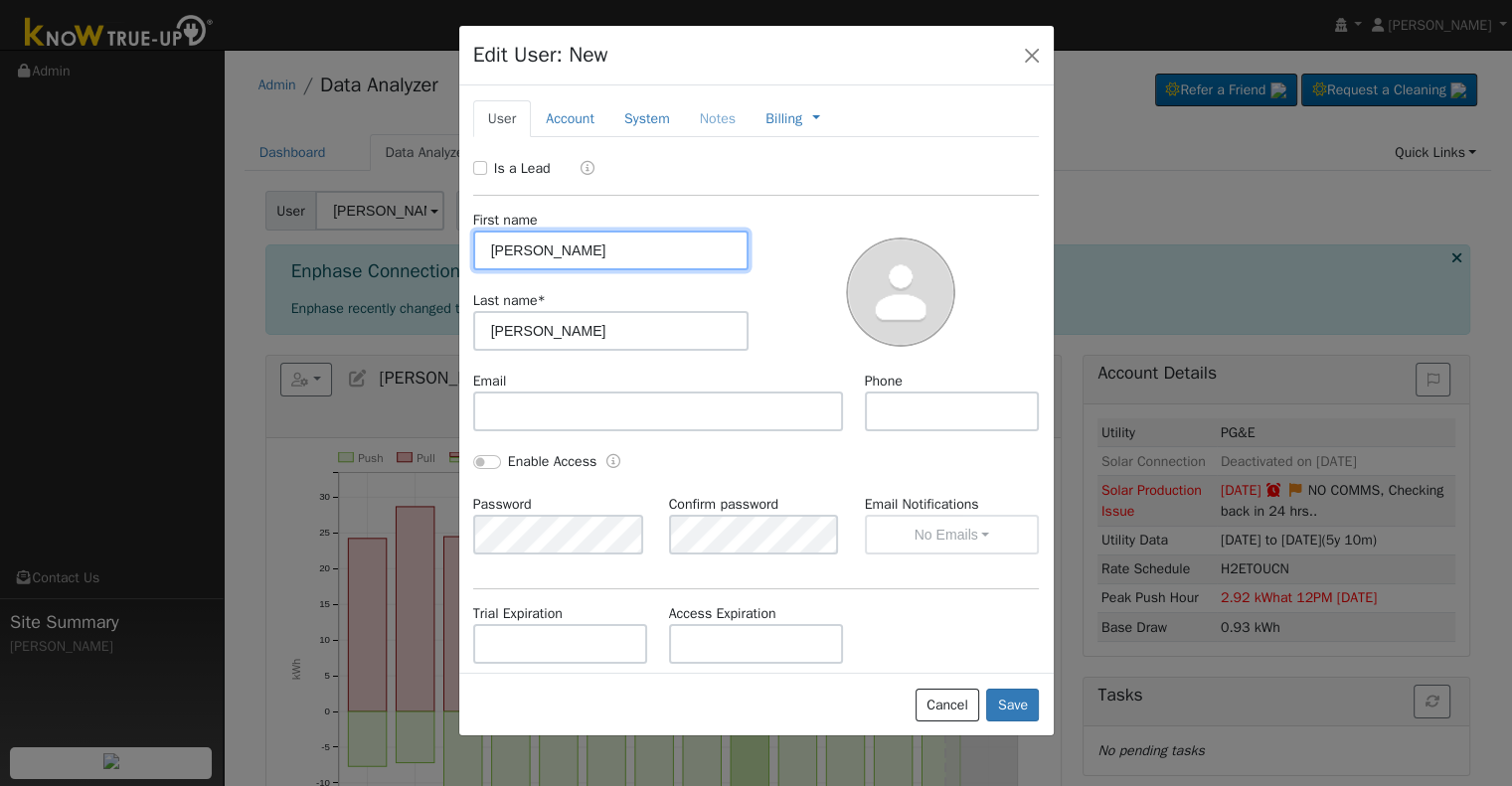 click on "Gary" at bounding box center [611, 250] 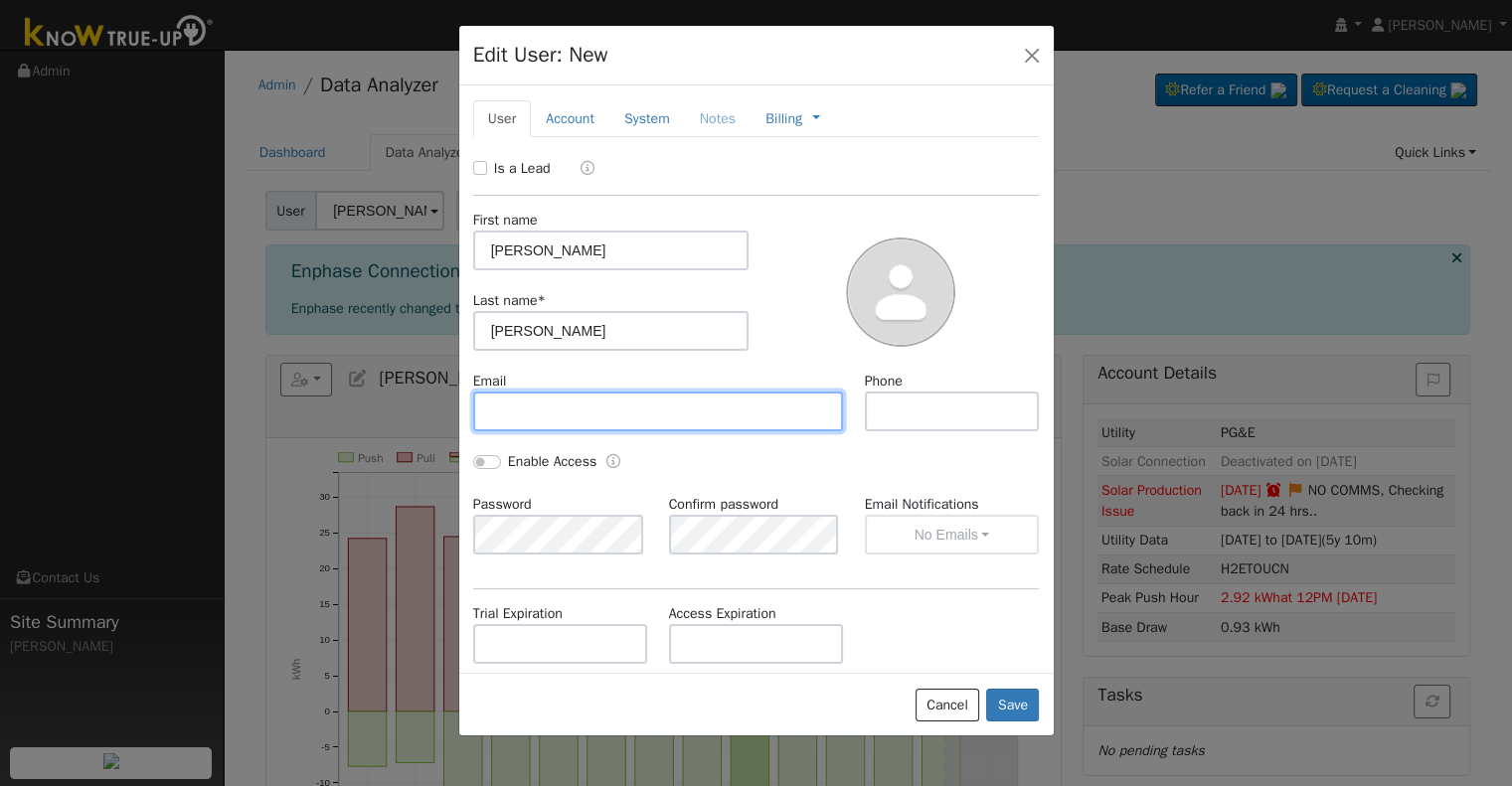 click at bounding box center [658, 411] 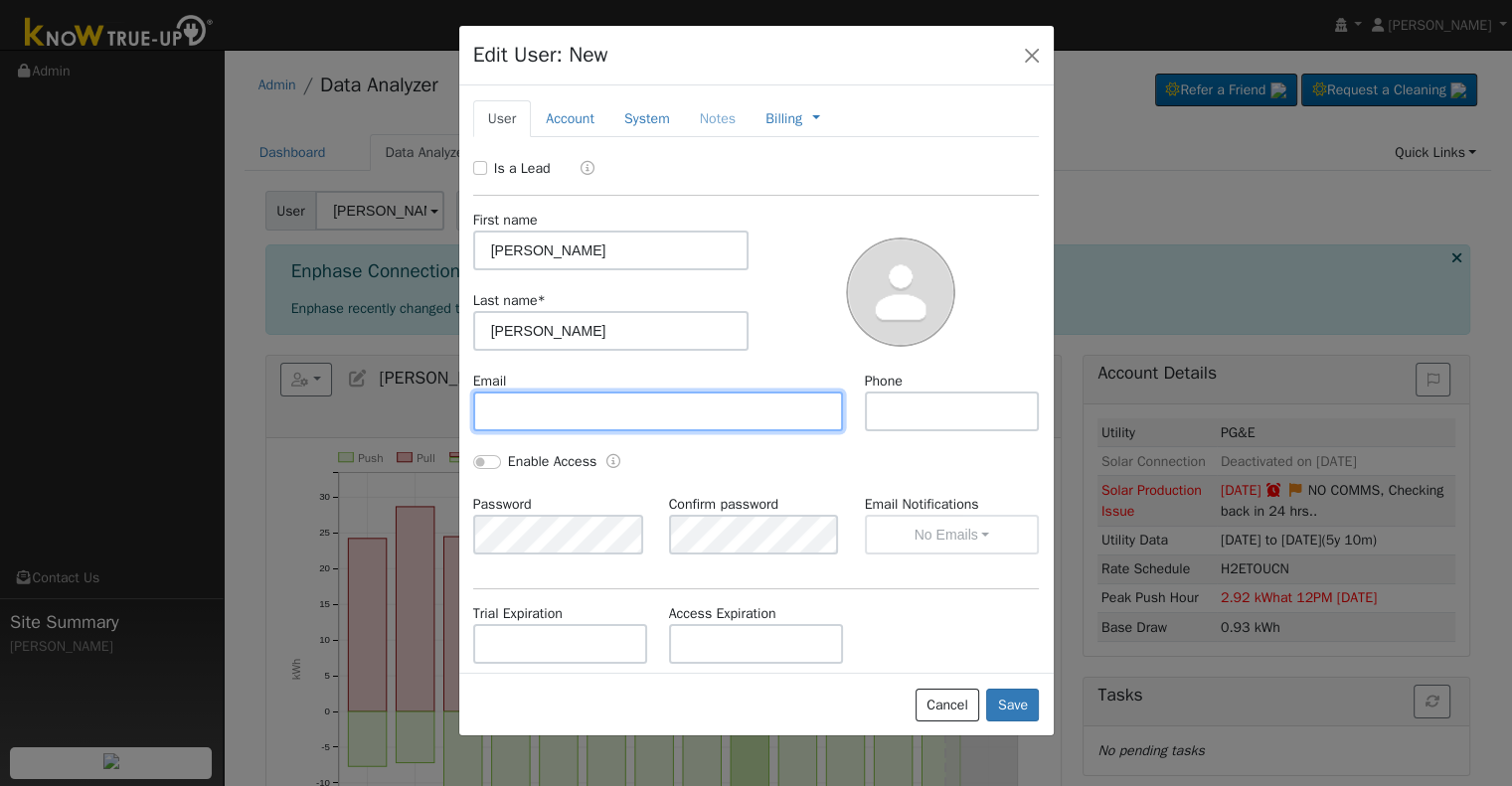 click at bounding box center [658, 411] 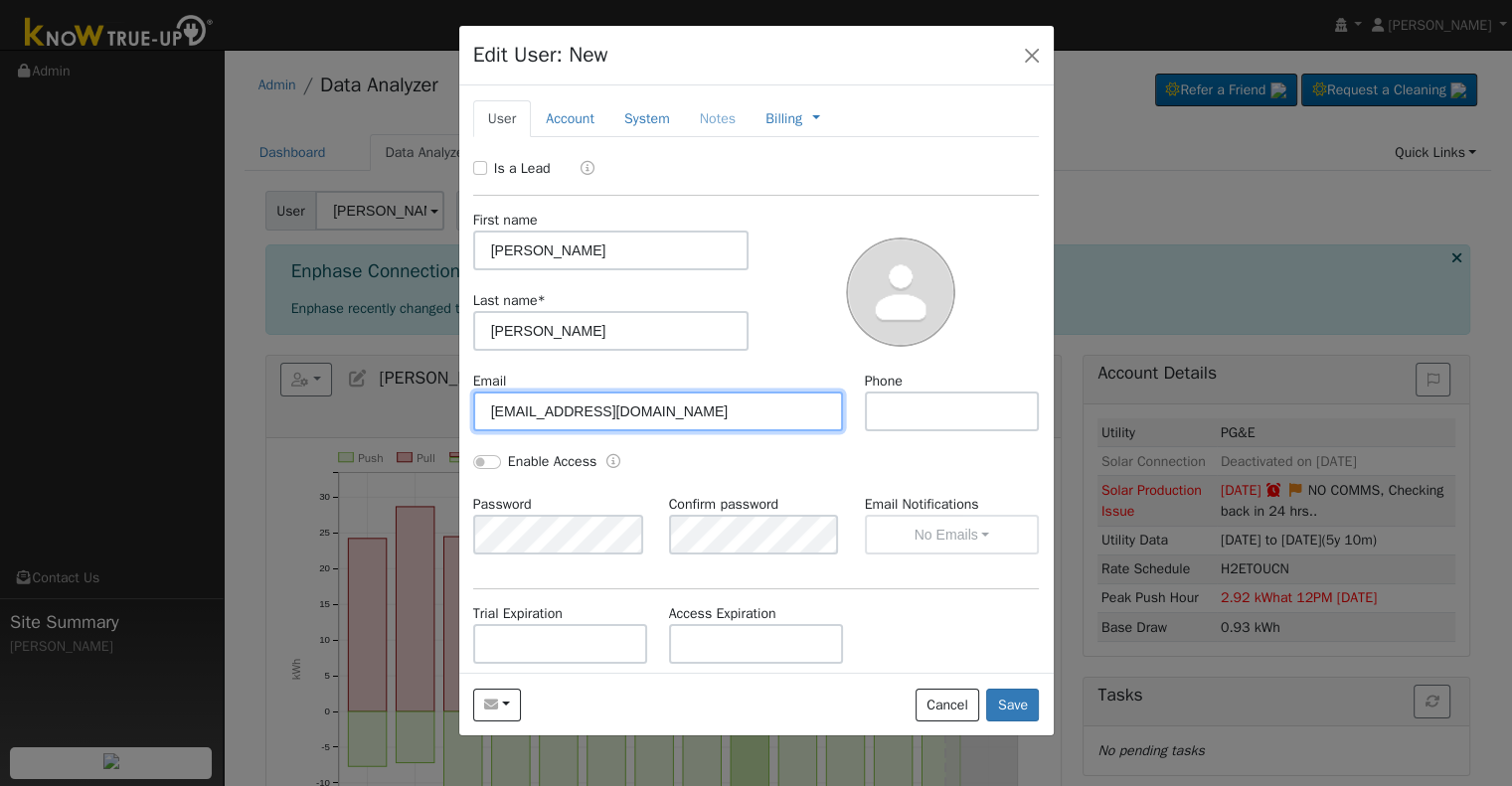 type on "coachped@aol.com" 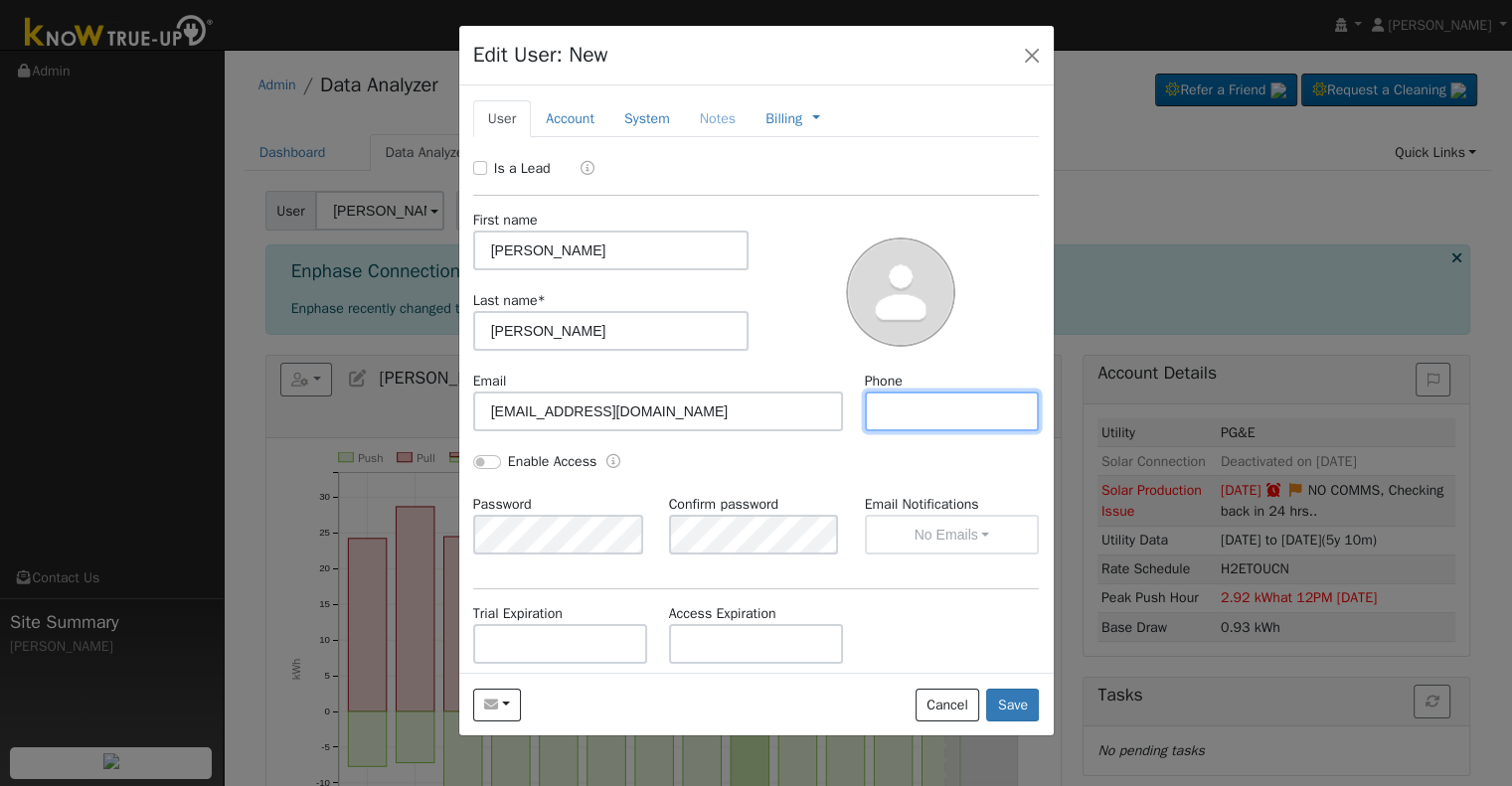 click at bounding box center [952, 411] 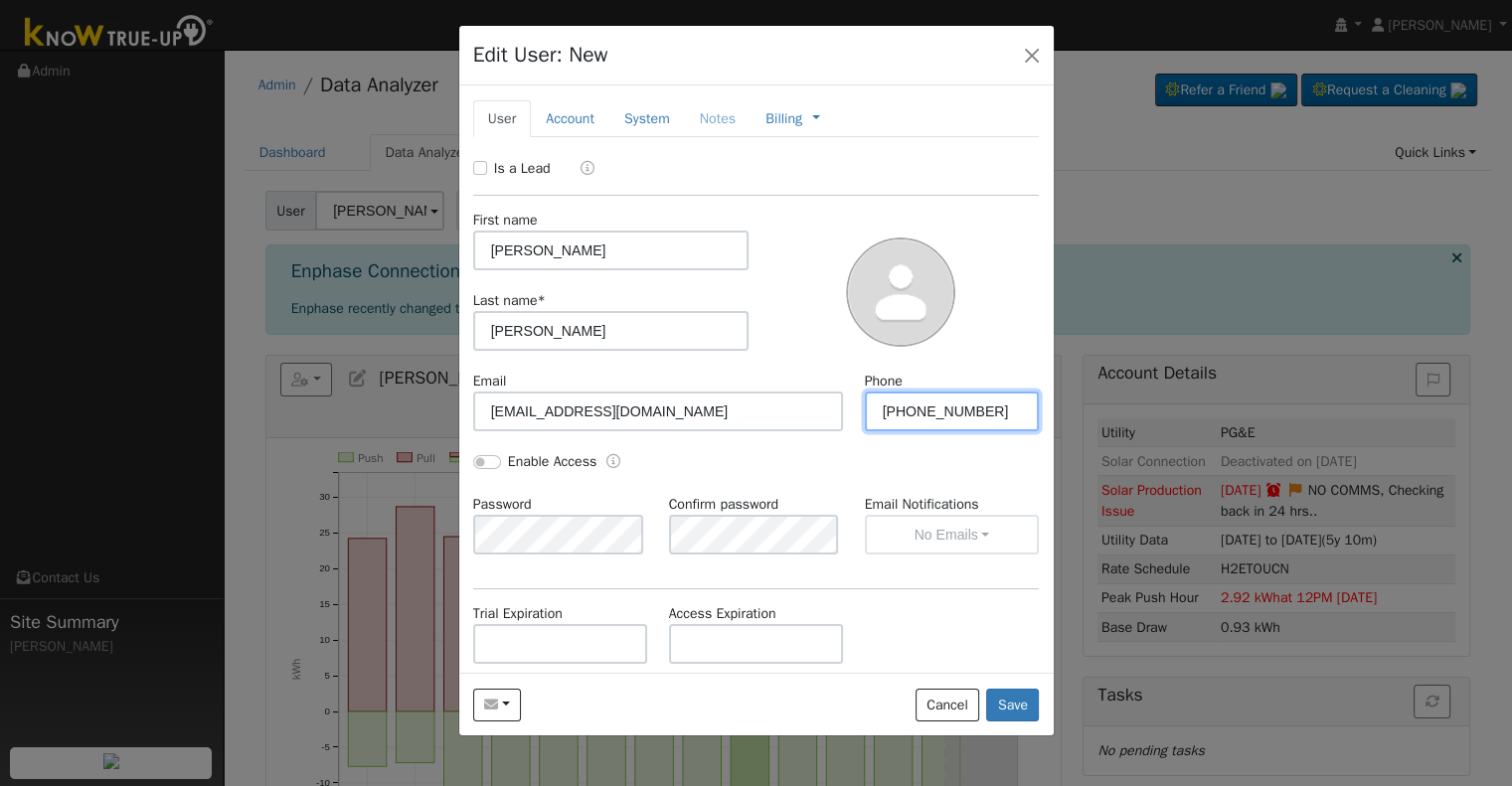 drag, startPoint x: 867, startPoint y: 413, endPoint x: 887, endPoint y: 429, distance: 25.612497 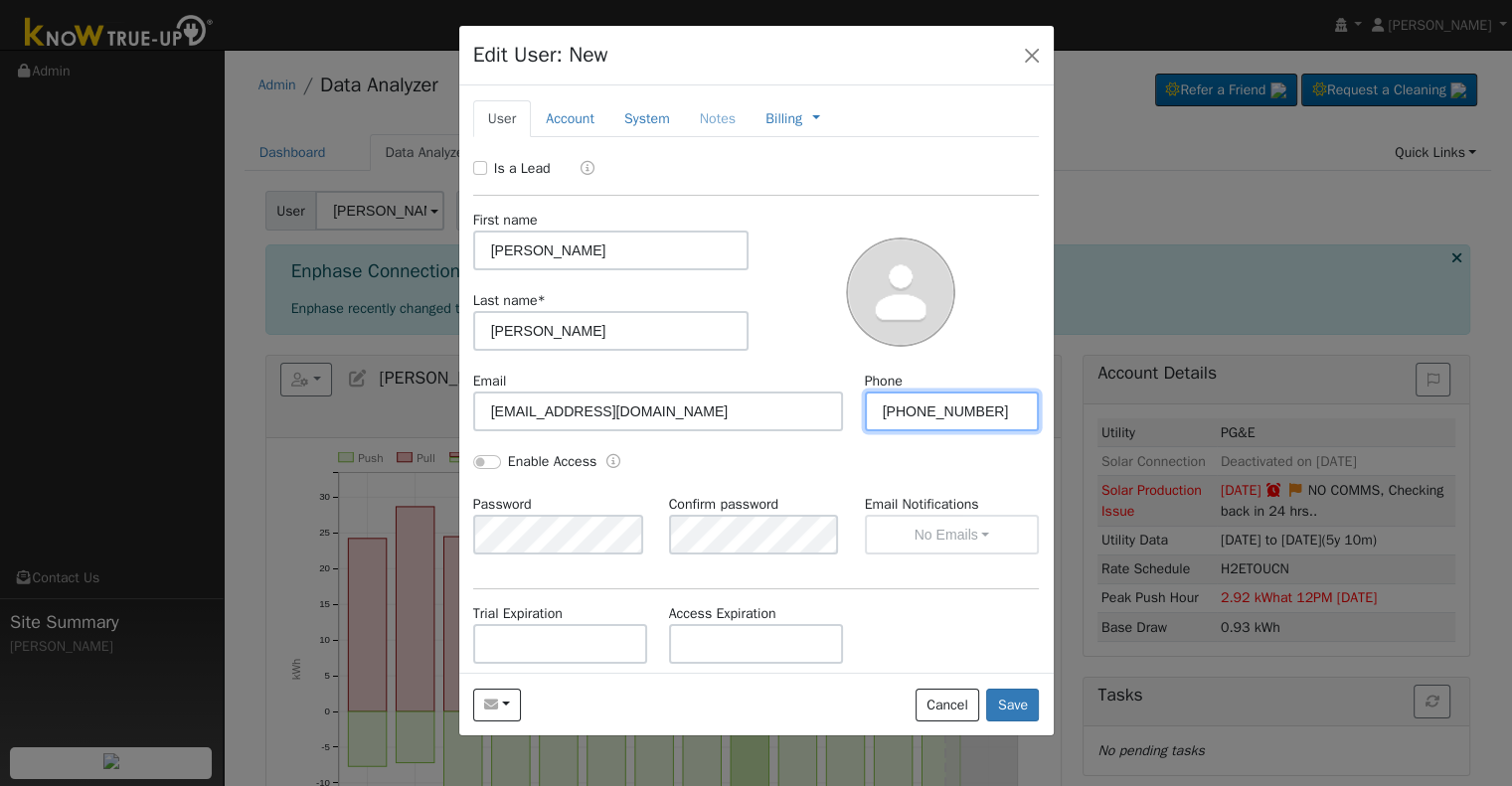 type on "(661) 301-5089" 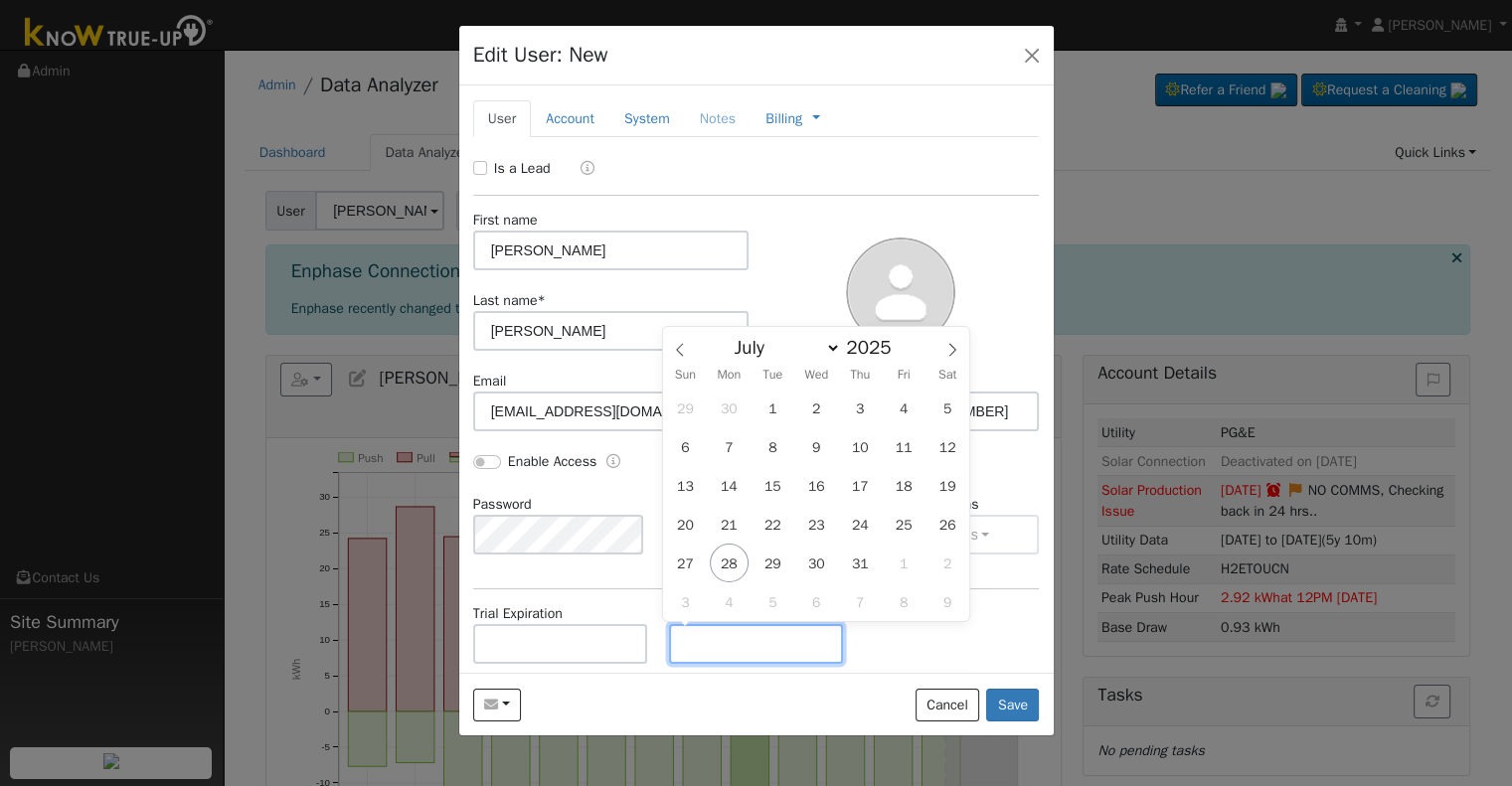 click at bounding box center [756, 644] 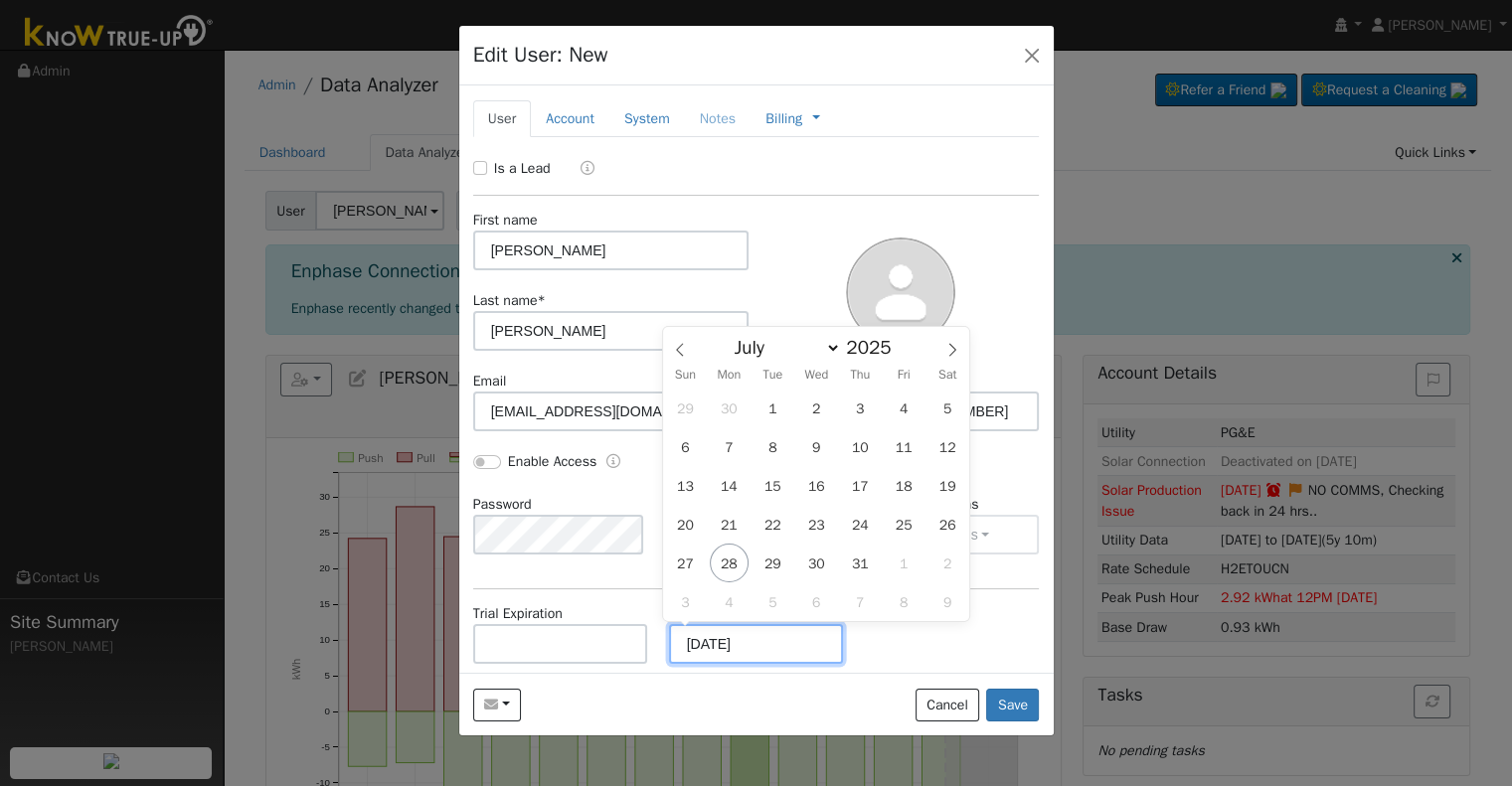 click on "7/28/2025" at bounding box center (756, 644) 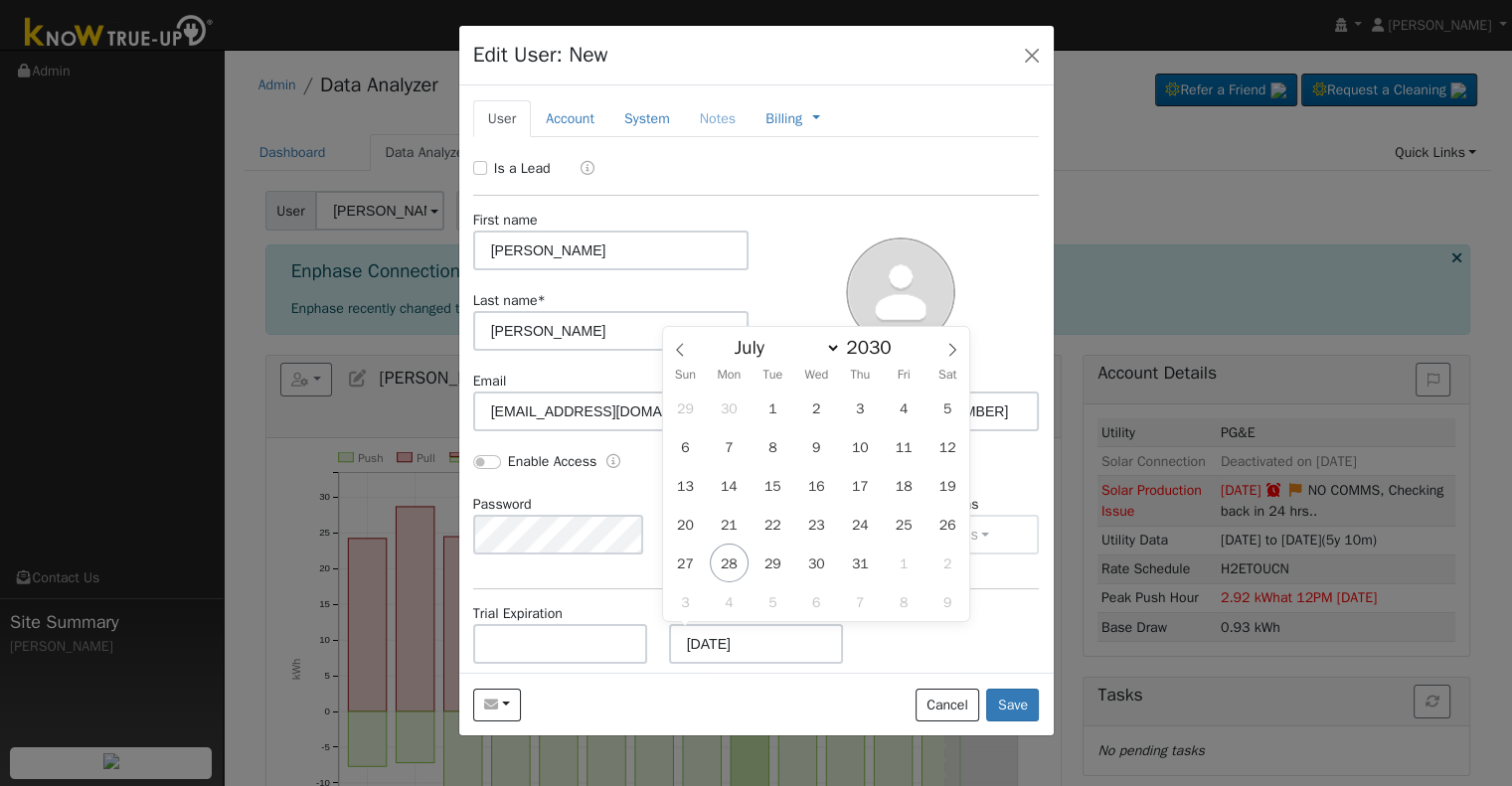 click at bounding box center (902, 290) 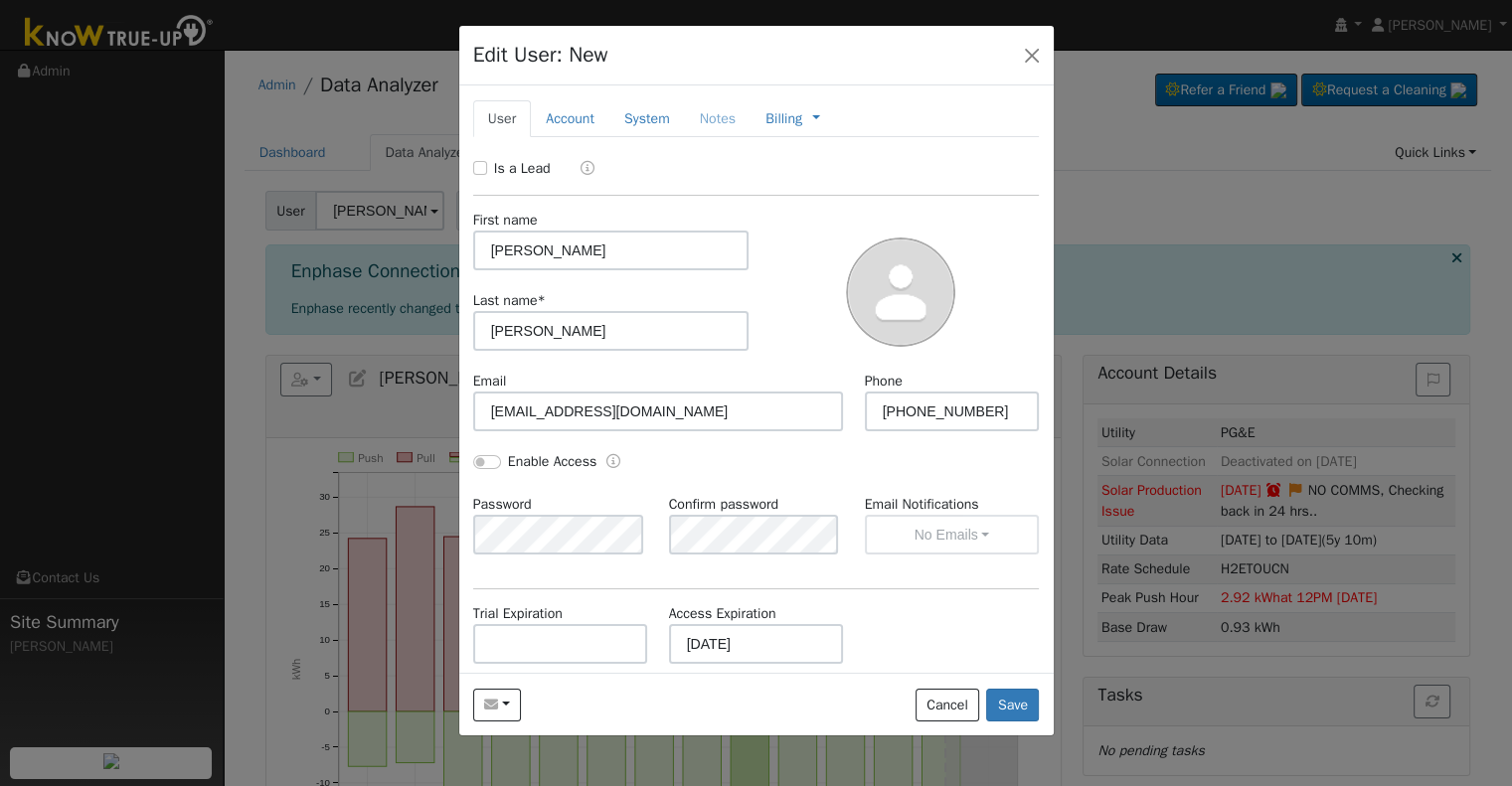 click on "Enable Access" at bounding box center [535, 461] 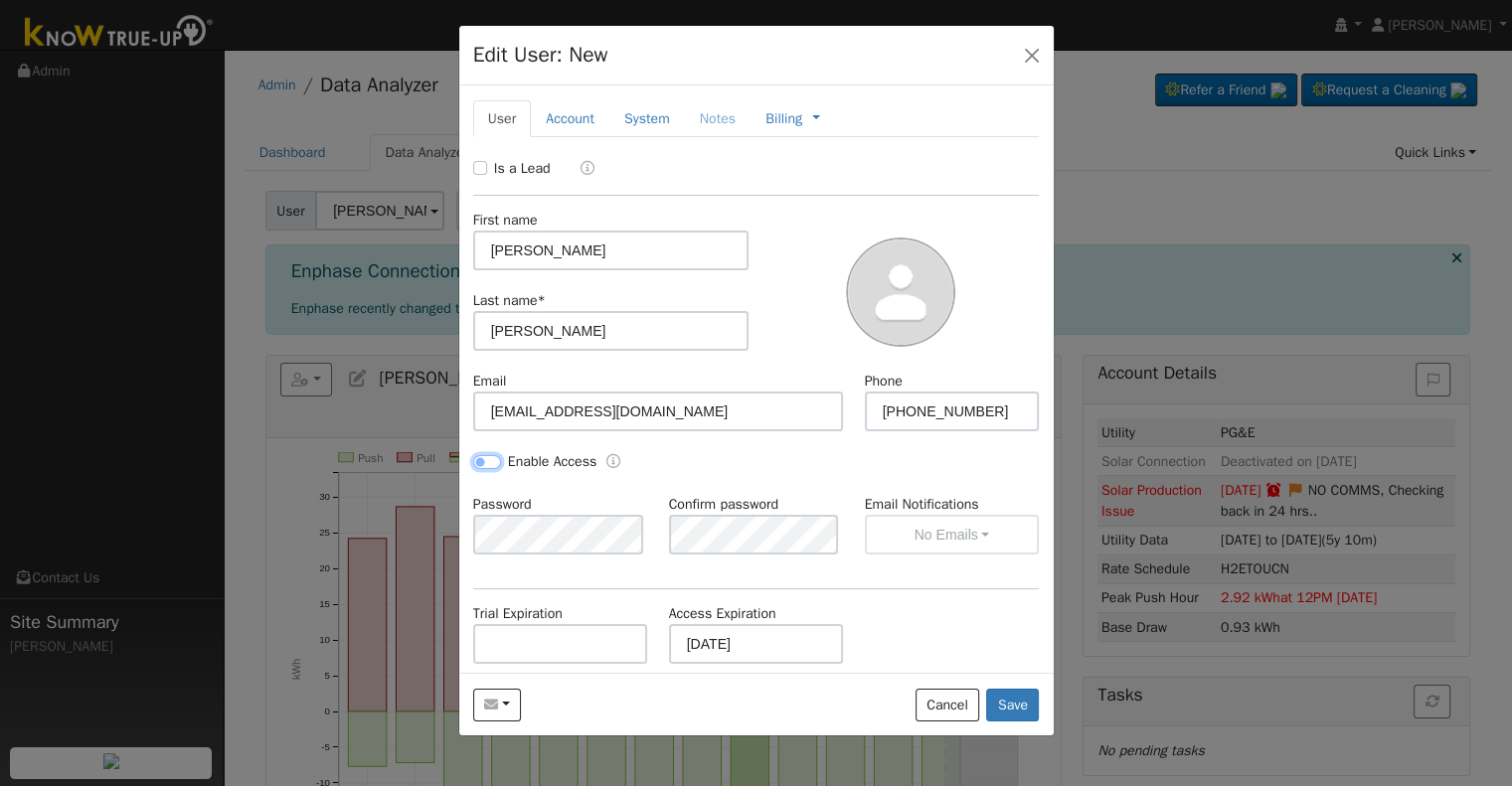 click on "Enable Access" at bounding box center (487, 462) 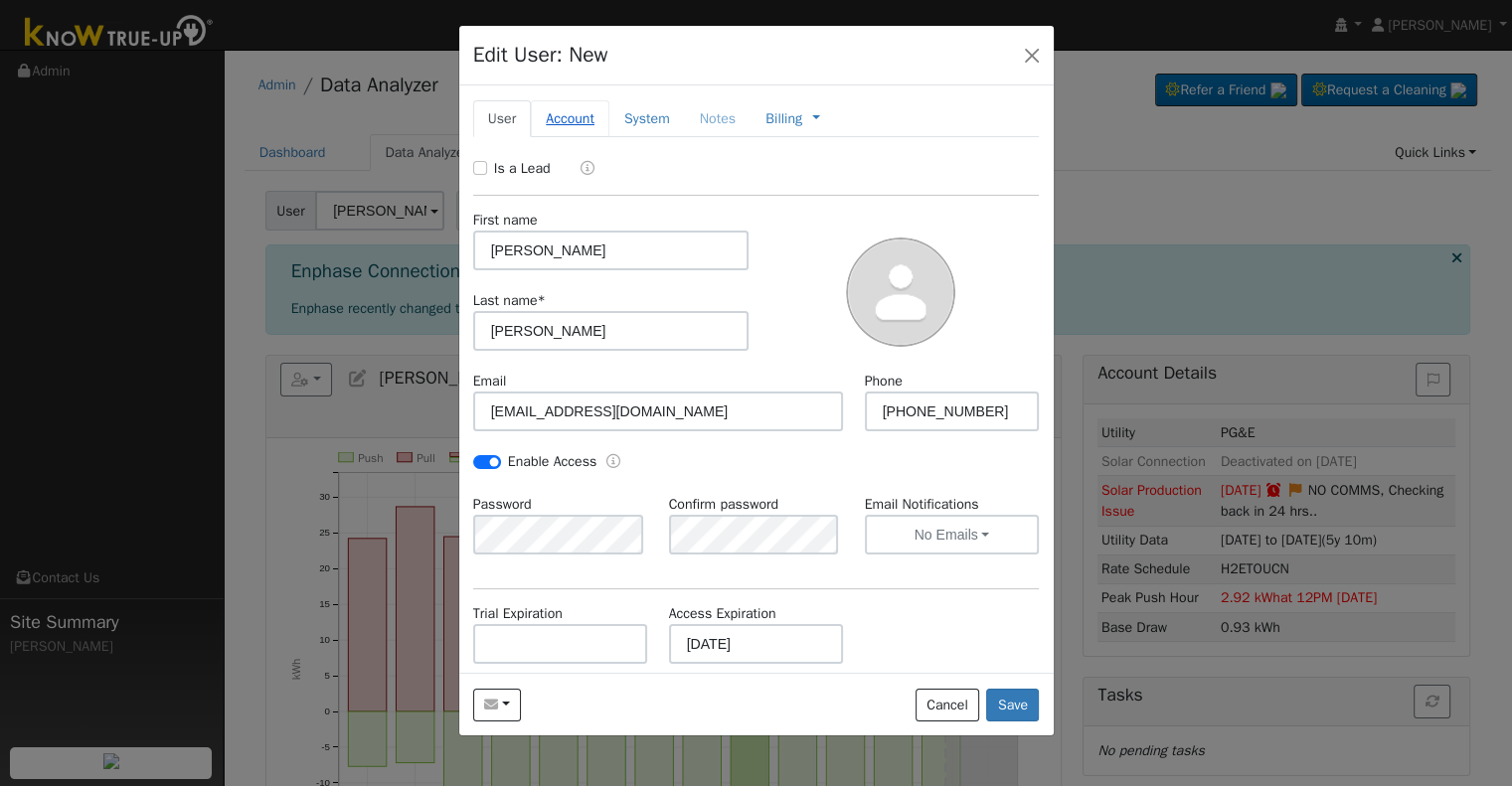 click on "Account" at bounding box center [570, 118] 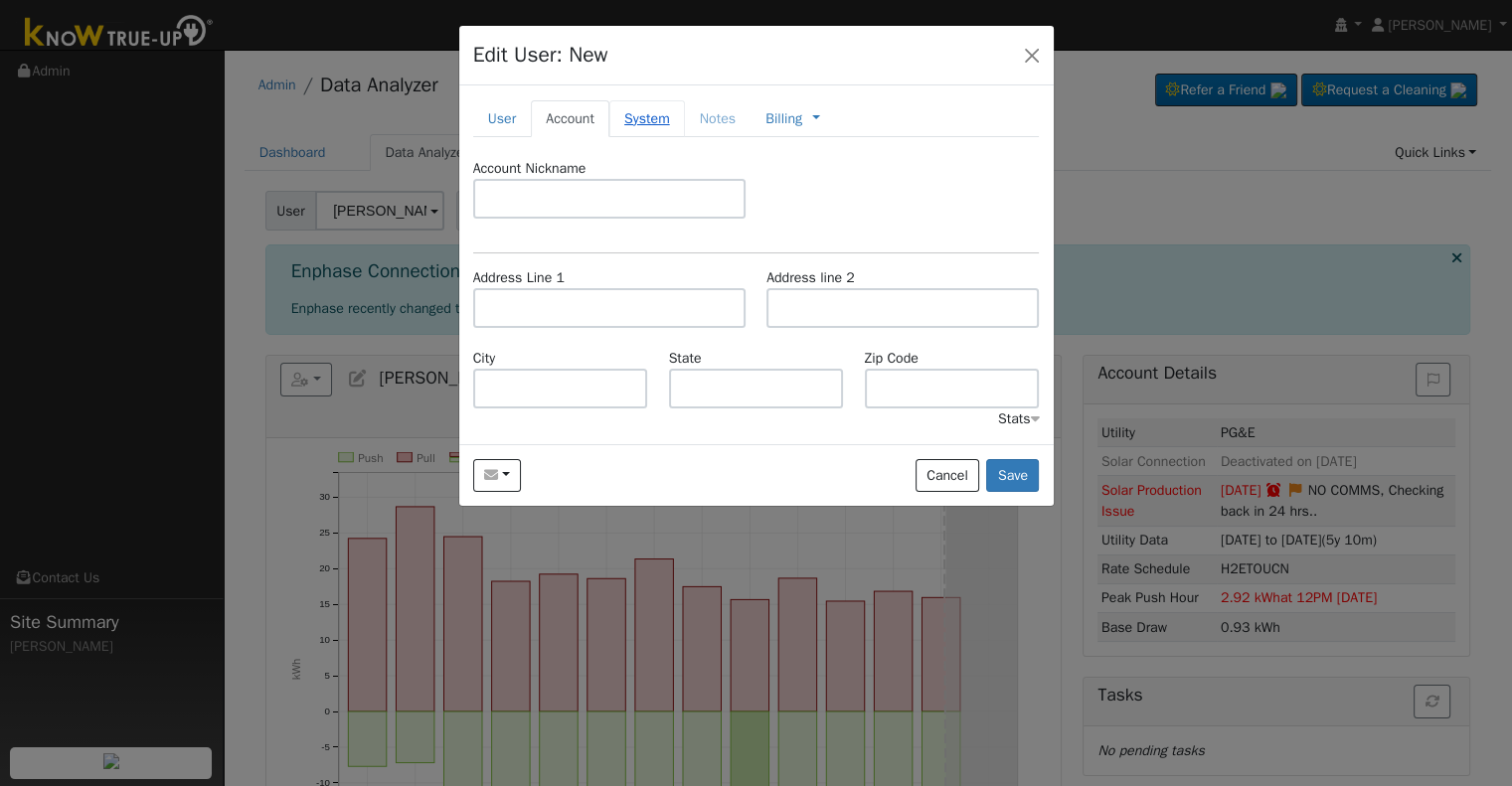 click on "System" at bounding box center [647, 118] 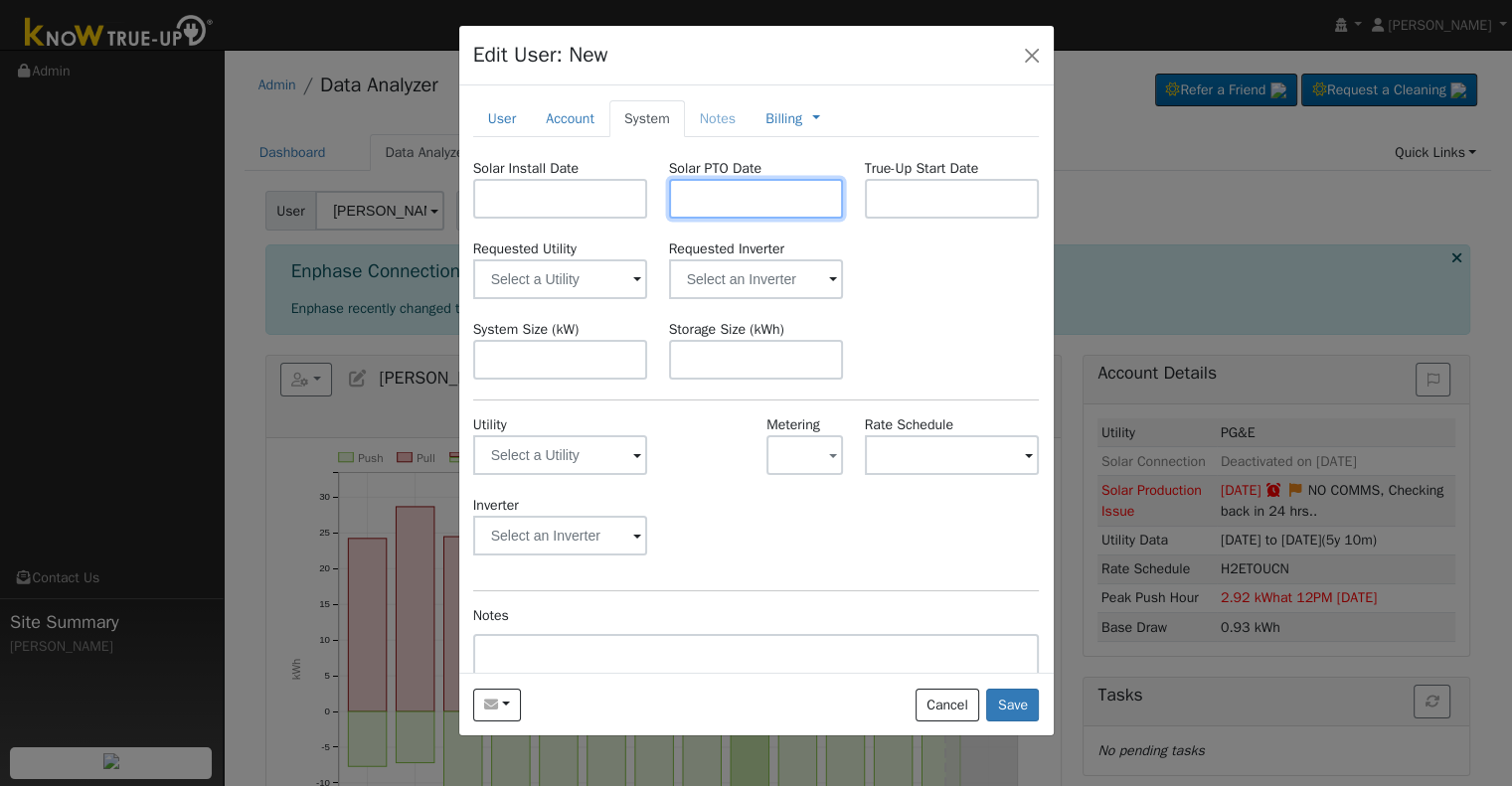click at bounding box center [756, 199] 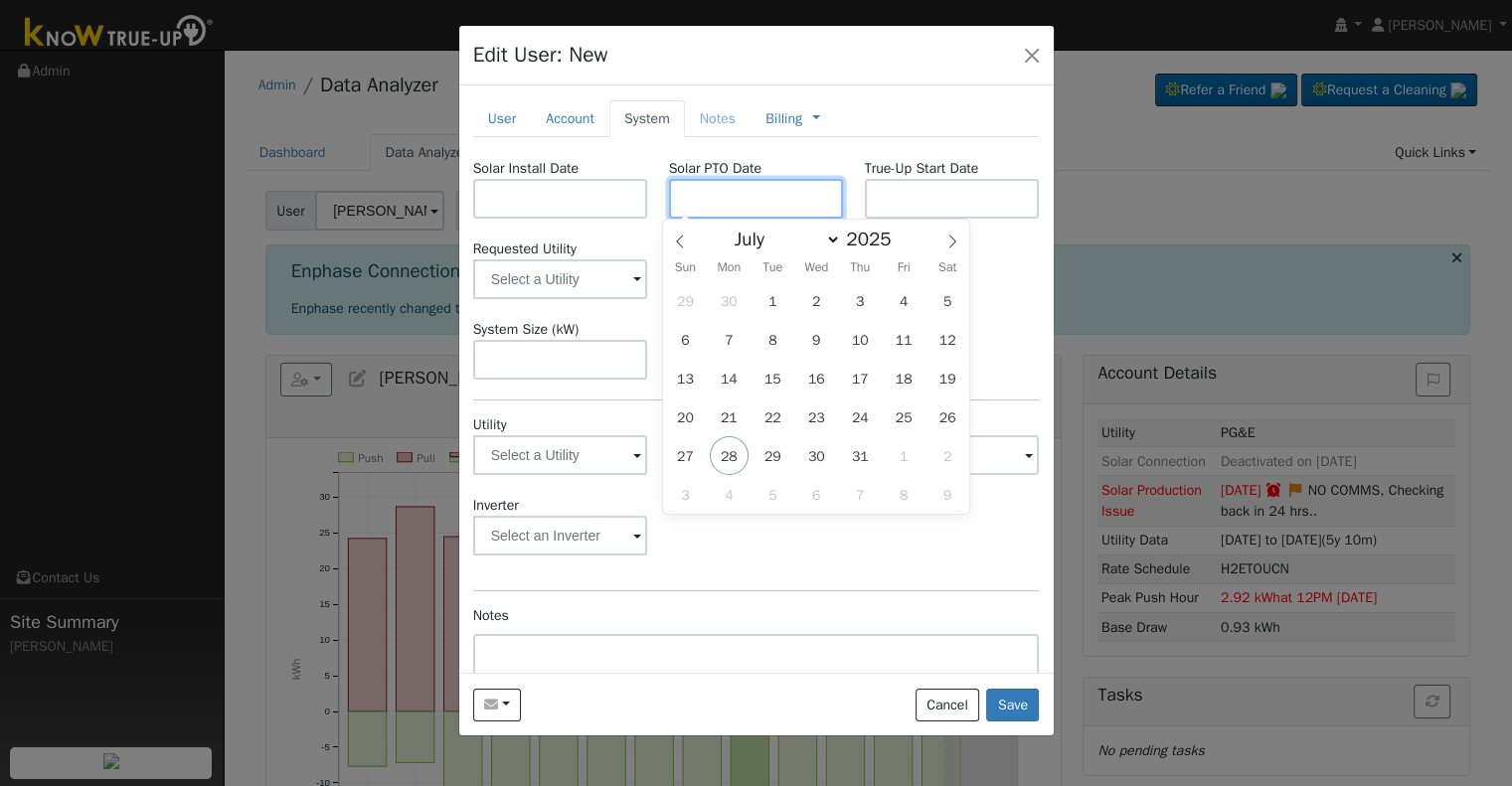 paste on "7/28/2025" 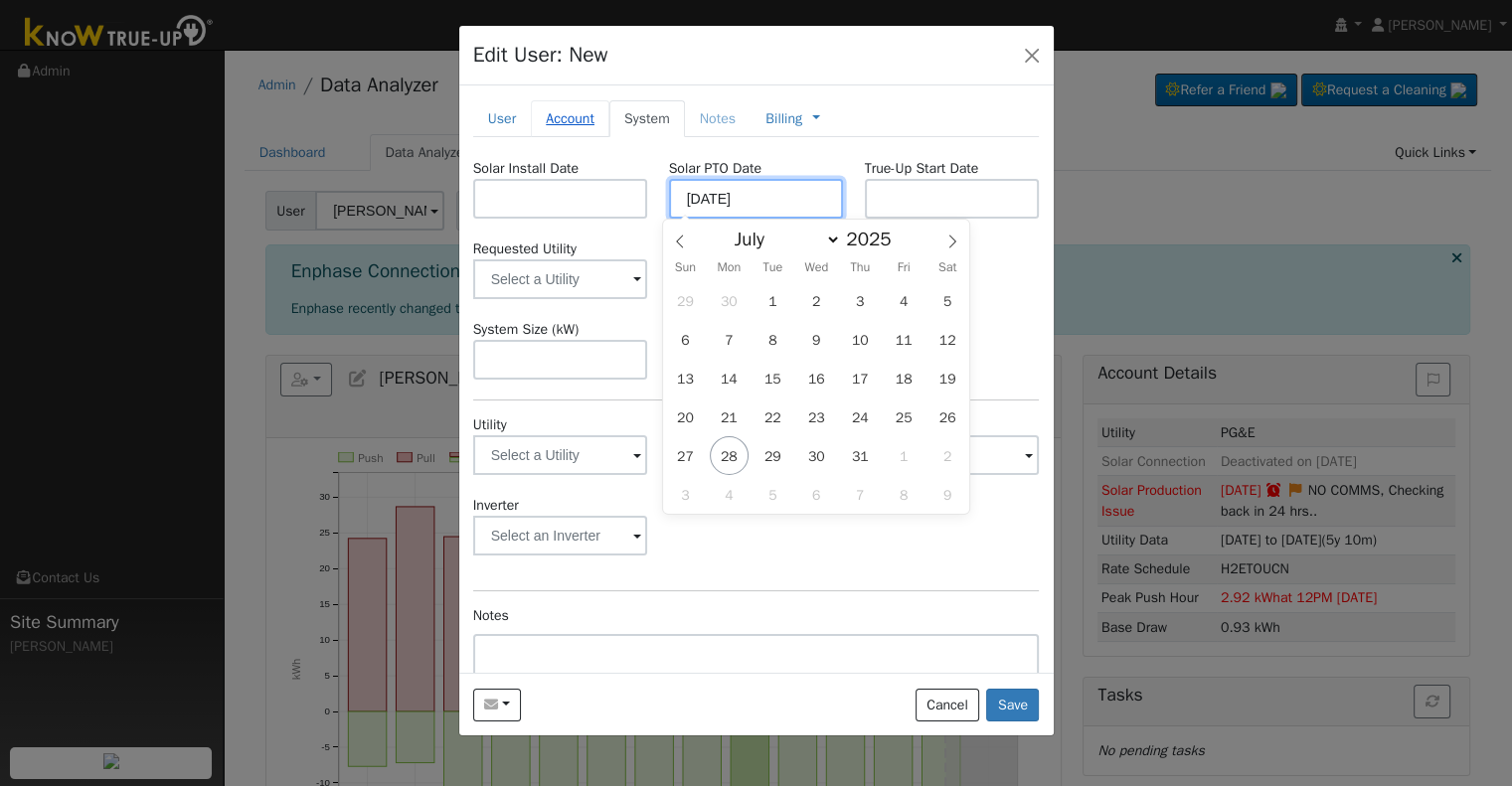 type on "[DATE]" 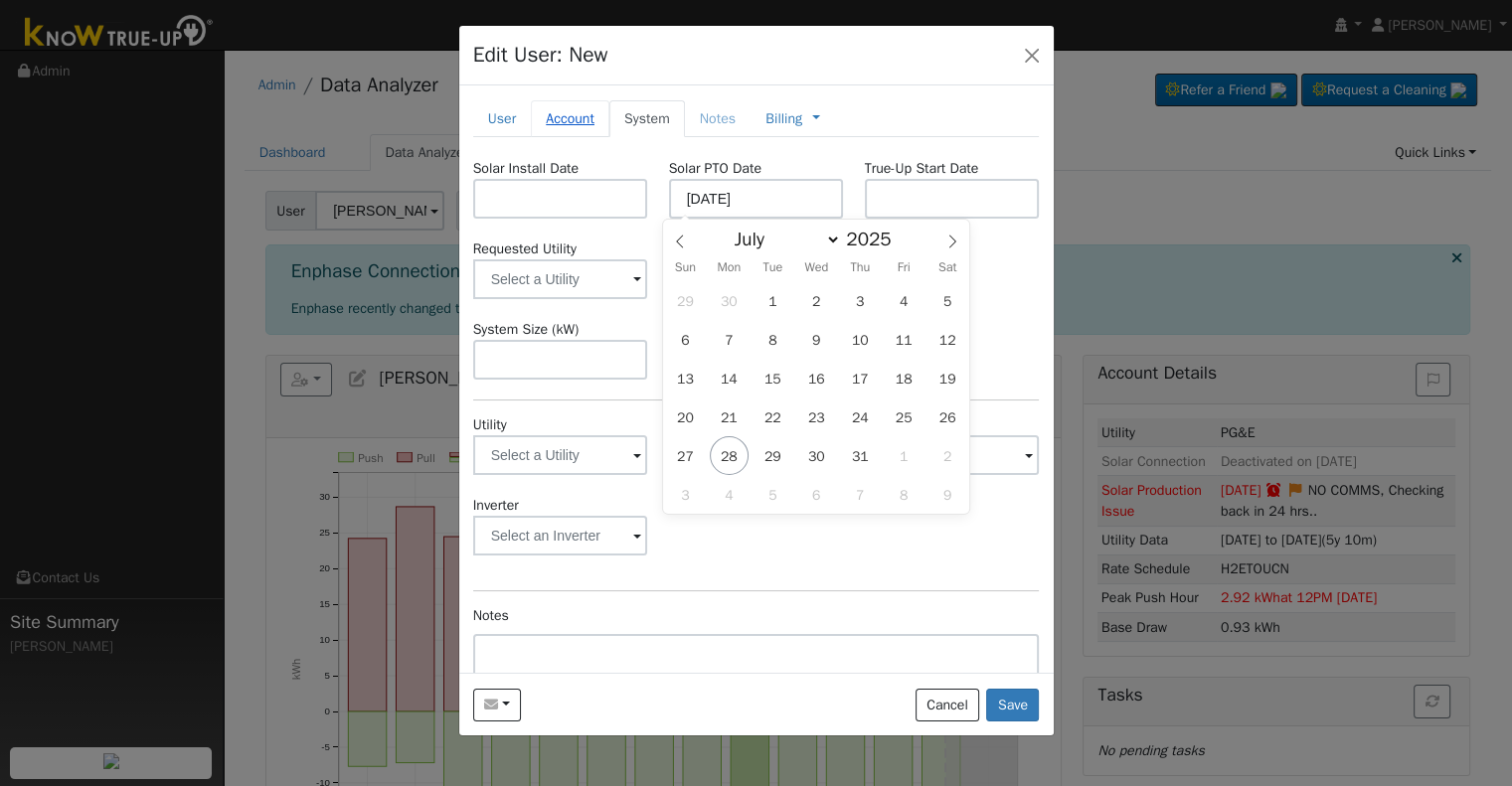click on "Account" at bounding box center [570, 118] 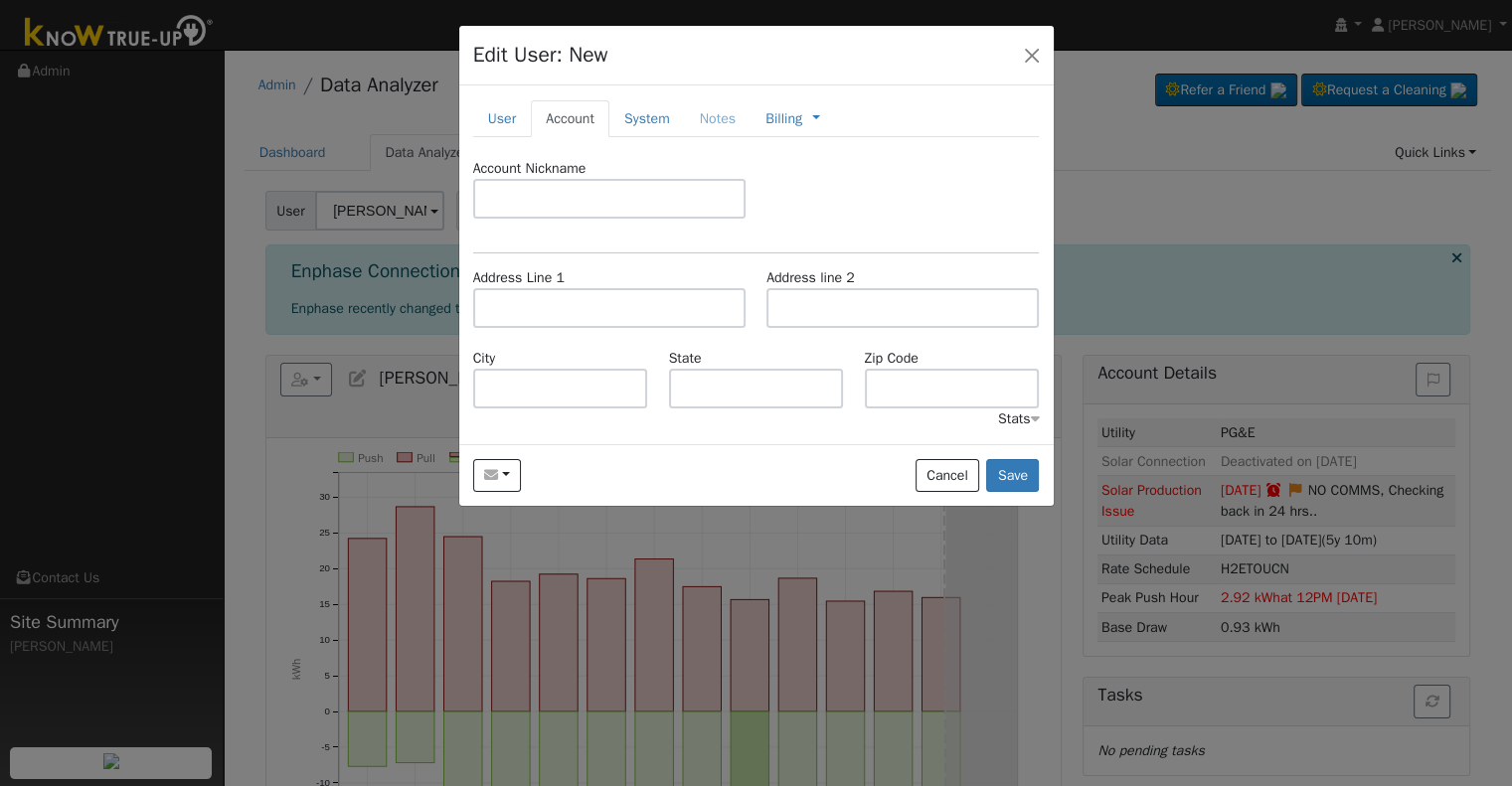 click on "Address Line 1" at bounding box center [608, 297] 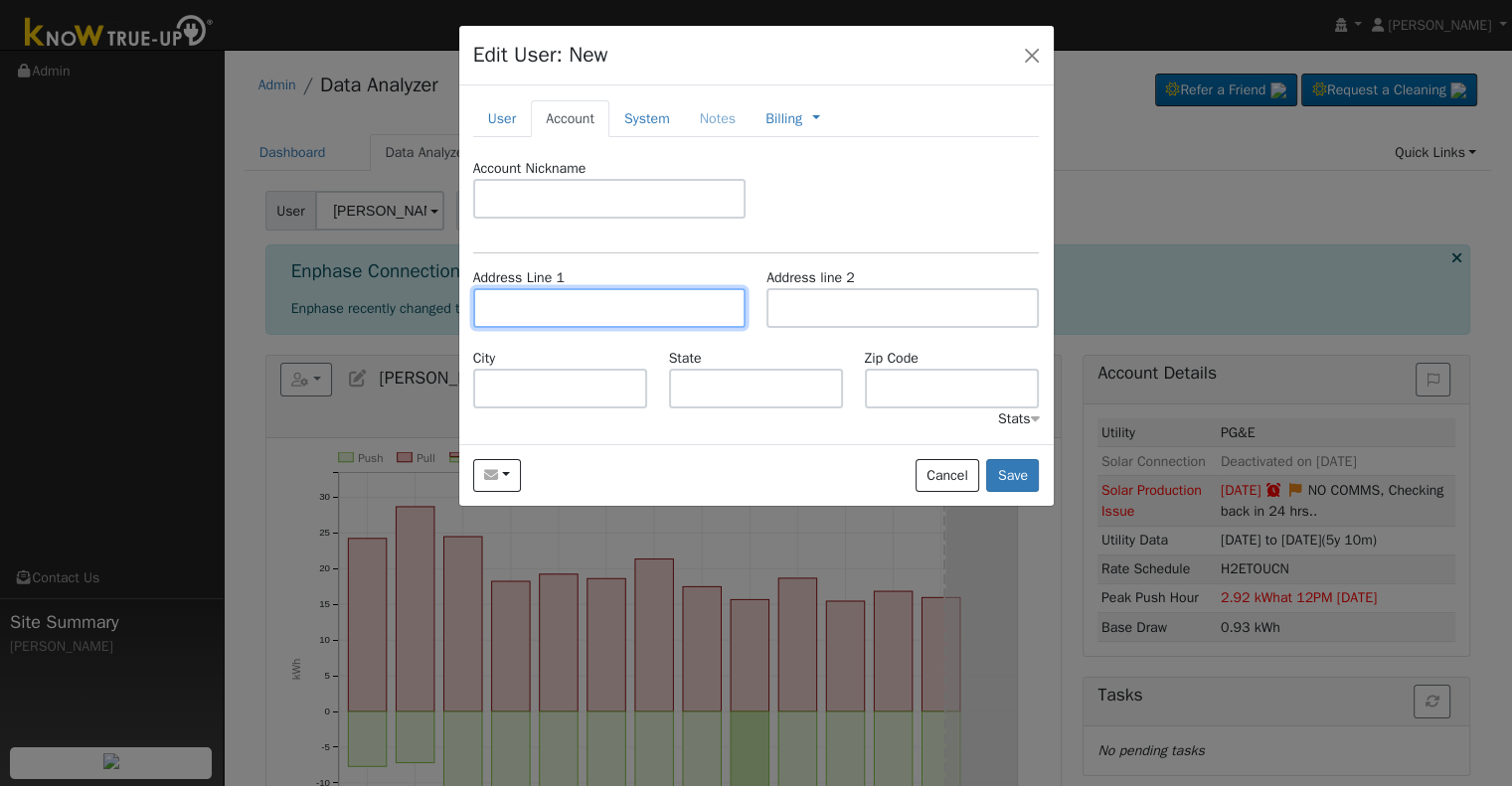 click at bounding box center [609, 308] 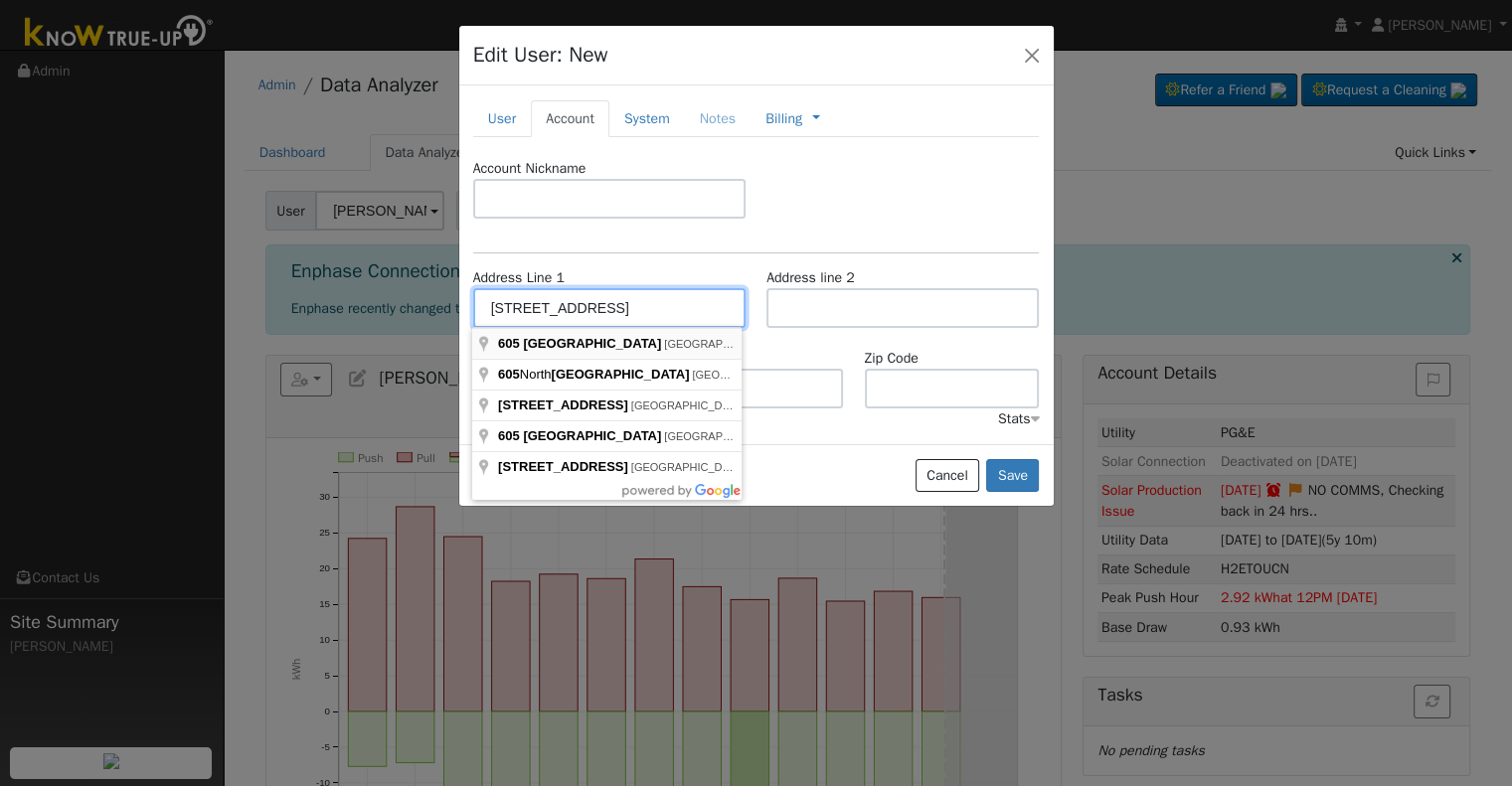 type on "[STREET_ADDRESS]" 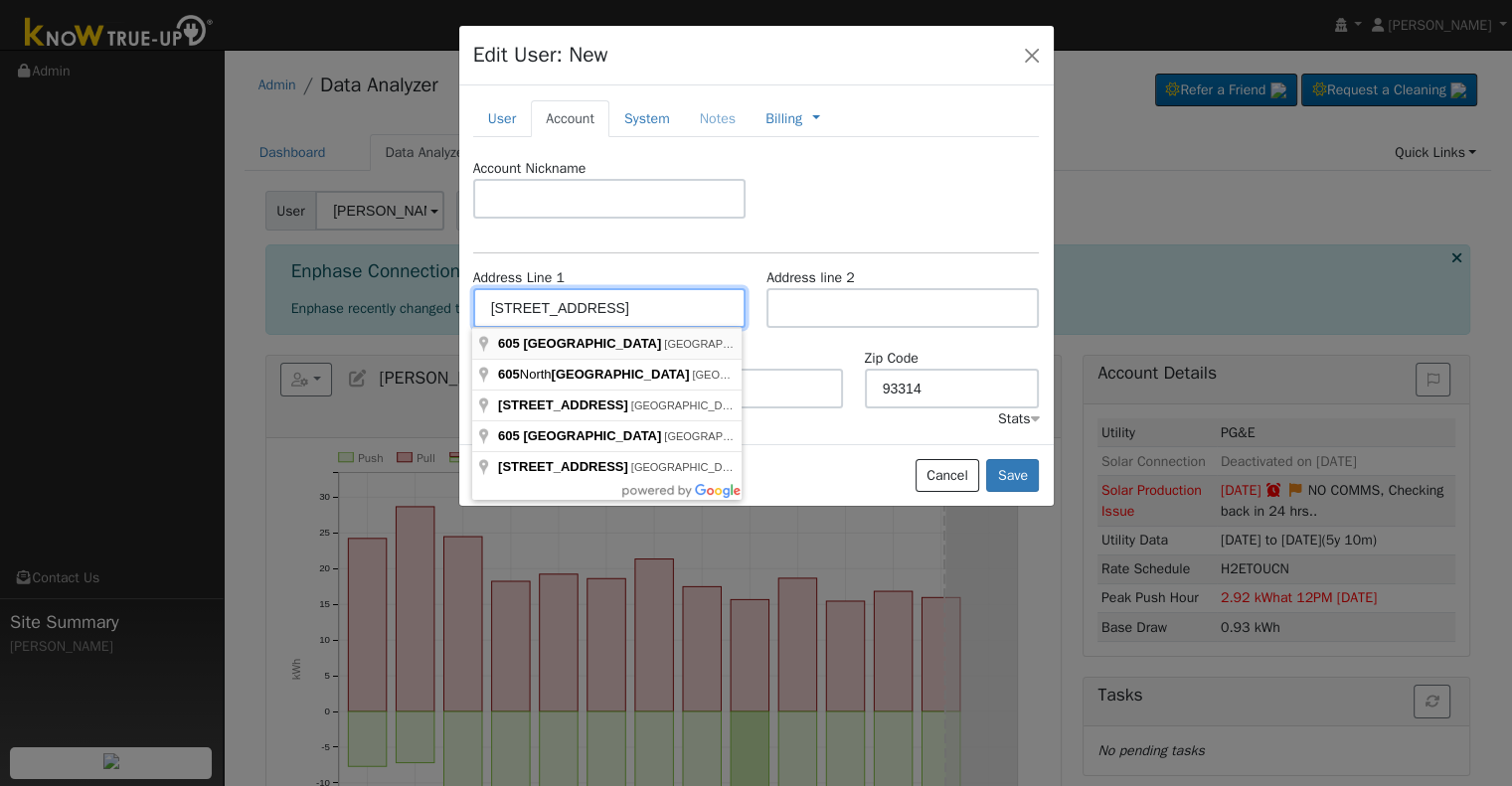 type on "[STREET_ADDRESS]" 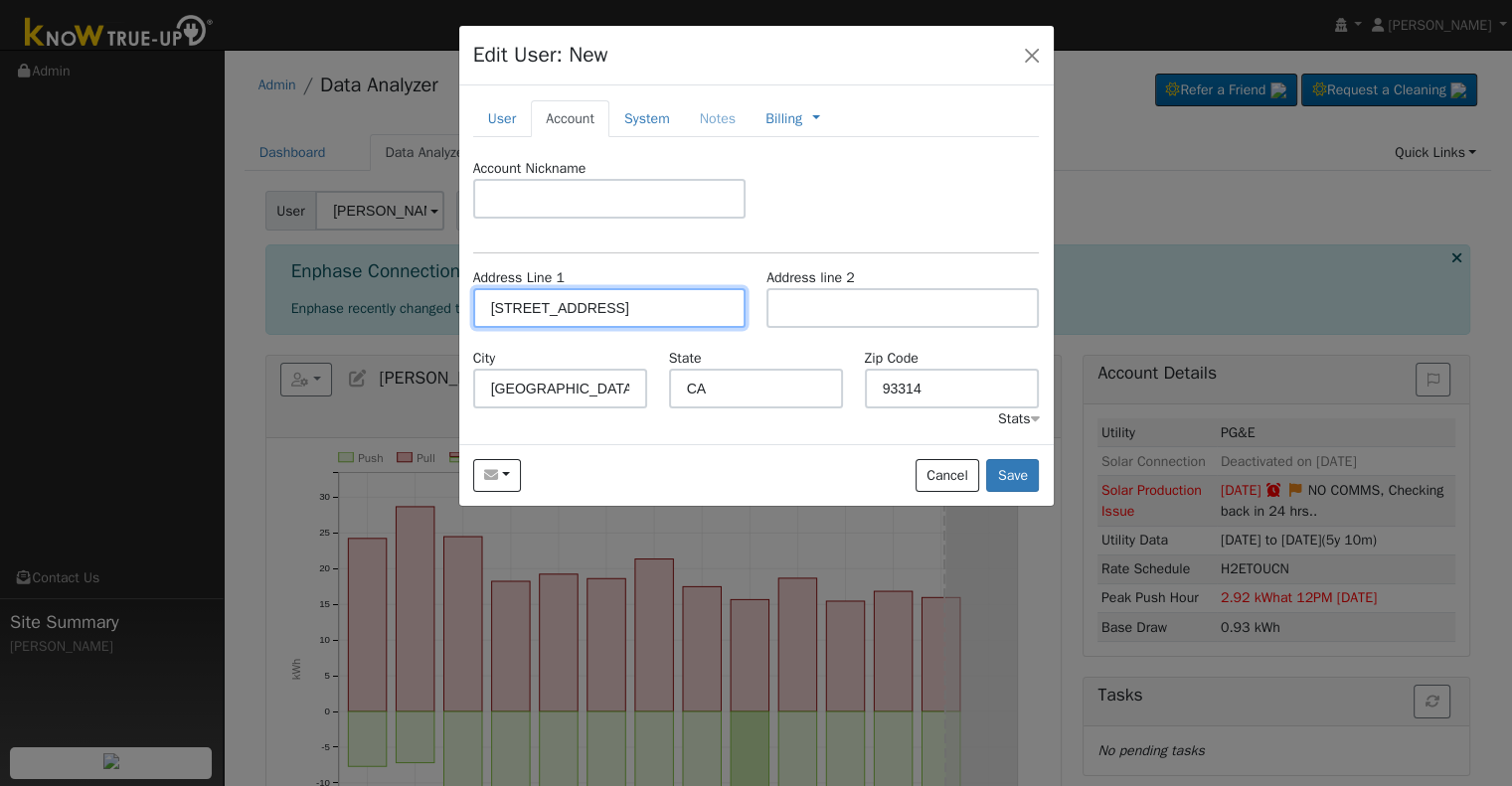 scroll, scrollTop: 0, scrollLeft: 0, axis: both 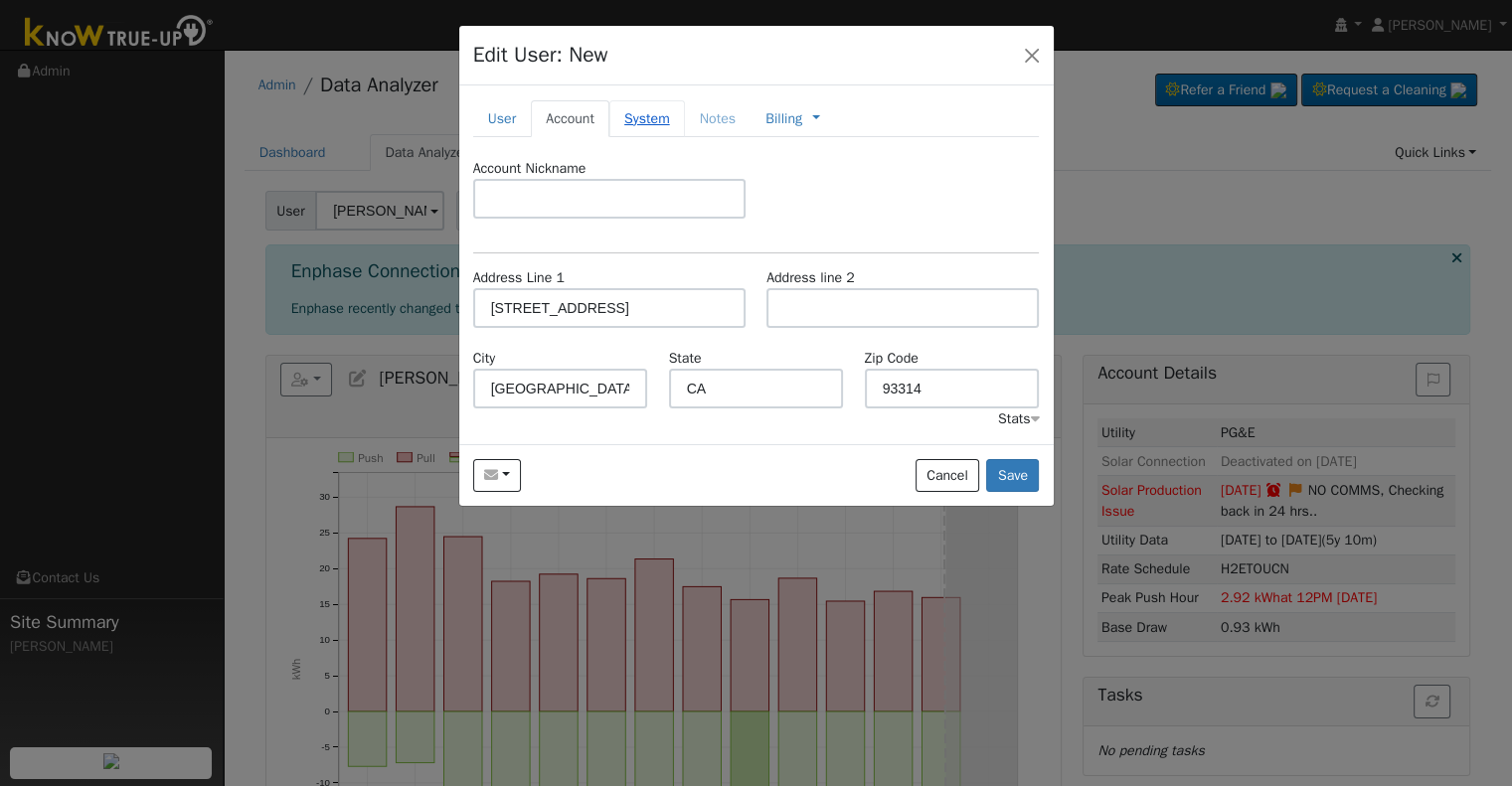 click on "System" at bounding box center [647, 118] 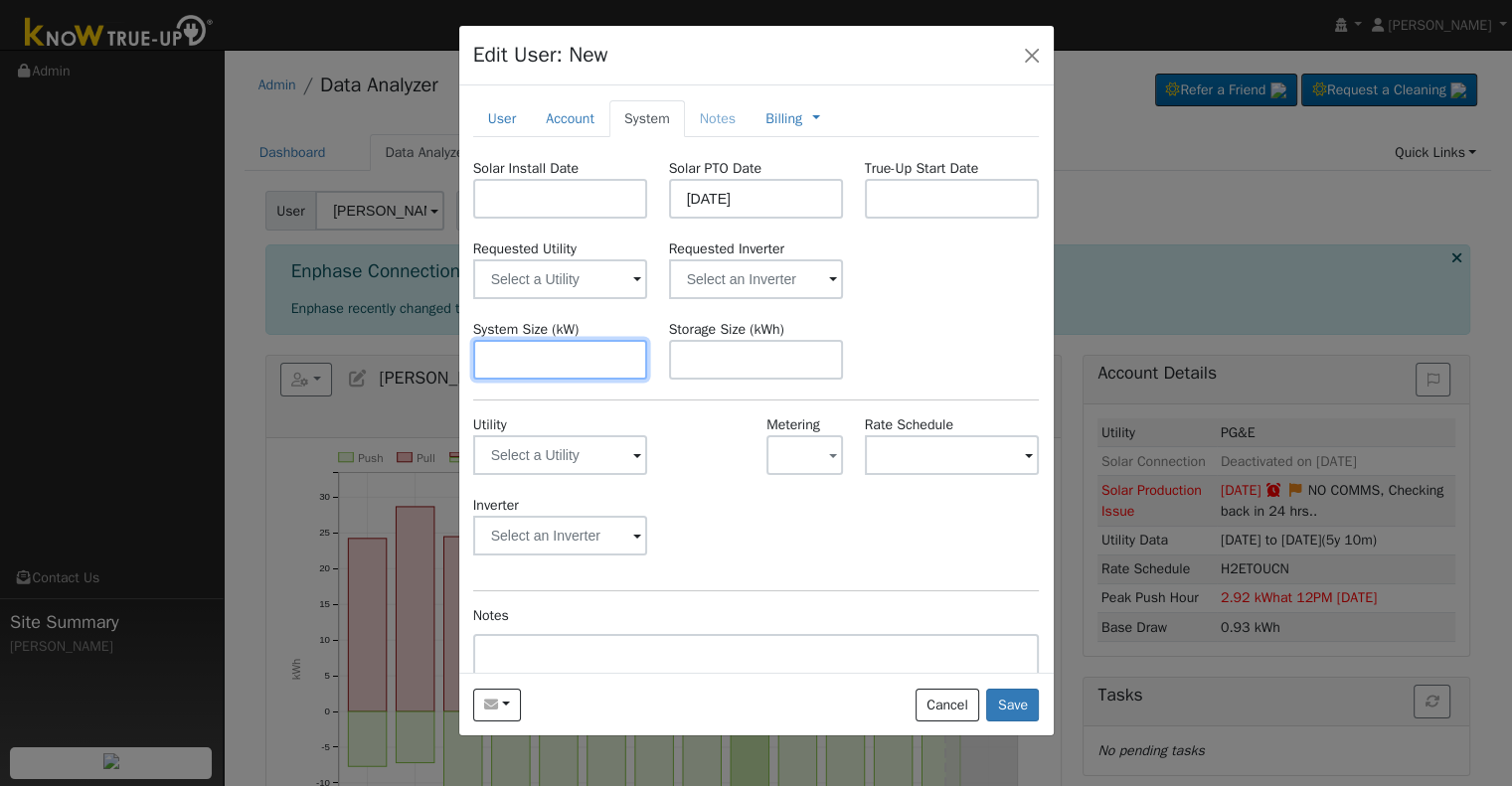 click at bounding box center [561, 360] 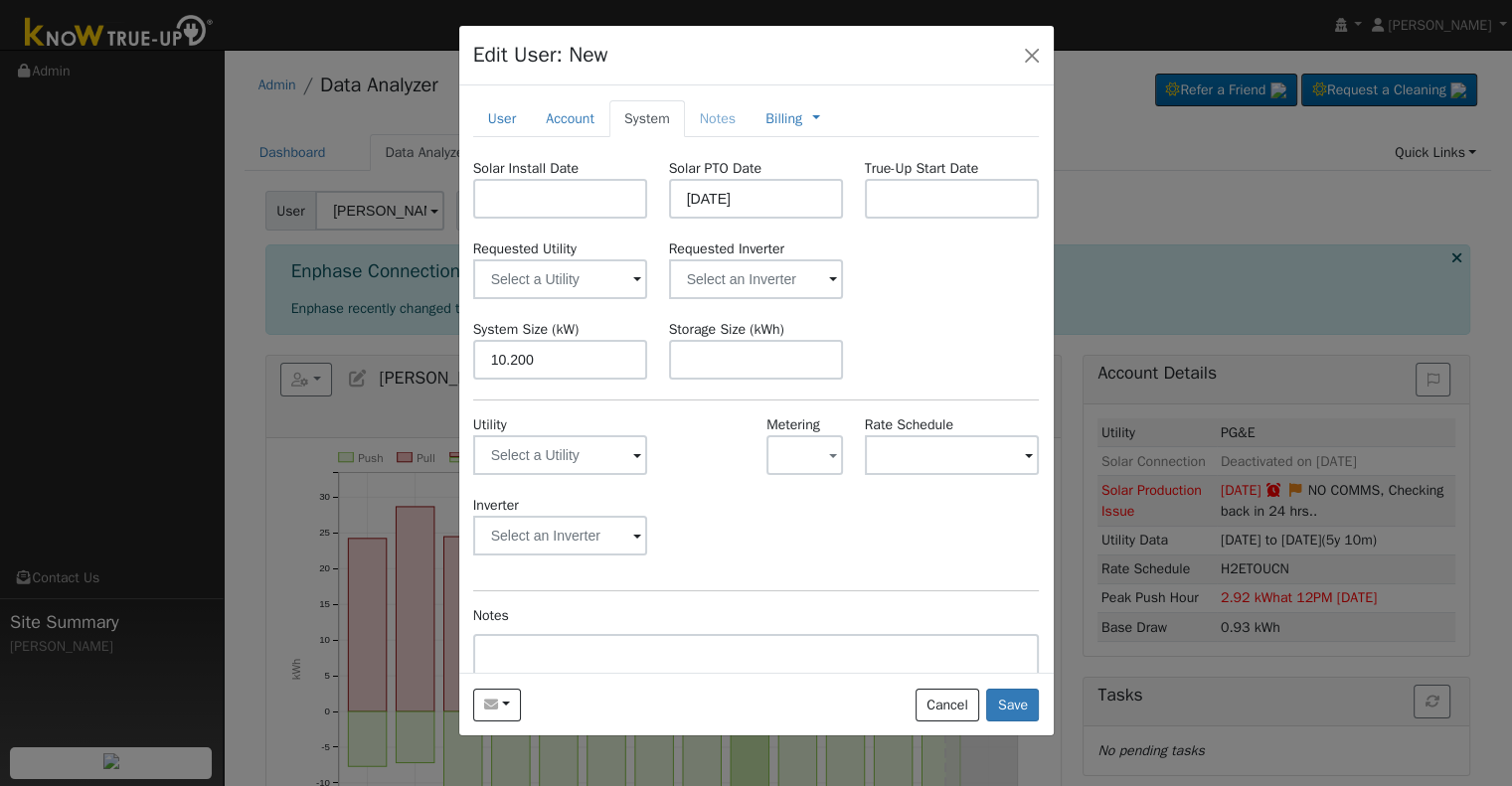 type on "10.2" 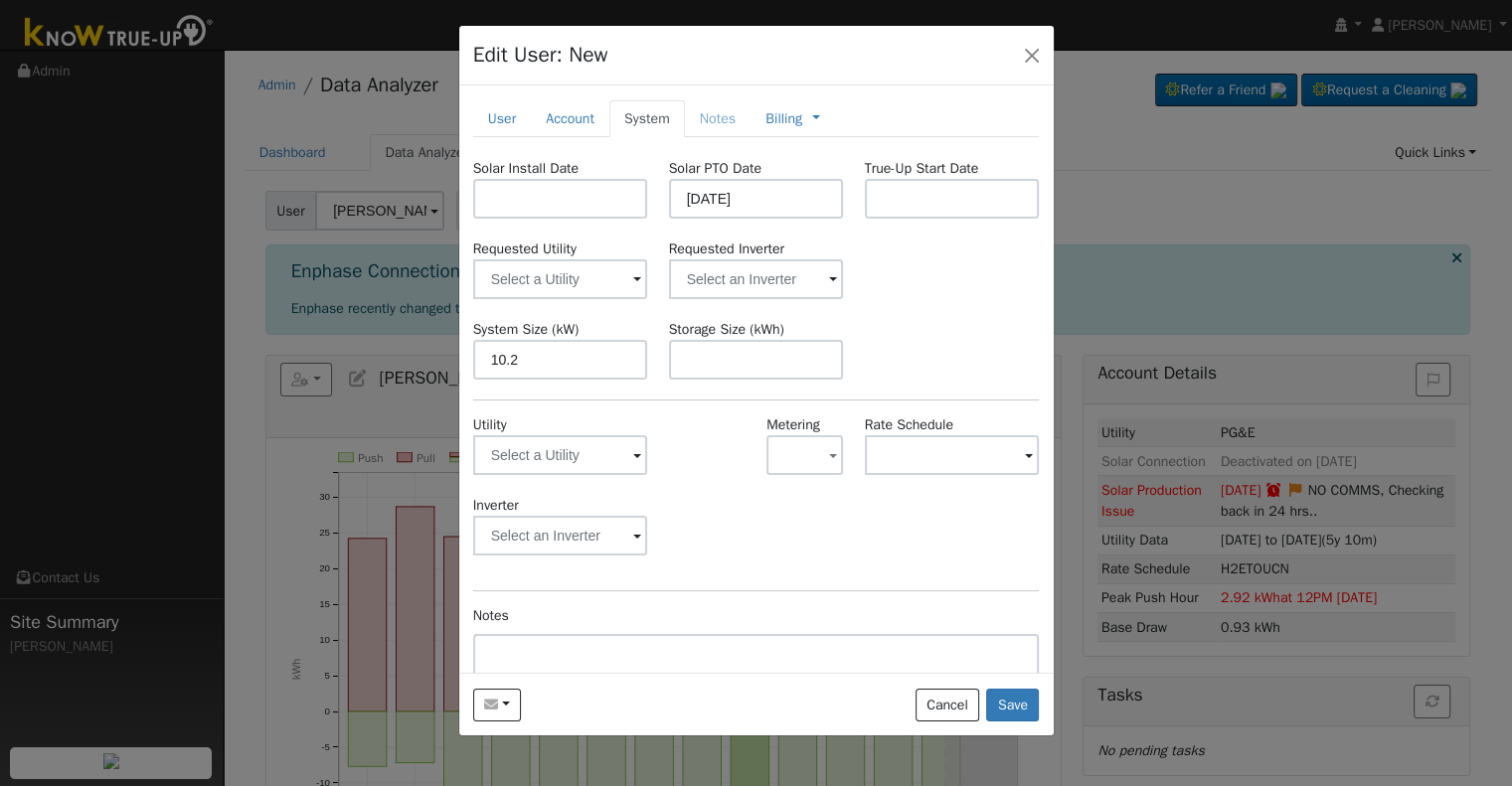 click on "Solar Install Date Solar PTO Date 07/28/2025 True-Up Start Date Requested Utility Requested Inverter System Size (kW) 10.2 Storage Size (kWh) Utility Metering - None - NEM NBT  Rate Schedule  Inverter Disconnecting . Do you also want to delete all of the  data?  - Delete data if disconnecting or connecting to different data.  - Keep data if reconnecting to same data.  Be careful: this cannot be undone.  Cancel  No  Yes Notes" at bounding box center (756, 470) 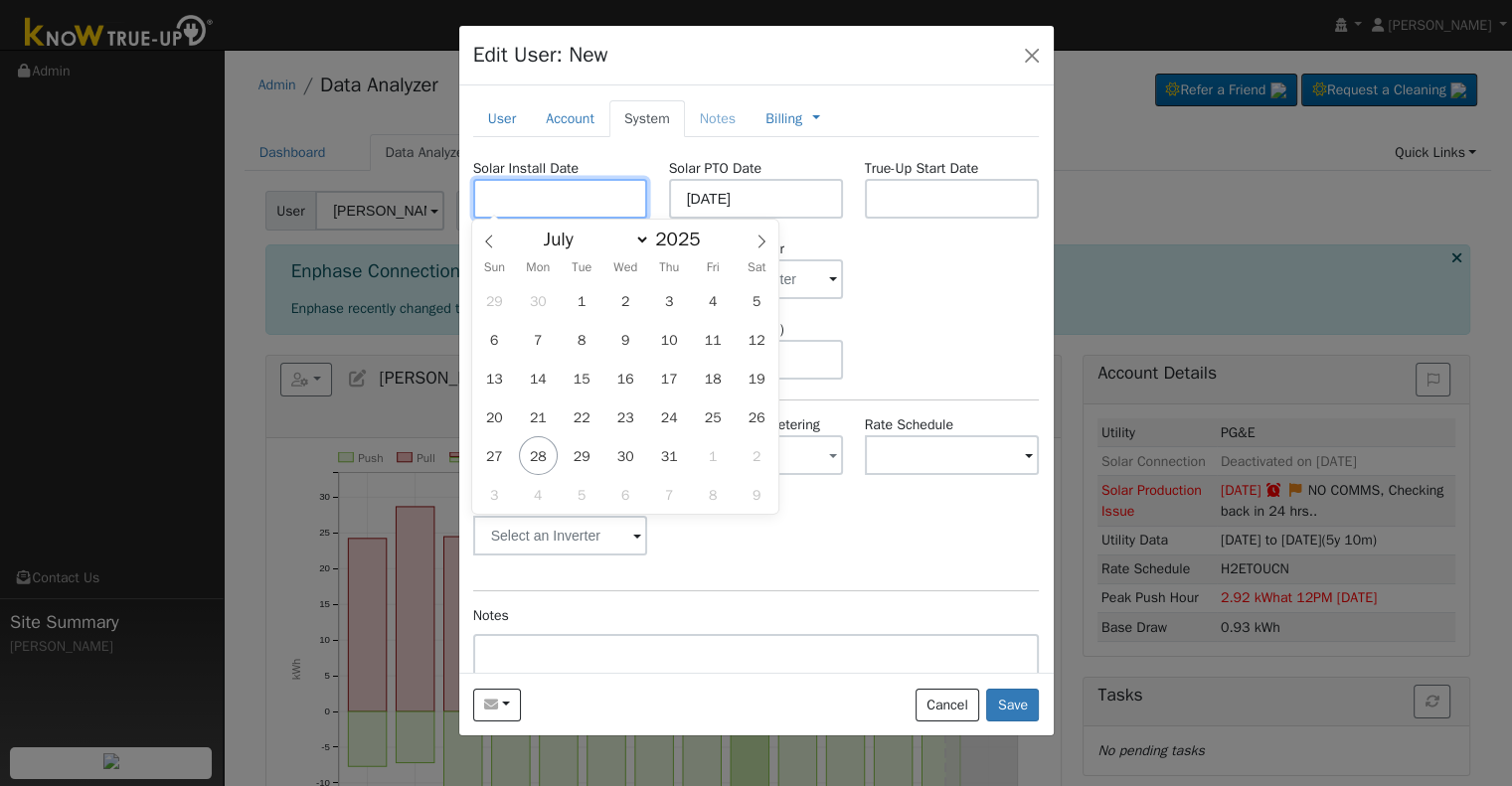 click at bounding box center [561, 199] 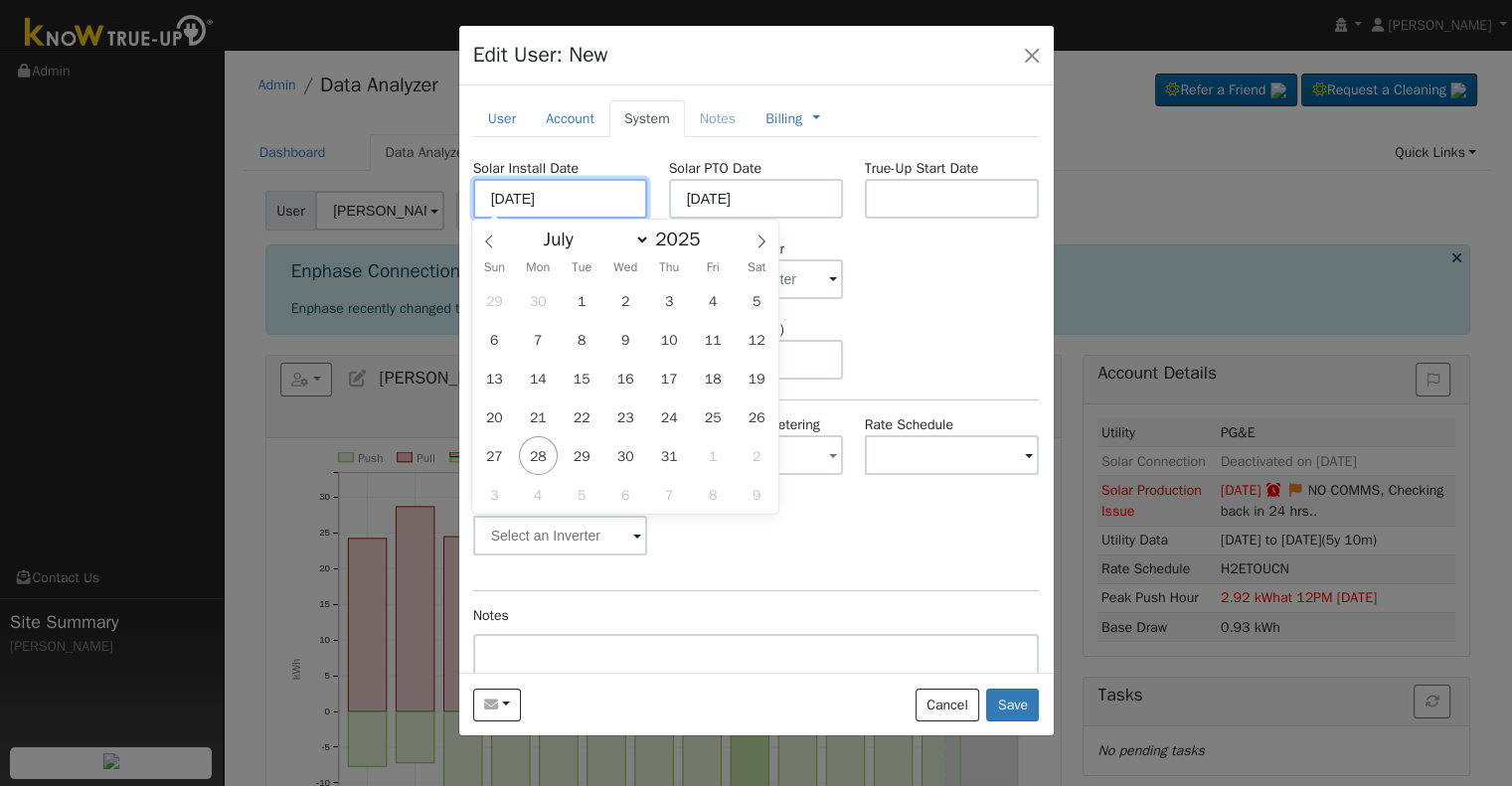 type on "03/12/2025" 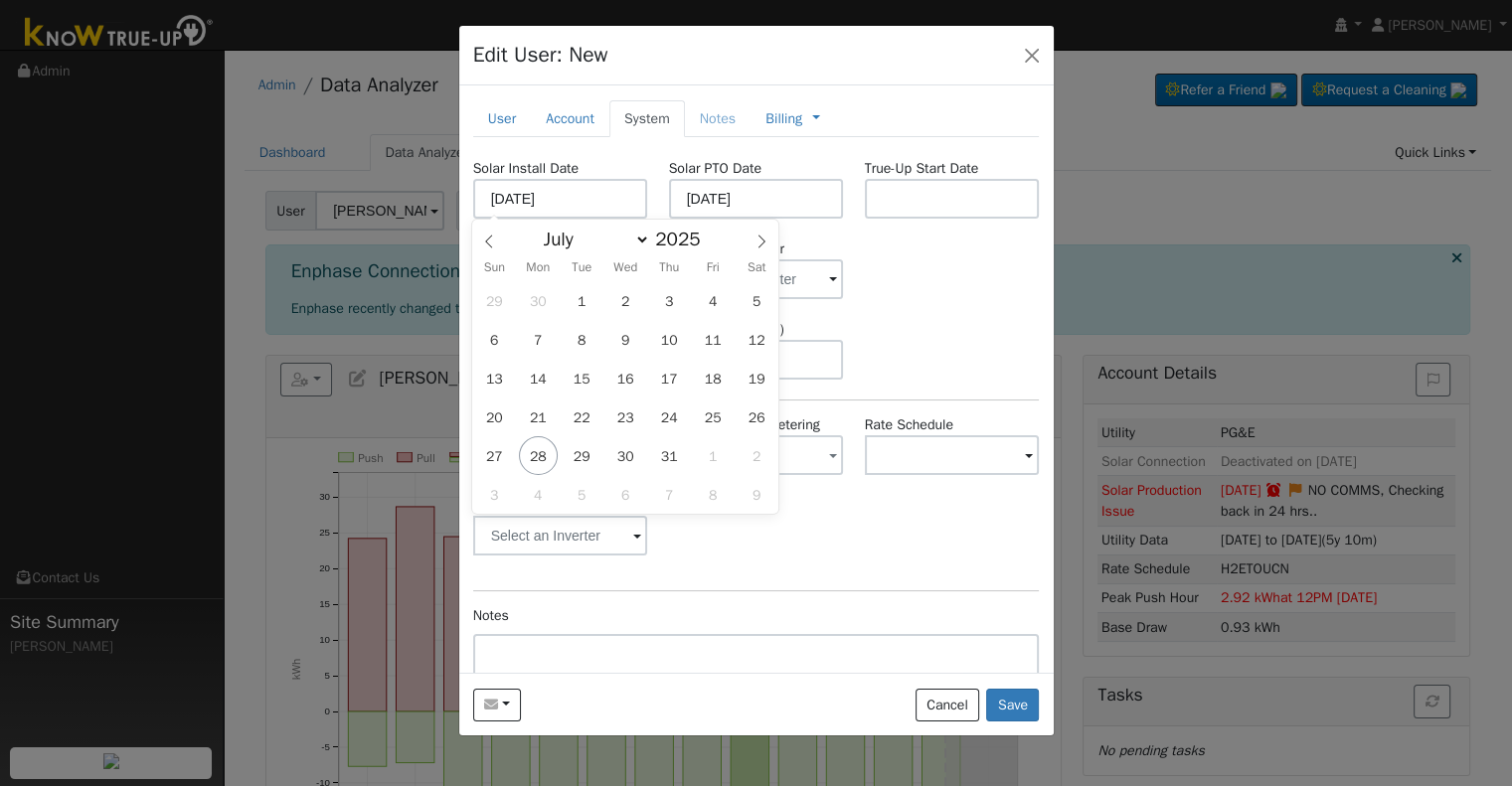 click on "System Size (kW) 10.2 Storage Size (kWh)" at bounding box center [756, 349] 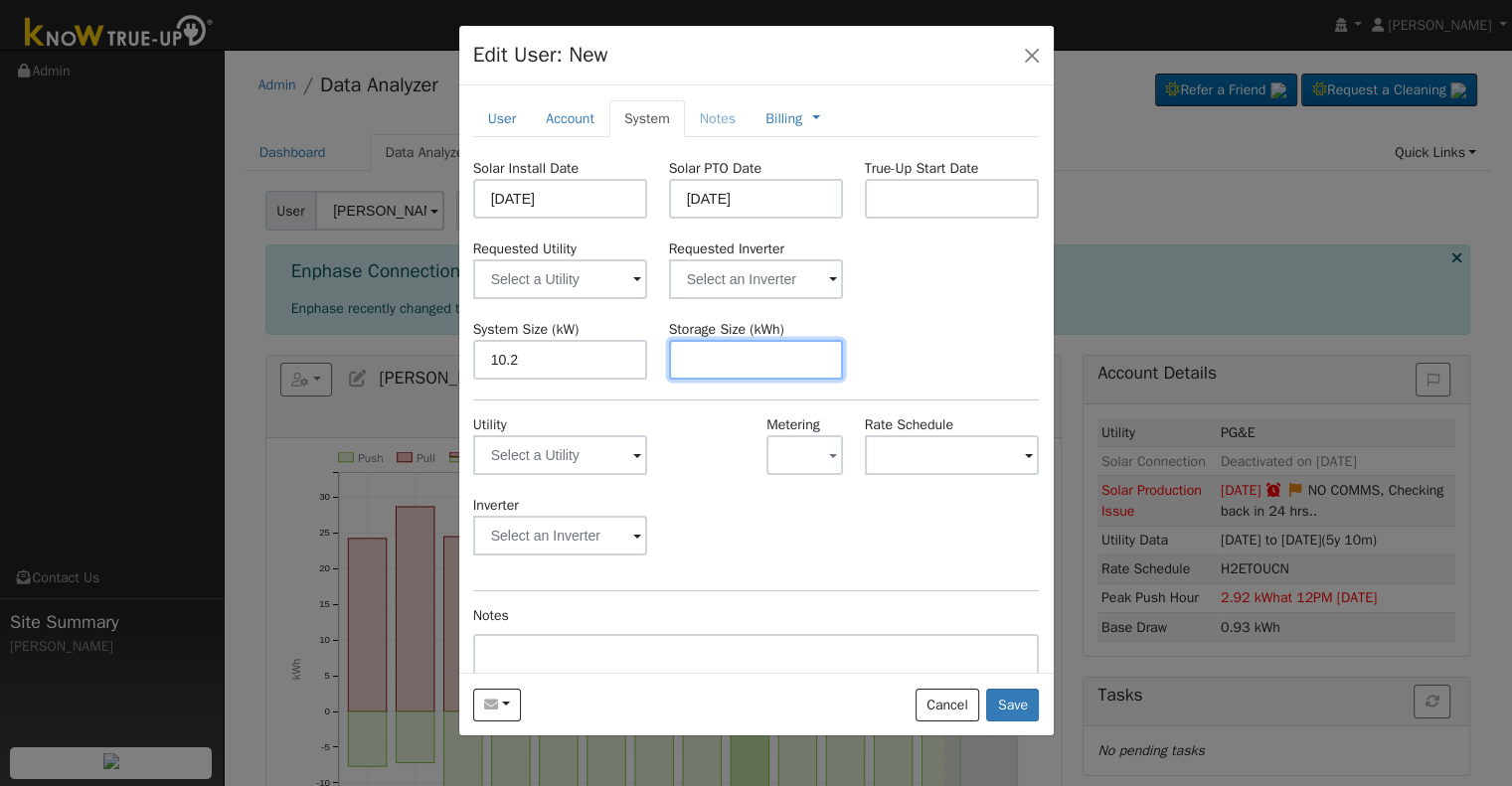 click at bounding box center [756, 360] 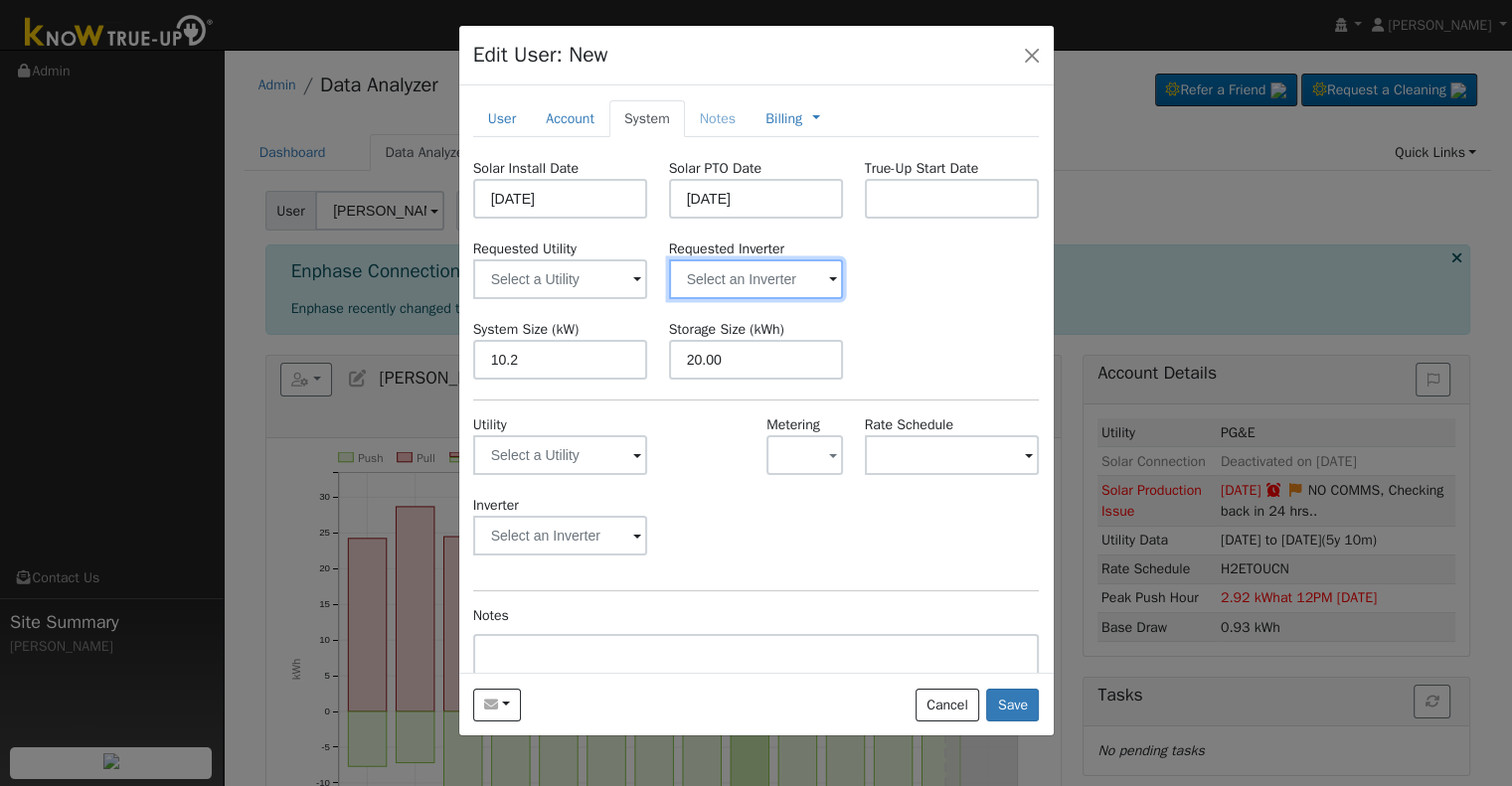 type on "20" 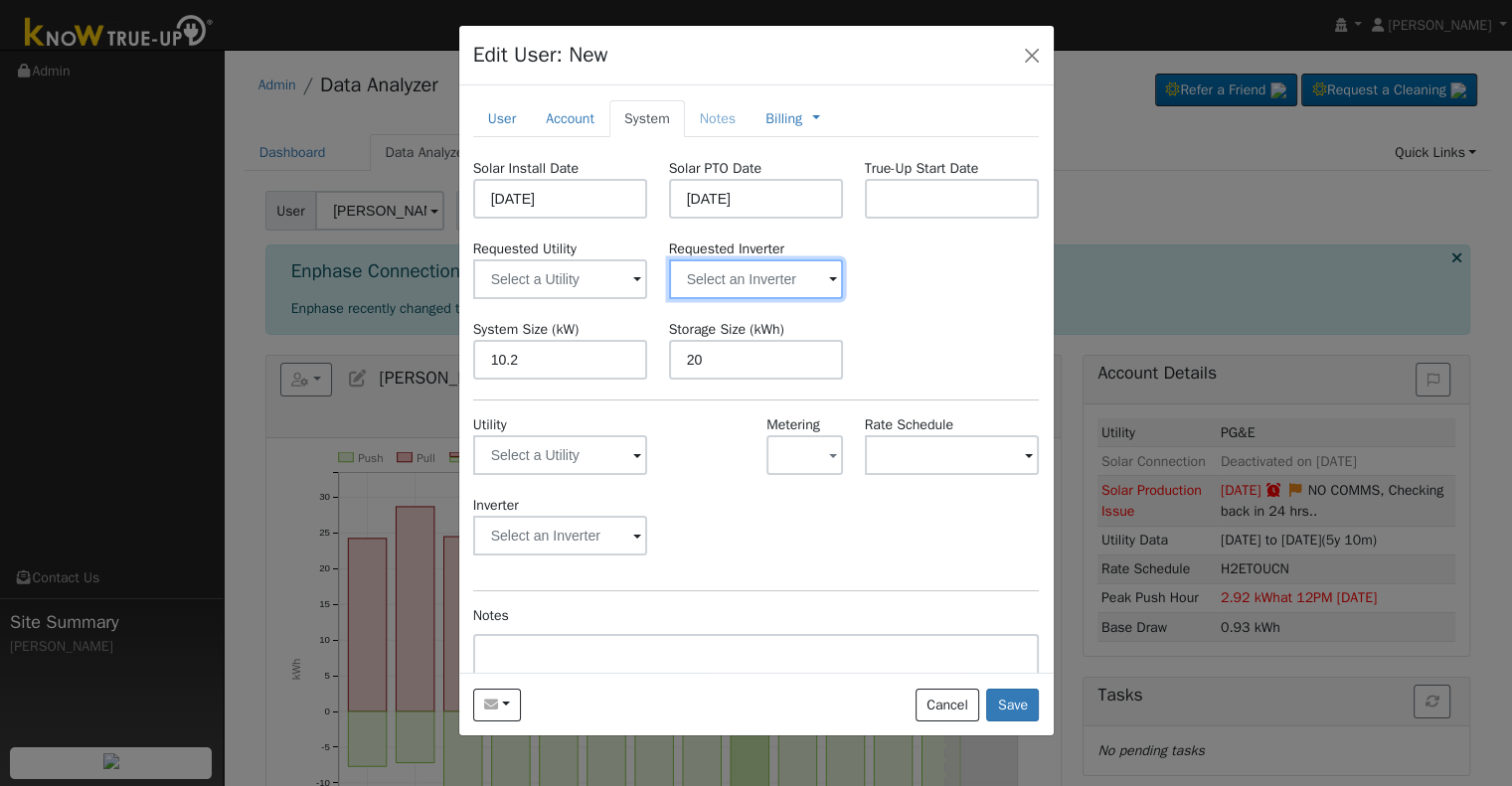 click at bounding box center [561, 279] 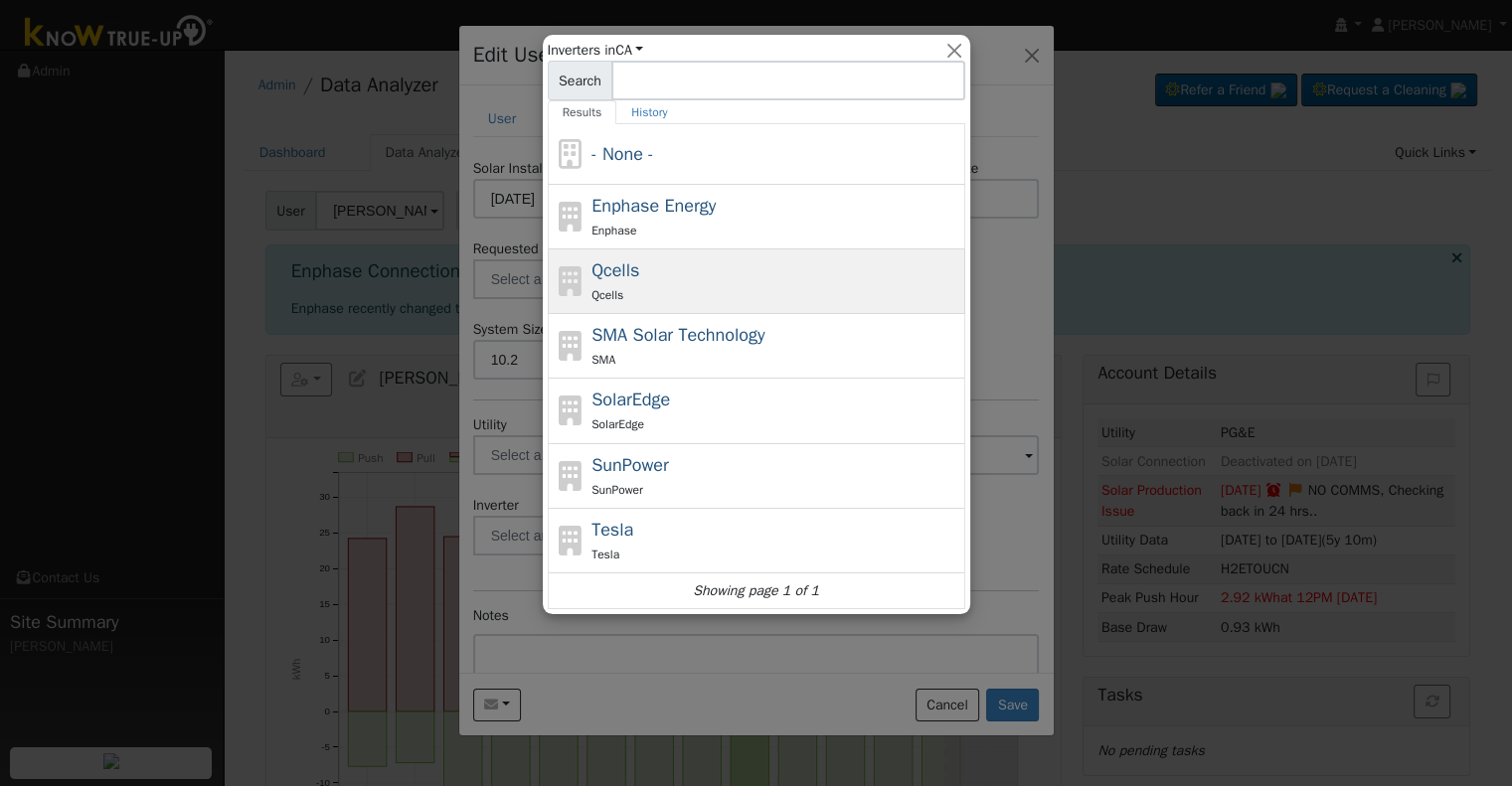 click on "Qcells" at bounding box center (775, 294) 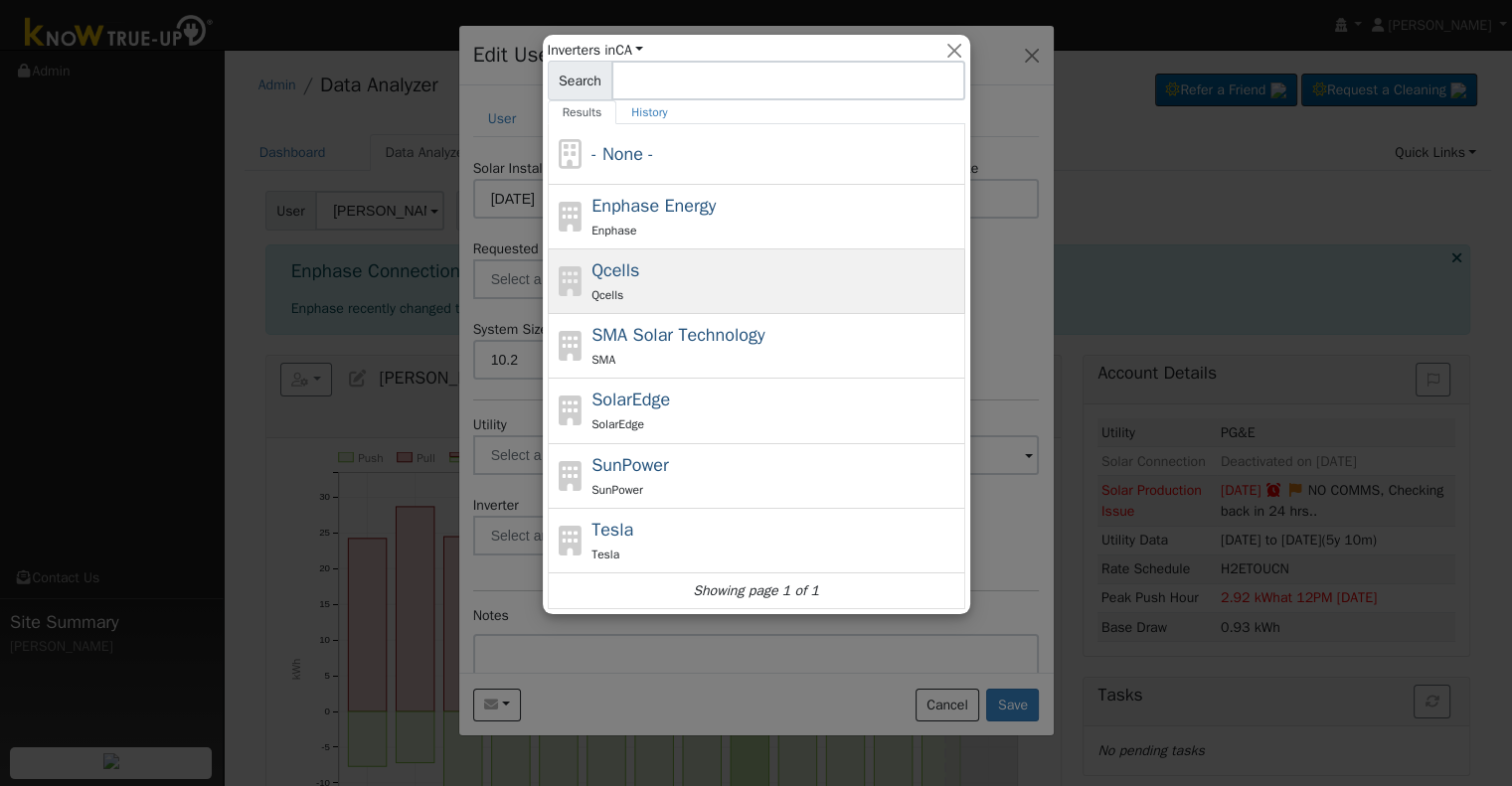 type on "Qcells" 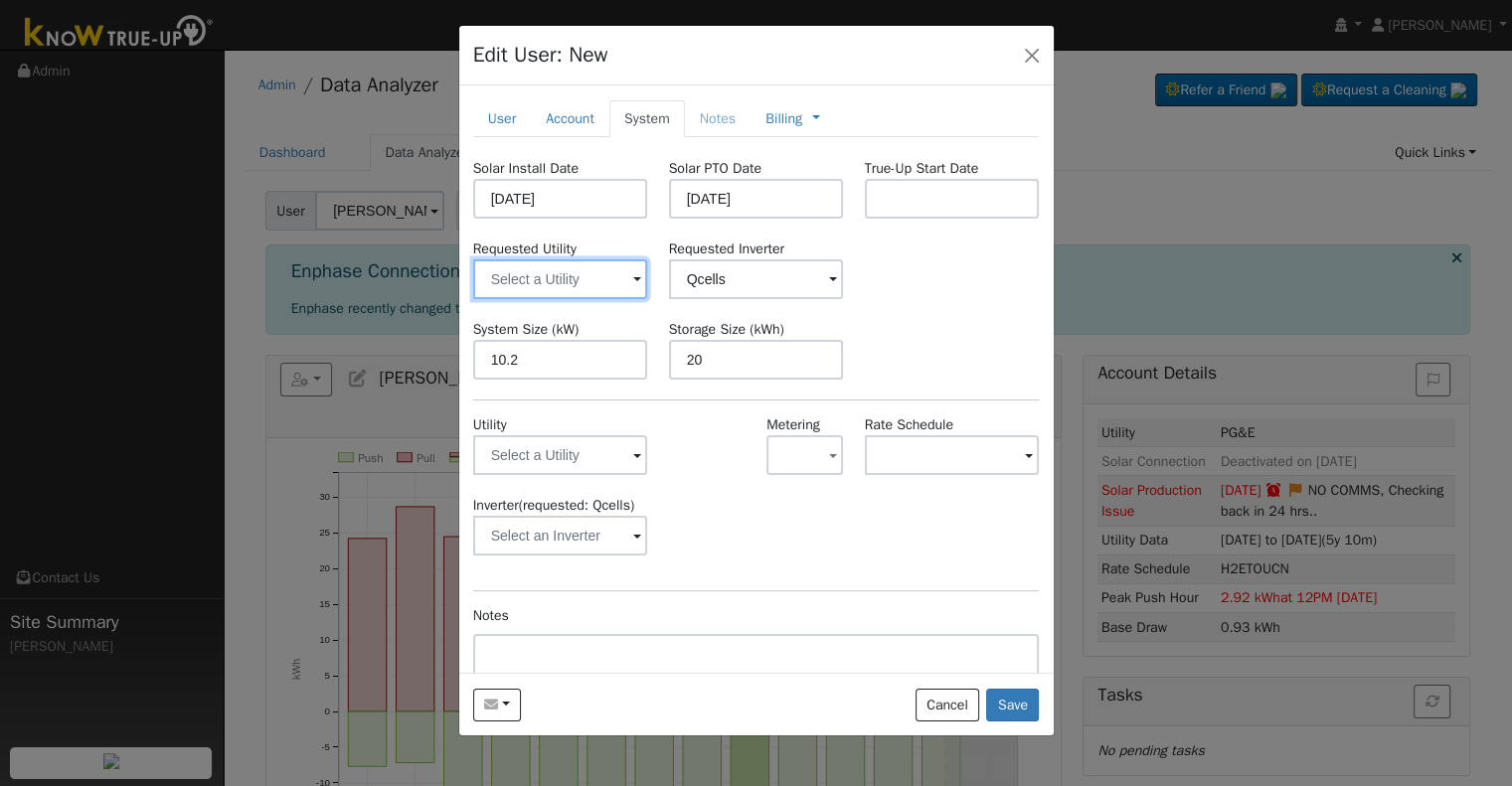 click at bounding box center (561, 279) 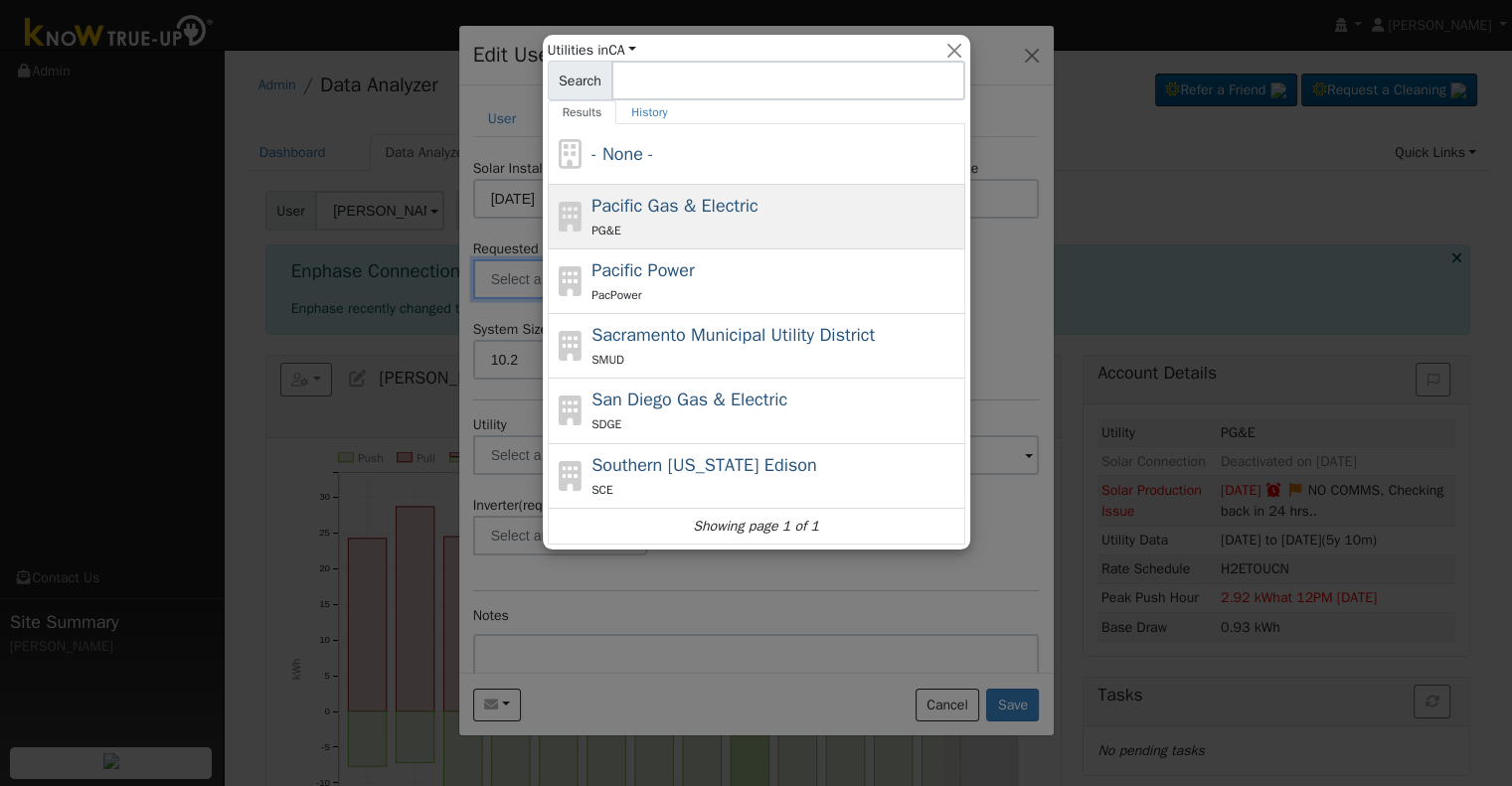 click on "Pacific Gas & Electric" at bounding box center (675, 206) 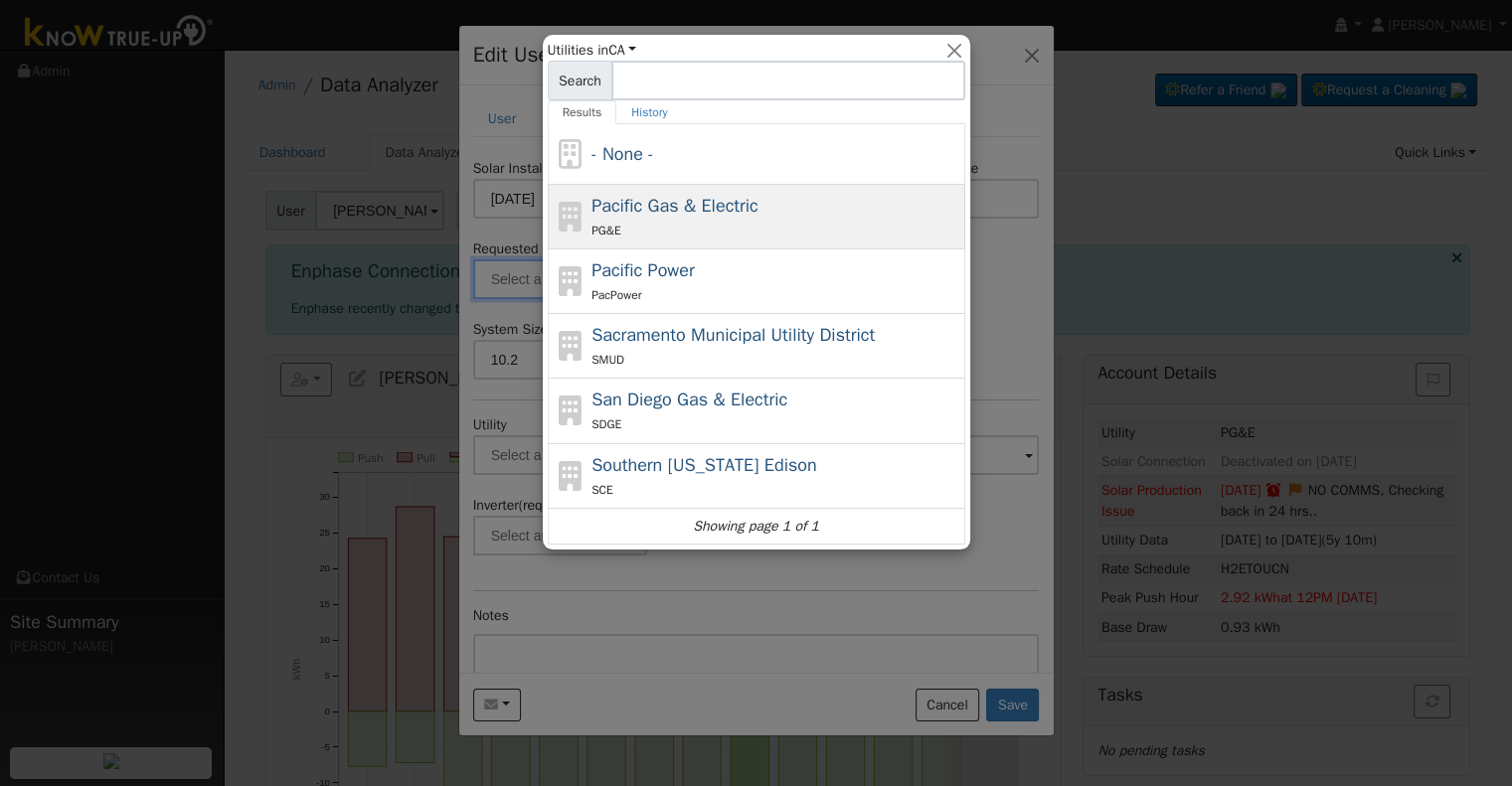 type on "Pacific Gas & Electric" 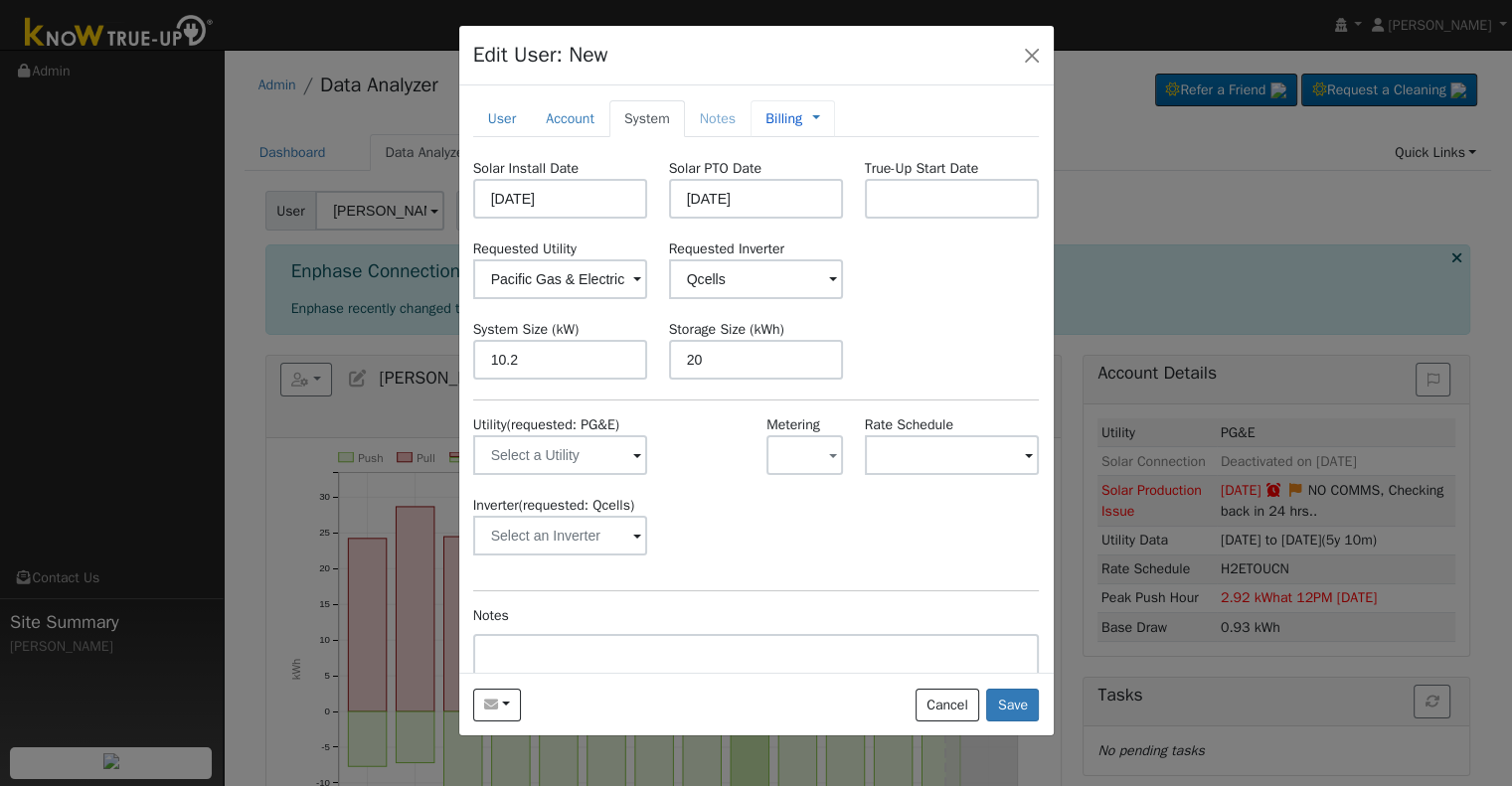 drag, startPoint x: 809, startPoint y: 119, endPoint x: 800, endPoint y: 124, distance: 10.29563 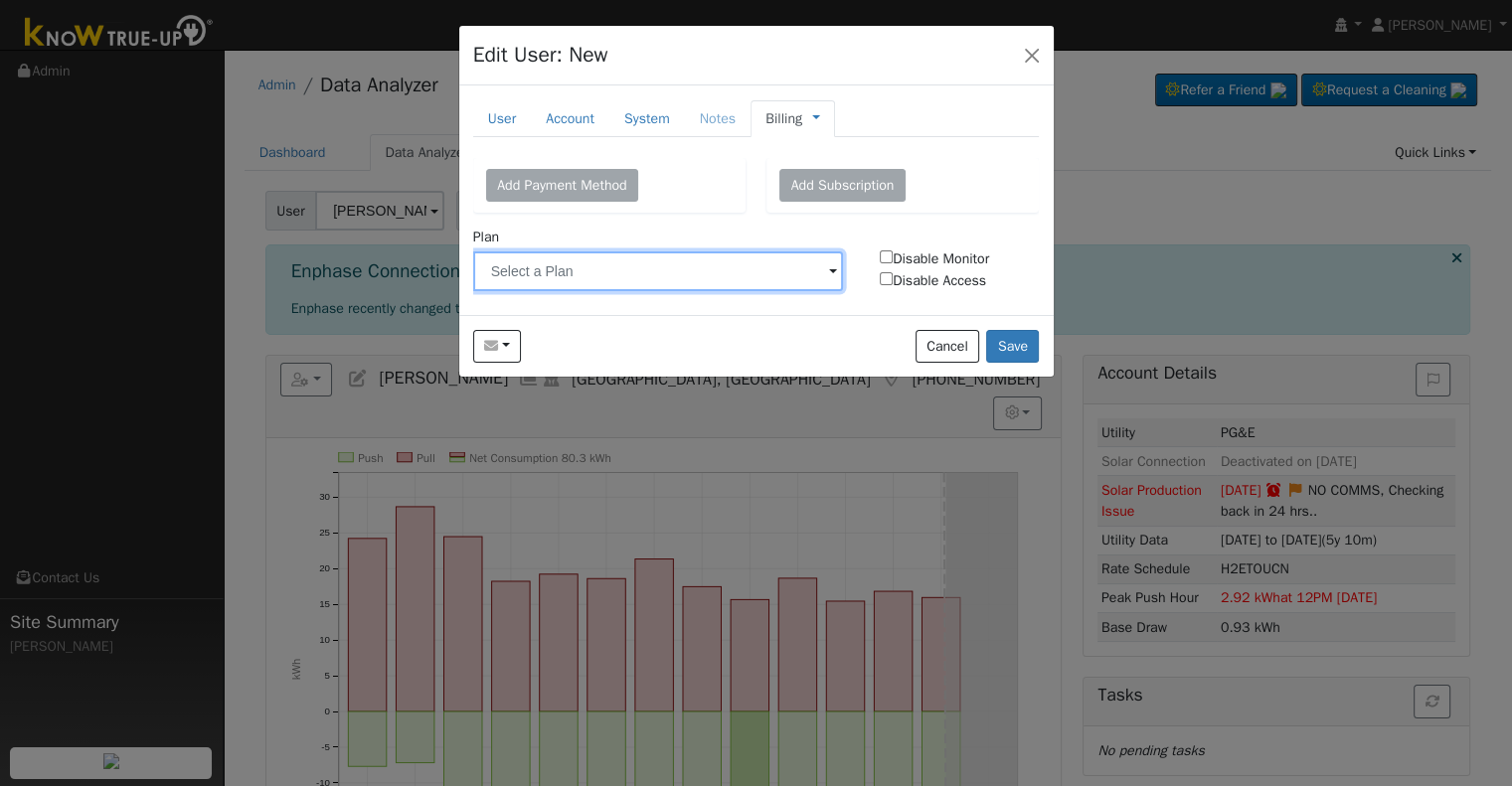 click at bounding box center [658, 271] 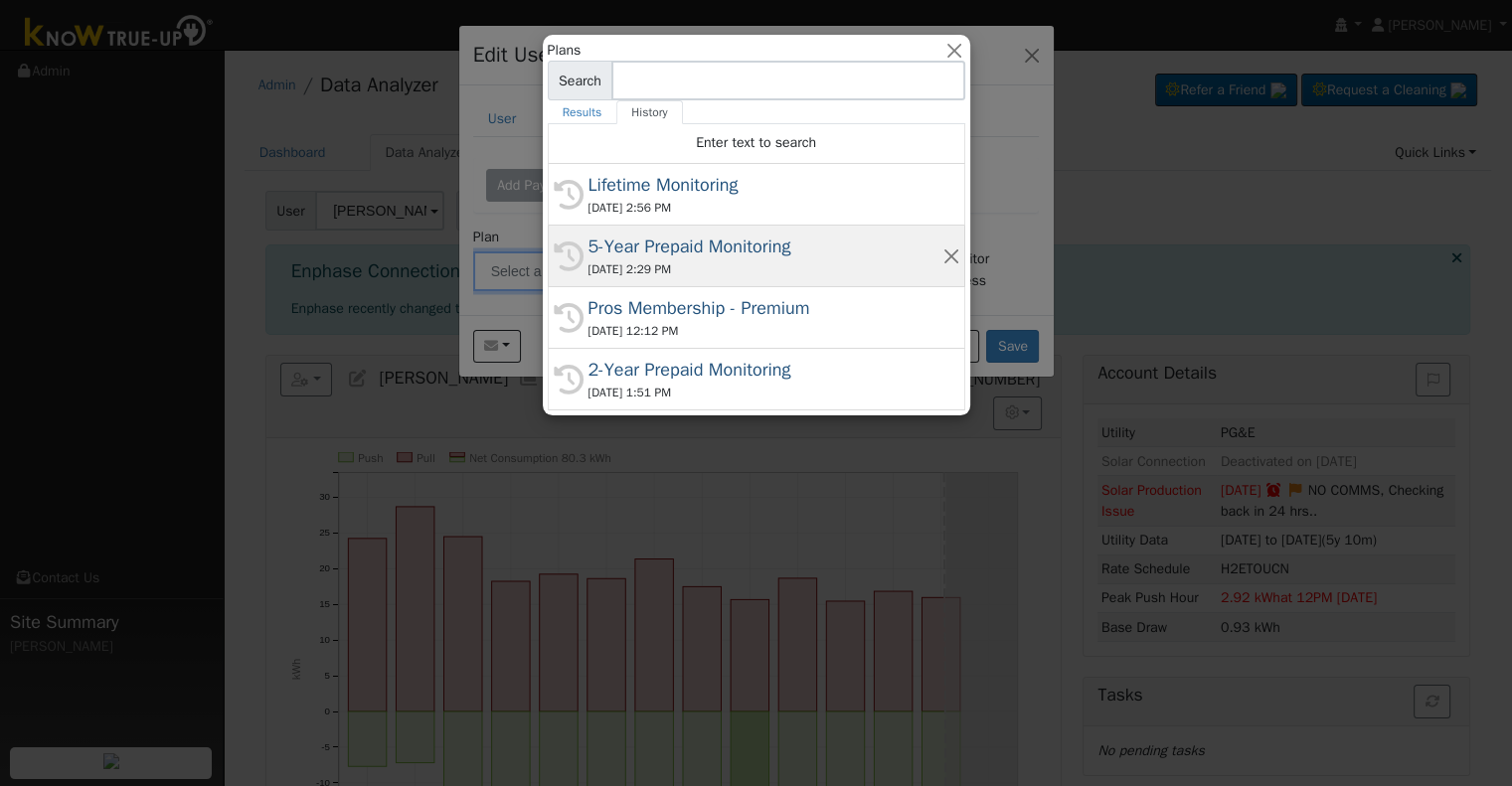 click on "[DATE] 2:29 PM" at bounding box center [765, 269] 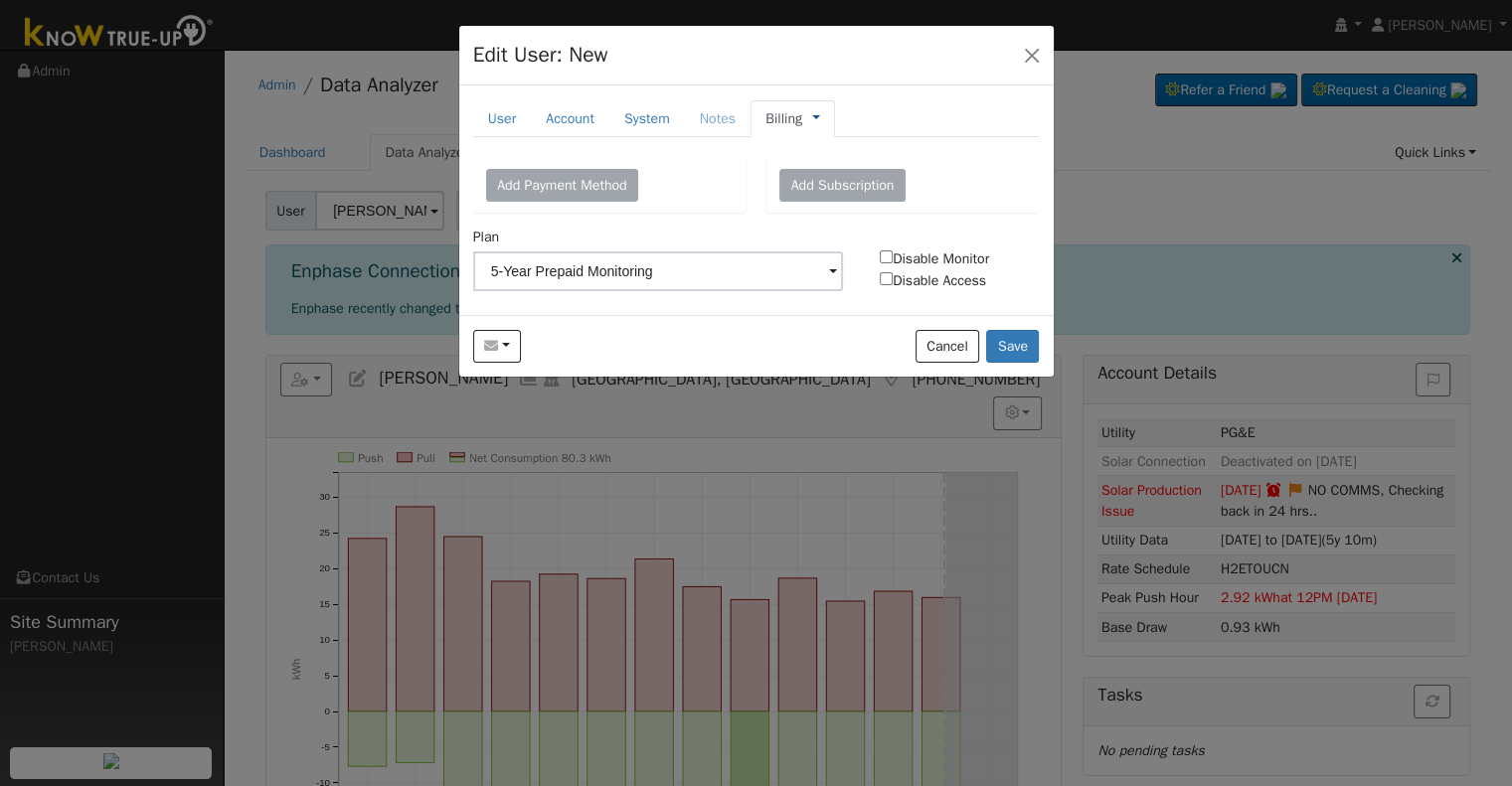 click on "Management Billing Timeline" at bounding box center [811, 118] 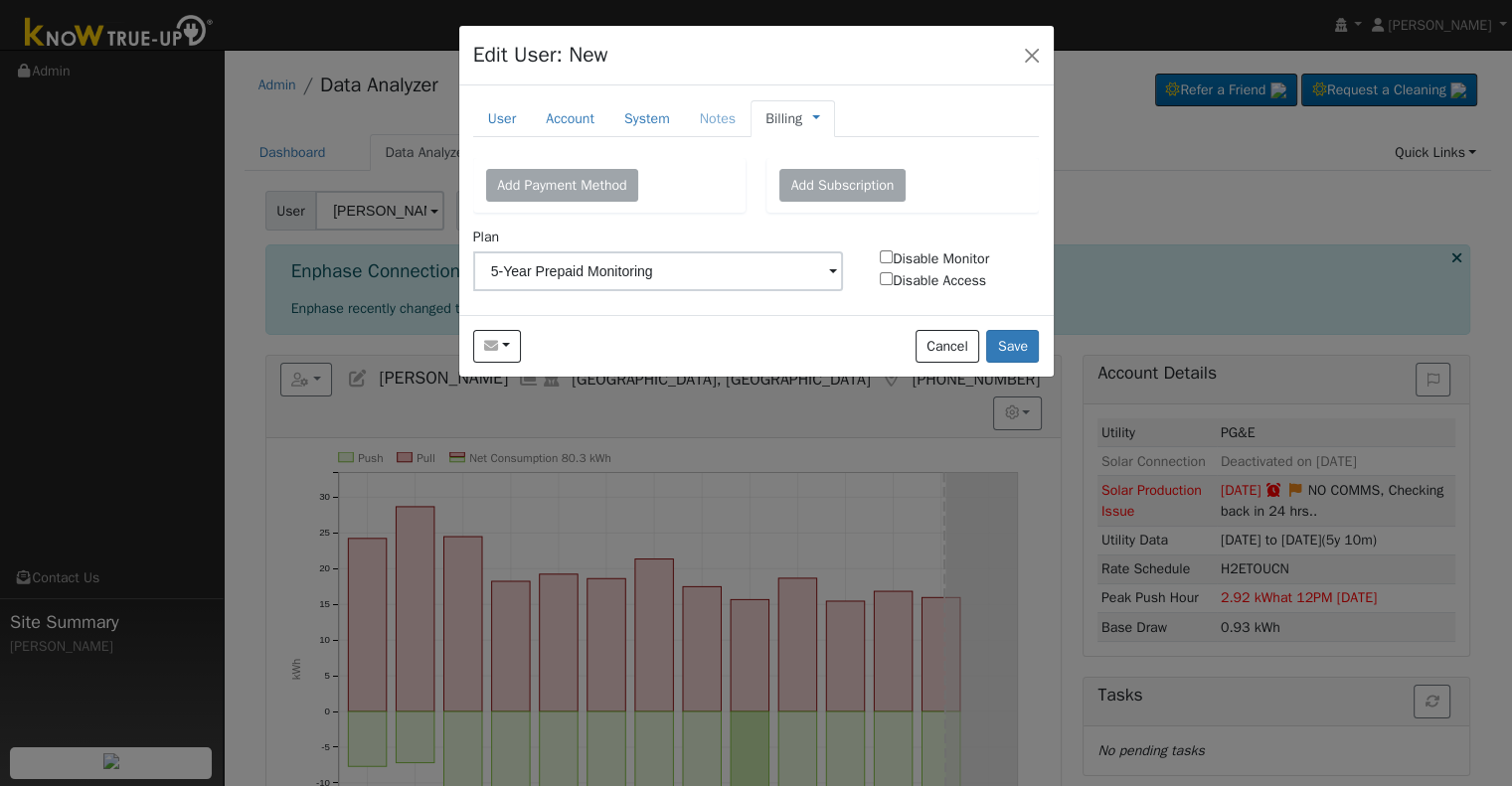 click on "Management Billing Timeline" at bounding box center (811, 118) 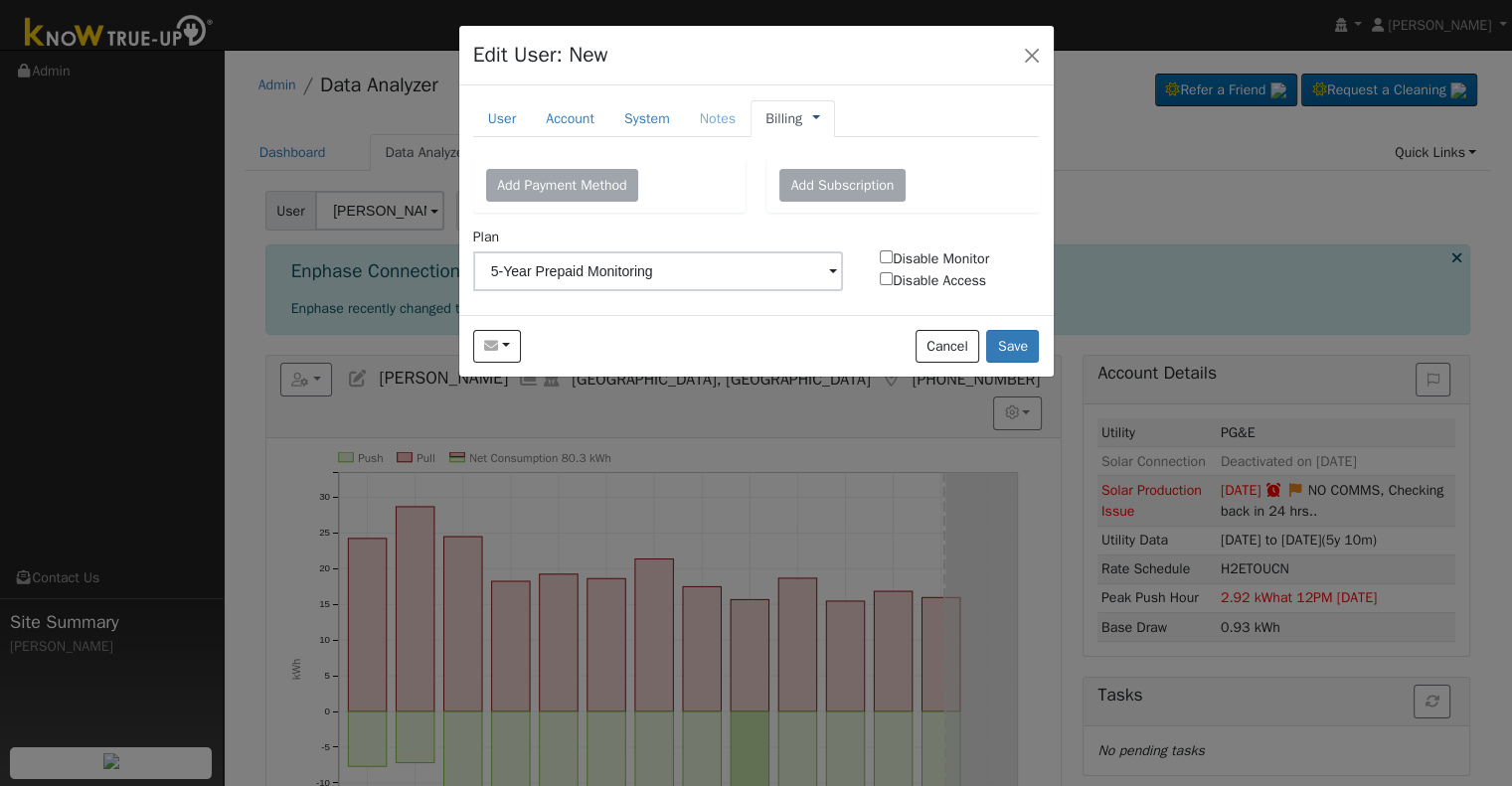 click at bounding box center (816, 118) 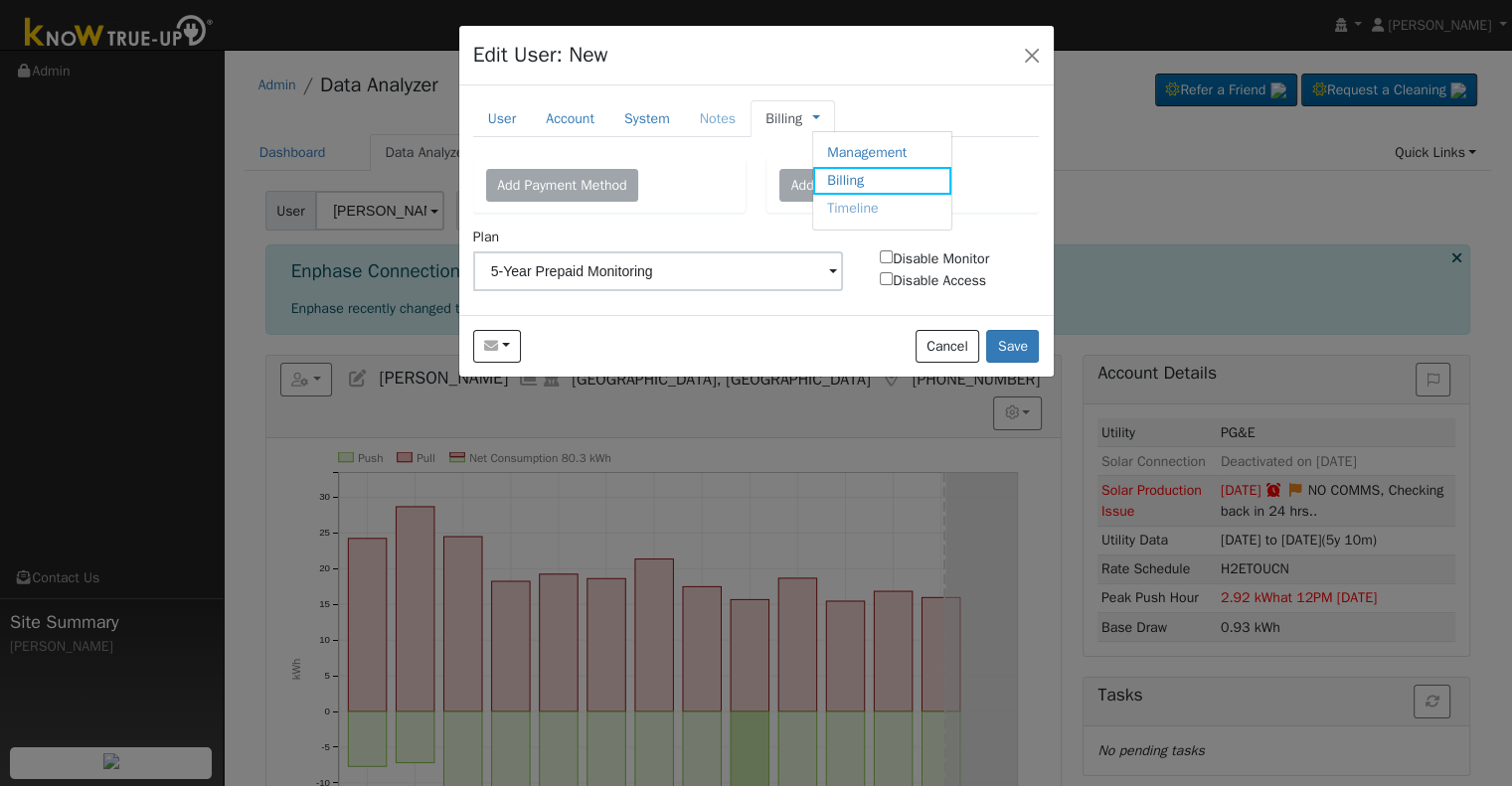 click on "Management" at bounding box center [882, 153] 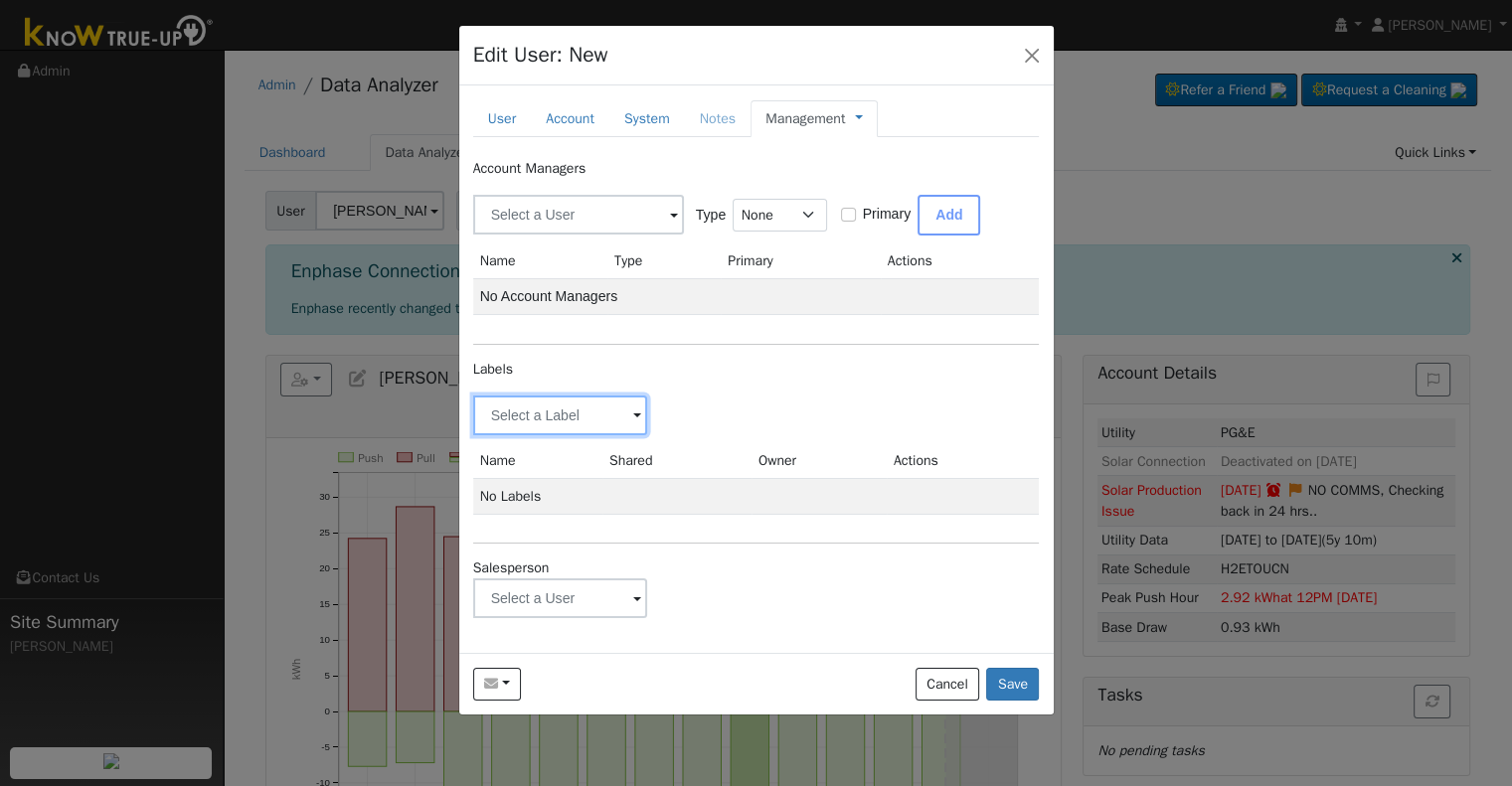 click at bounding box center [561, 415] 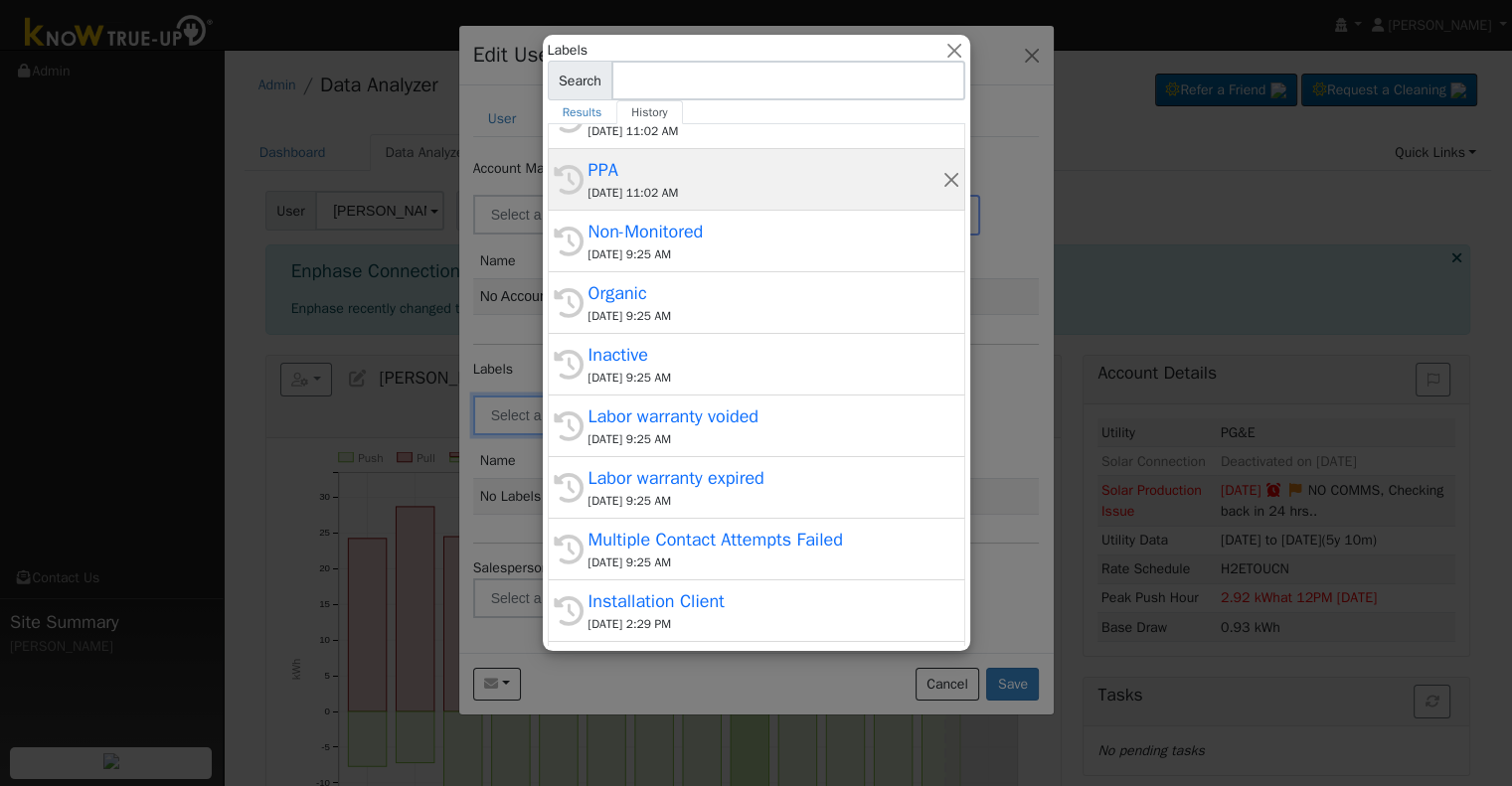 scroll, scrollTop: 0, scrollLeft: 0, axis: both 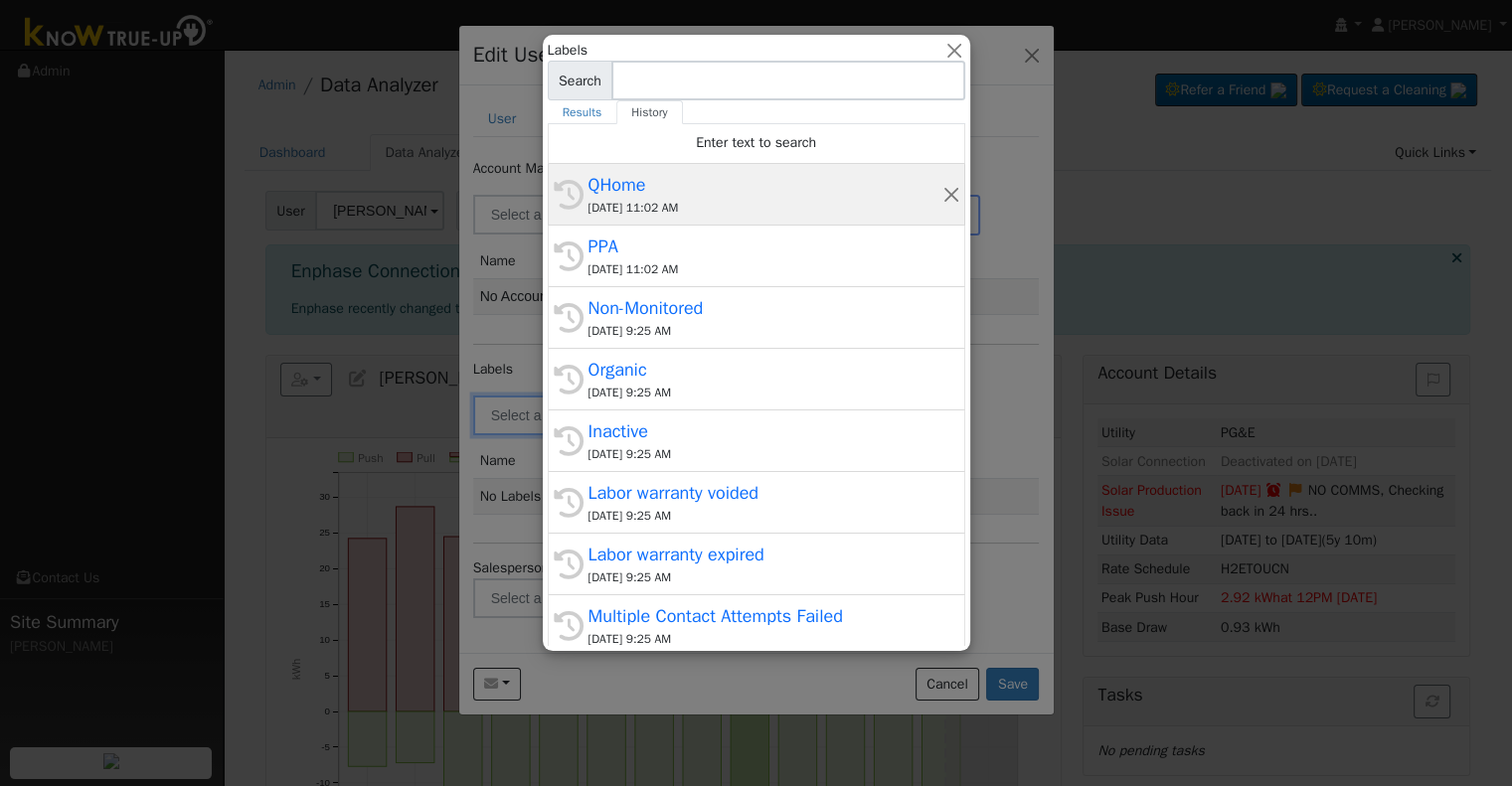 click on "History QHome 07/28/2025 11:02 AM" 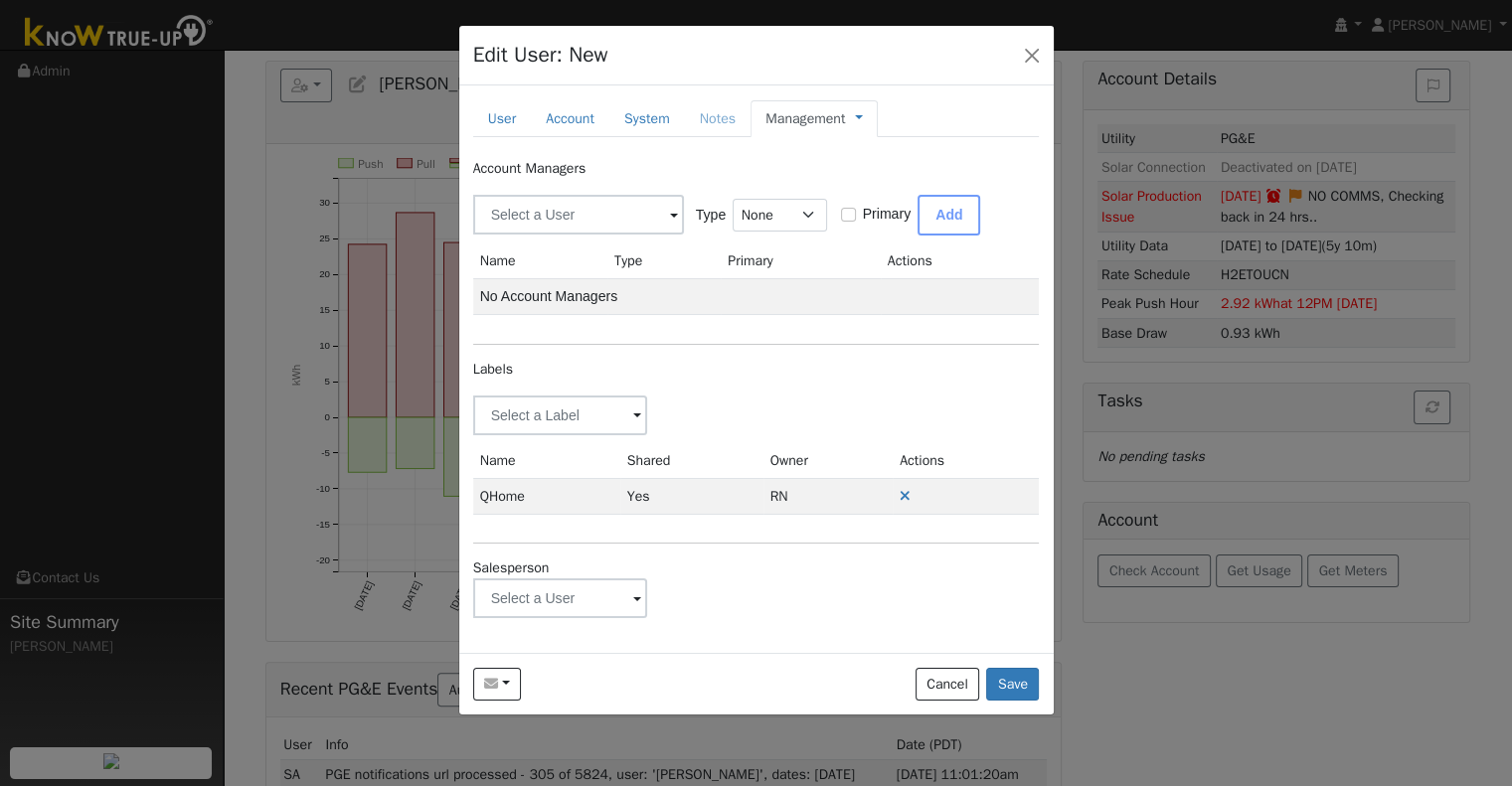 scroll, scrollTop: 298, scrollLeft: 0, axis: vertical 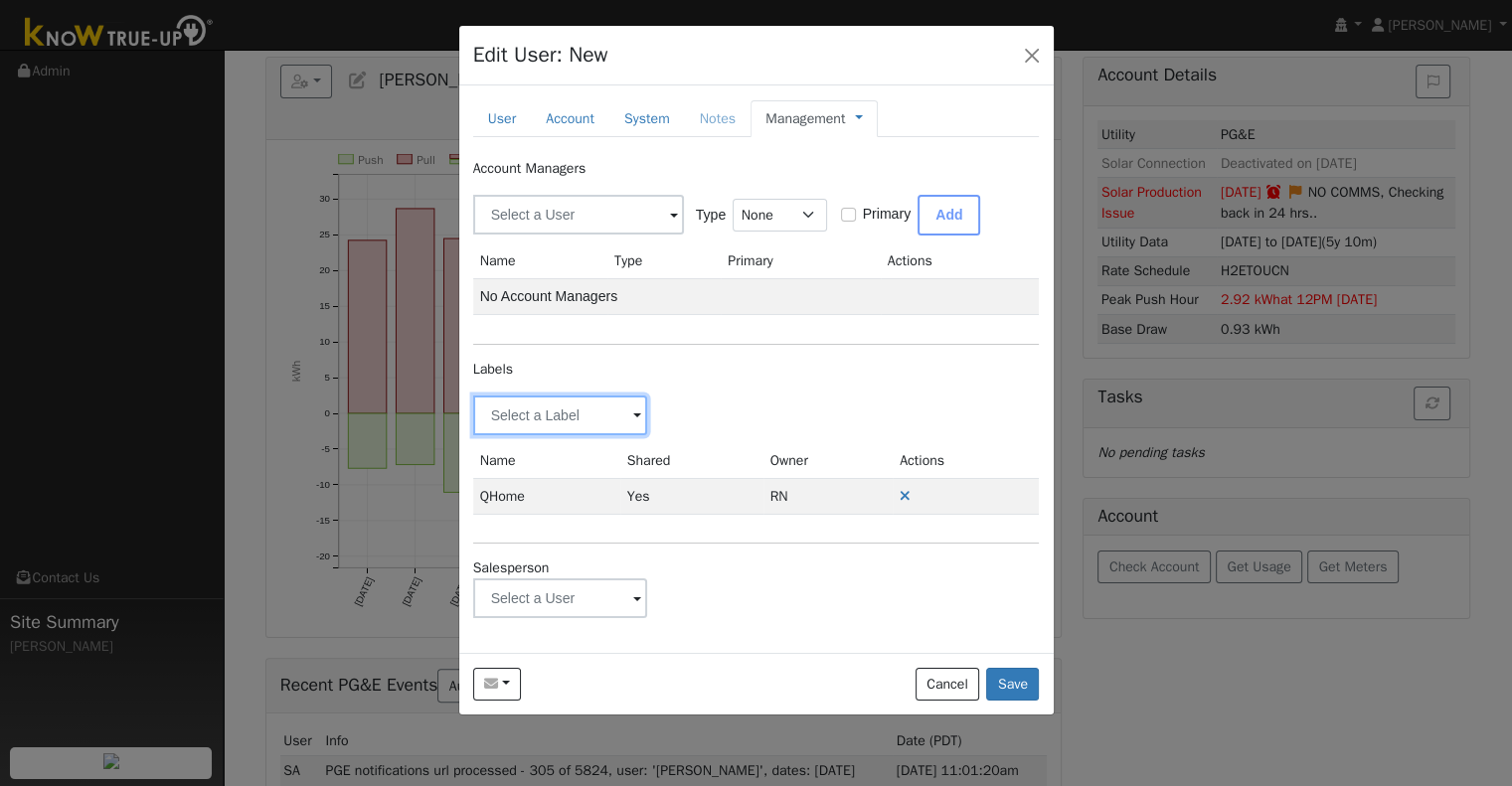 click at bounding box center (561, 415) 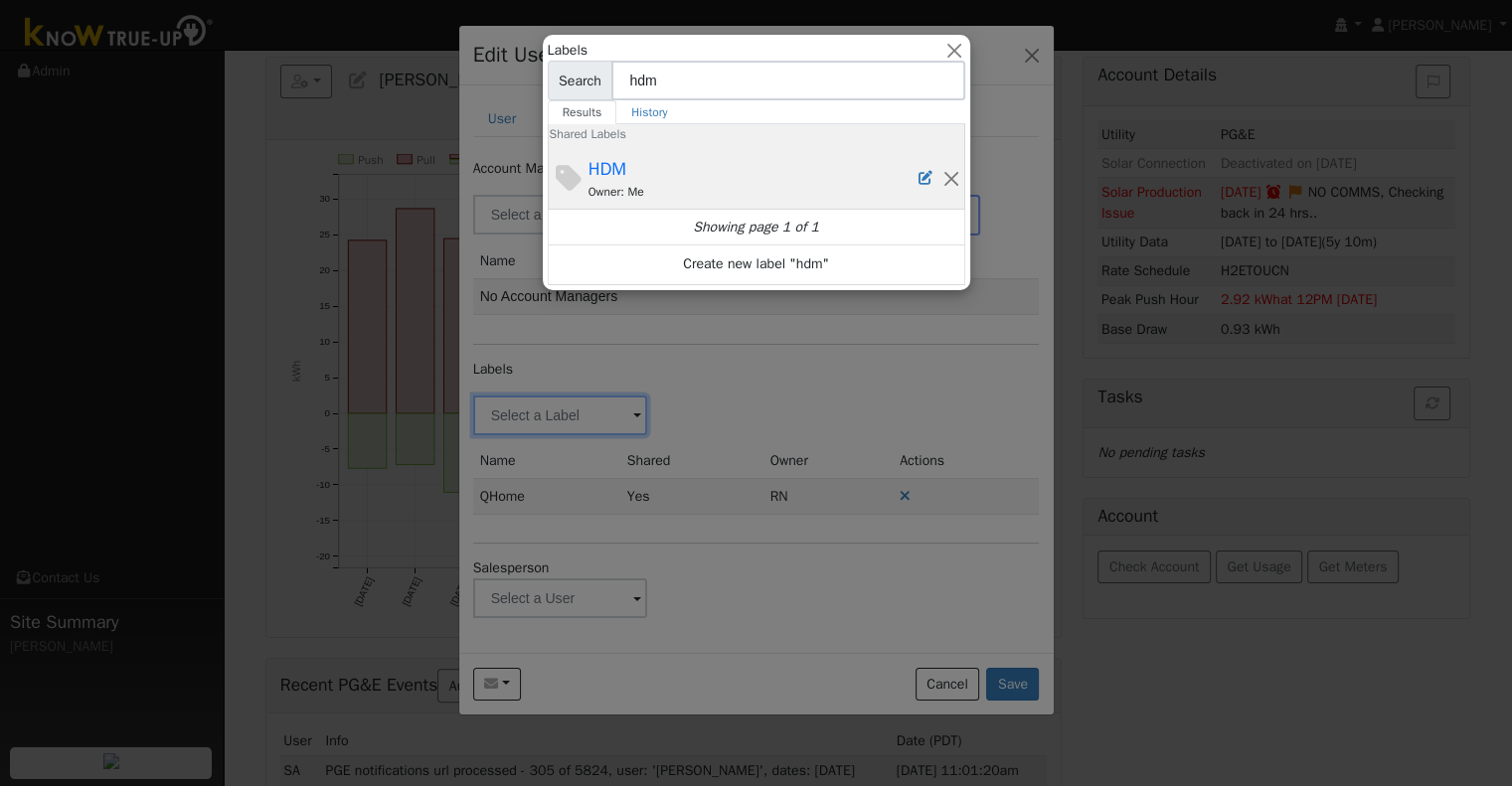 type on "hdm" 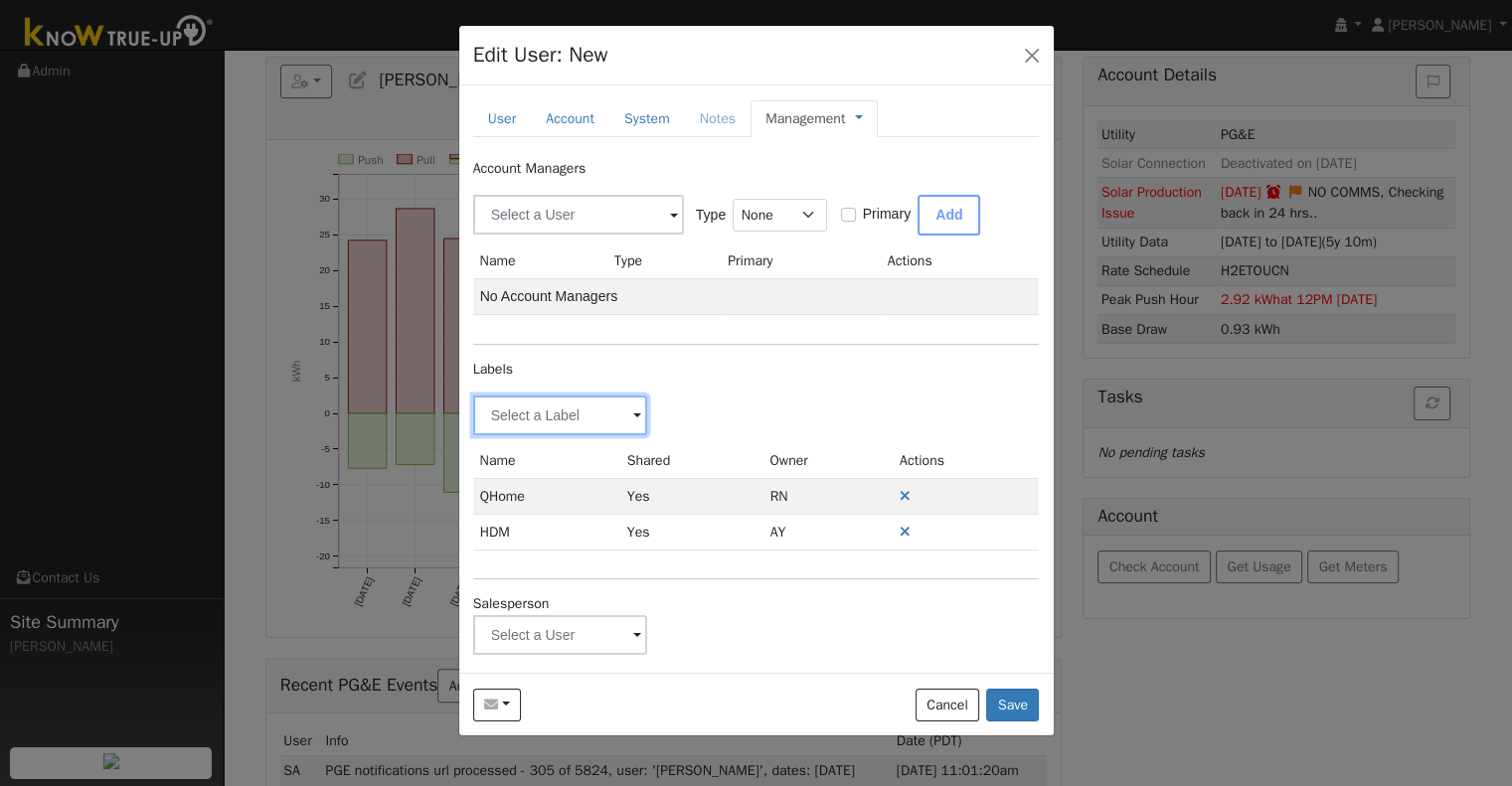 click at bounding box center [561, 415] 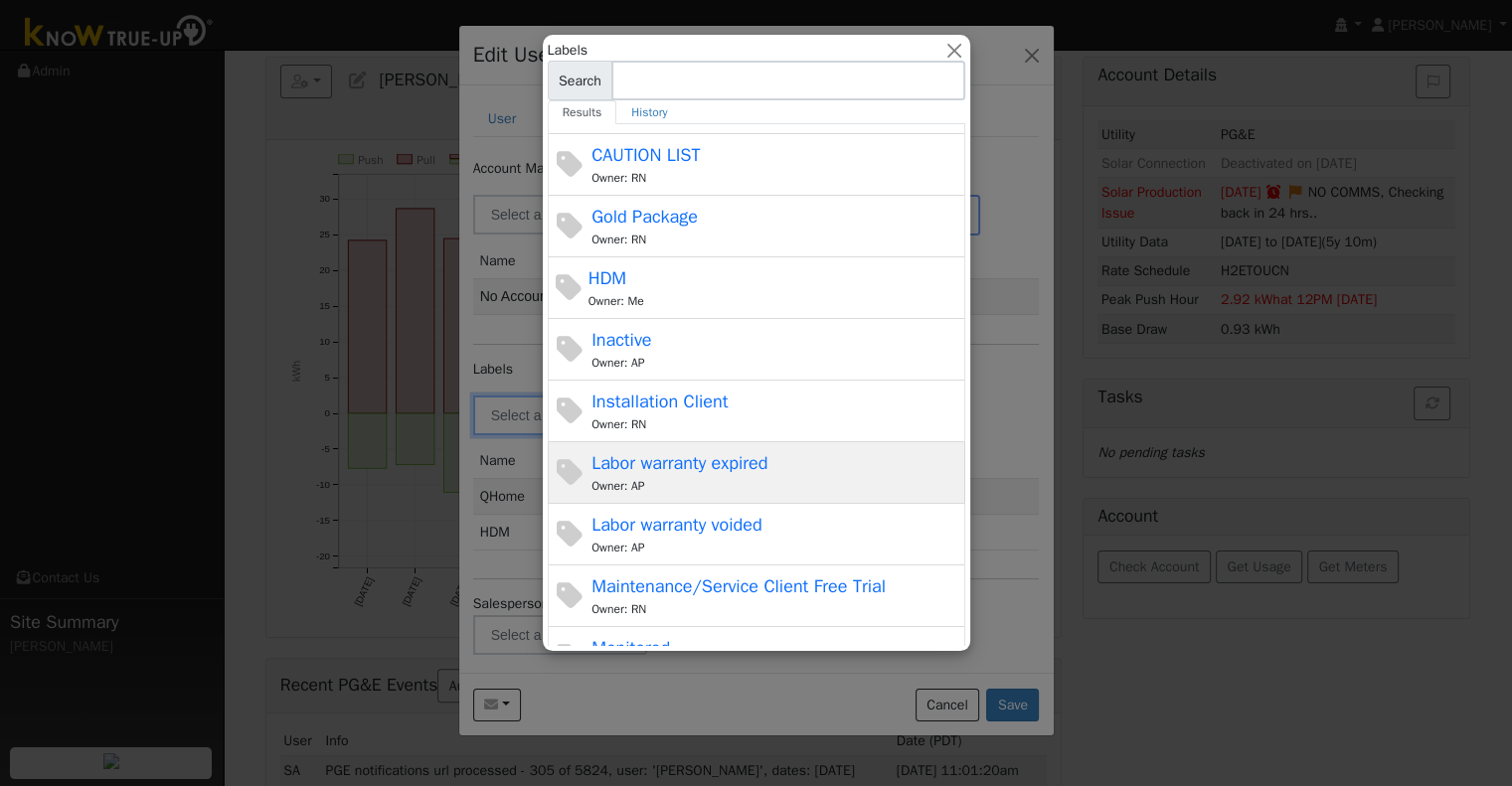 scroll, scrollTop: 298, scrollLeft: 0, axis: vertical 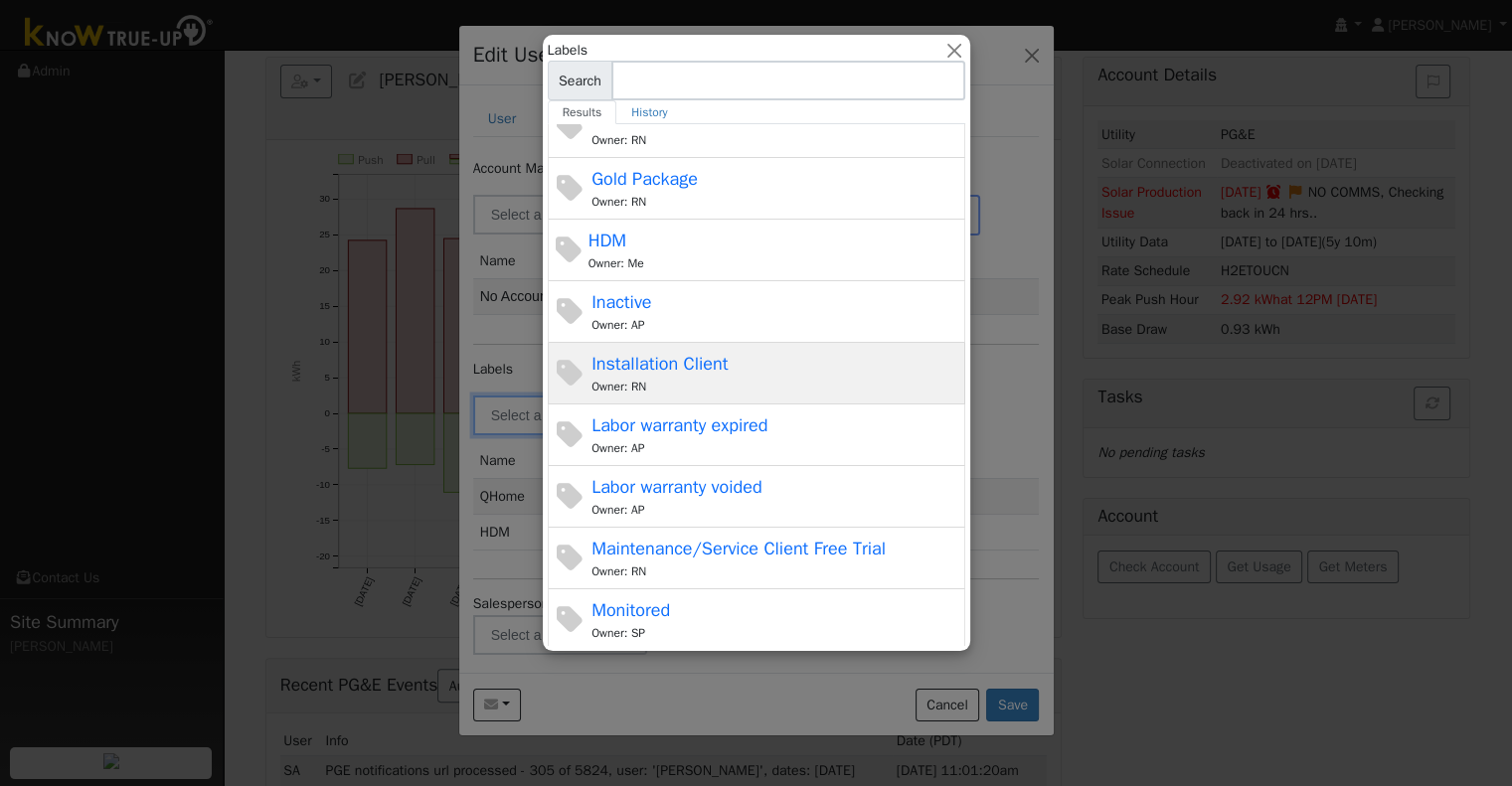 click on "Installation Client" at bounding box center (659, 364) 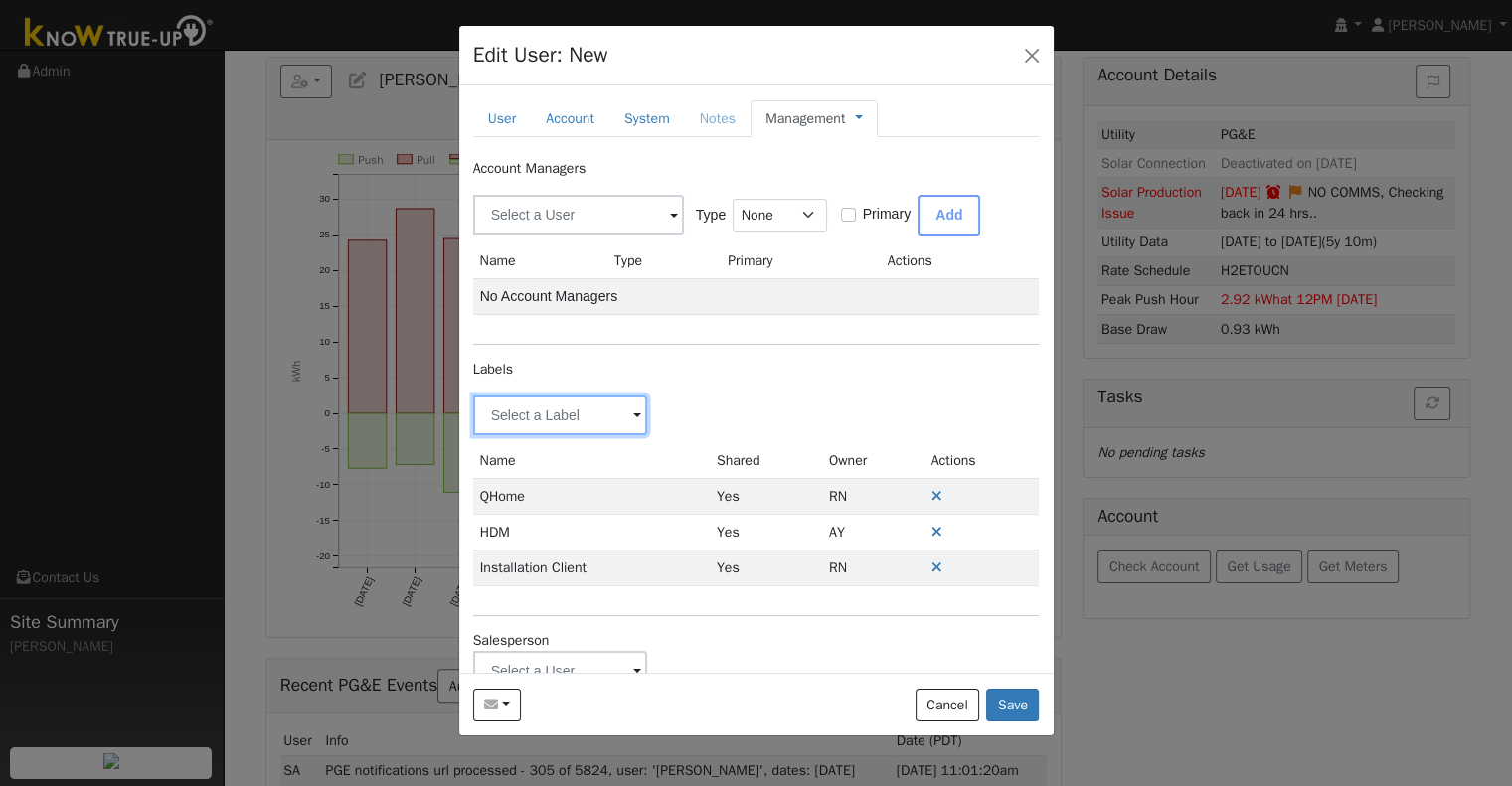 click at bounding box center (561, 415) 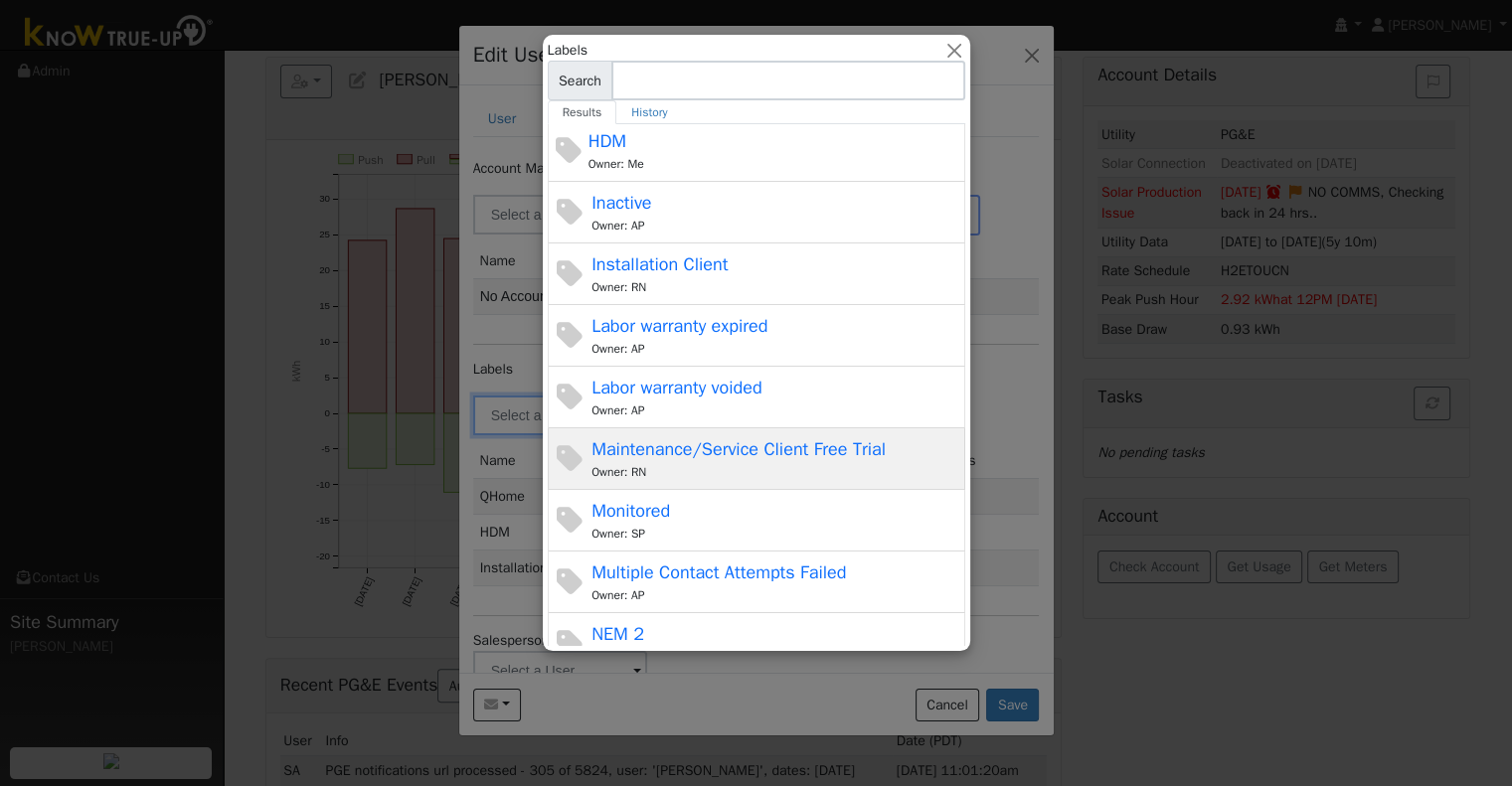 scroll, scrollTop: 477, scrollLeft: 0, axis: vertical 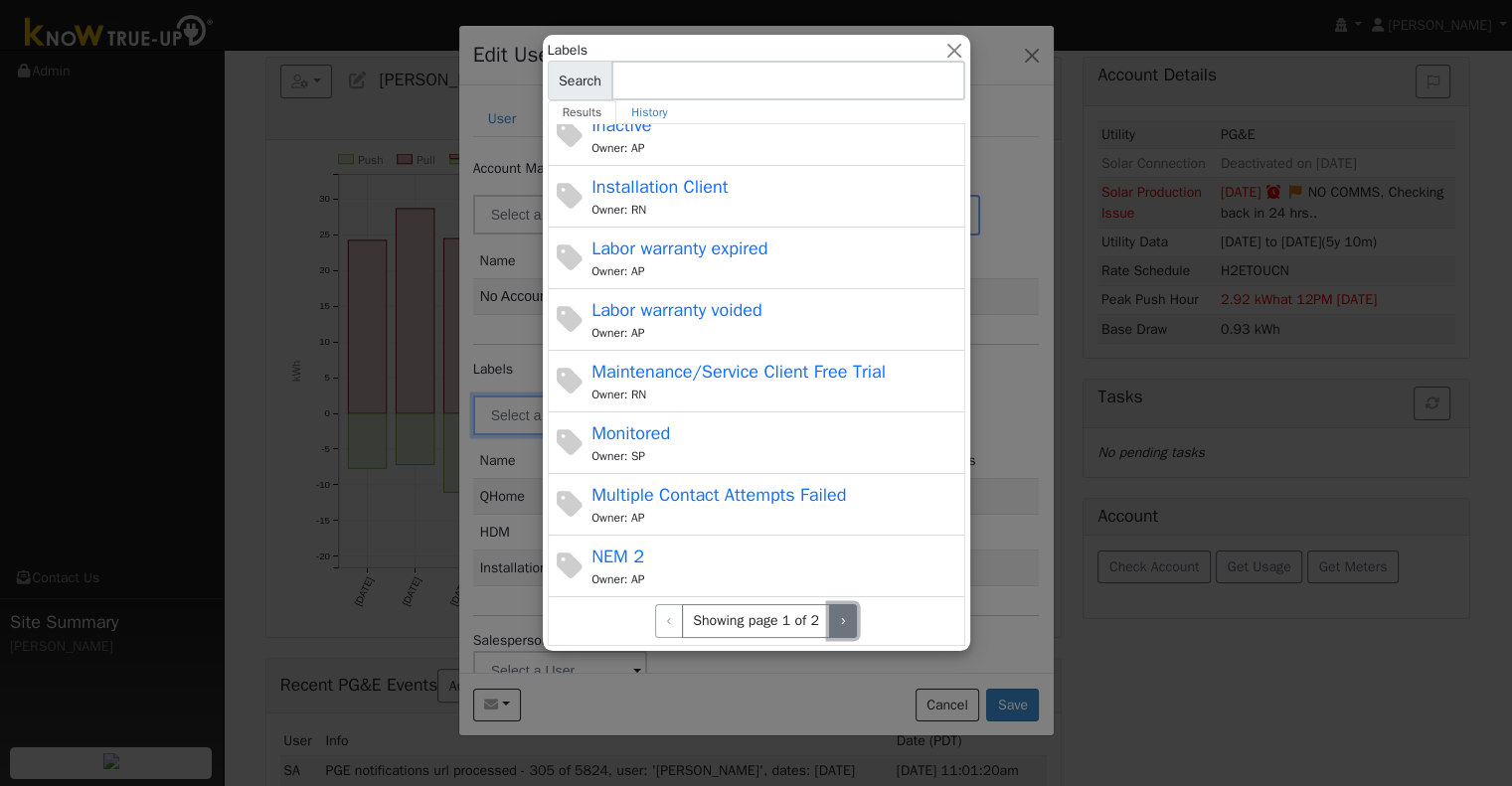 click on "›" at bounding box center [843, 621] 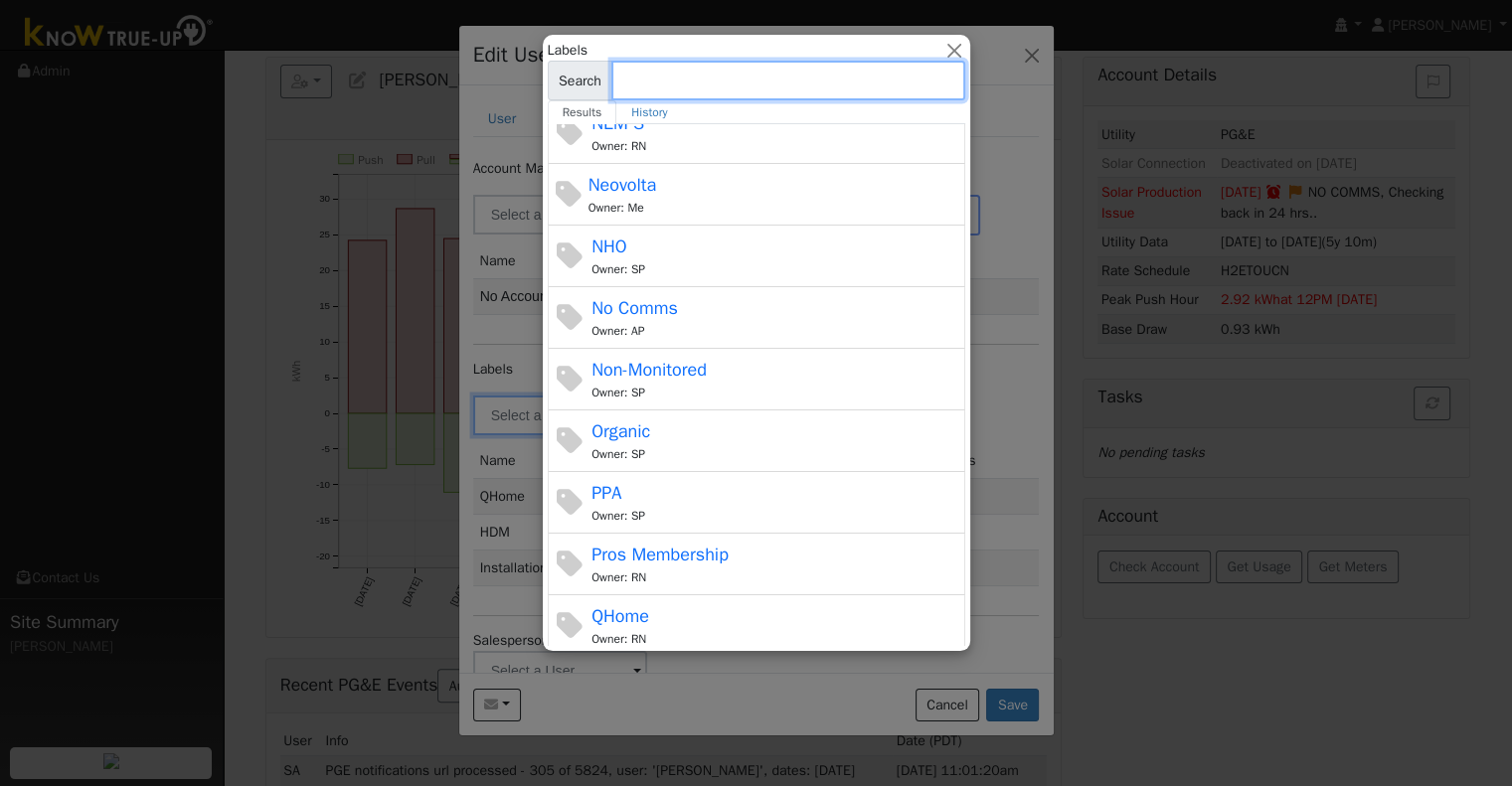 scroll, scrollTop: 0, scrollLeft: 0, axis: both 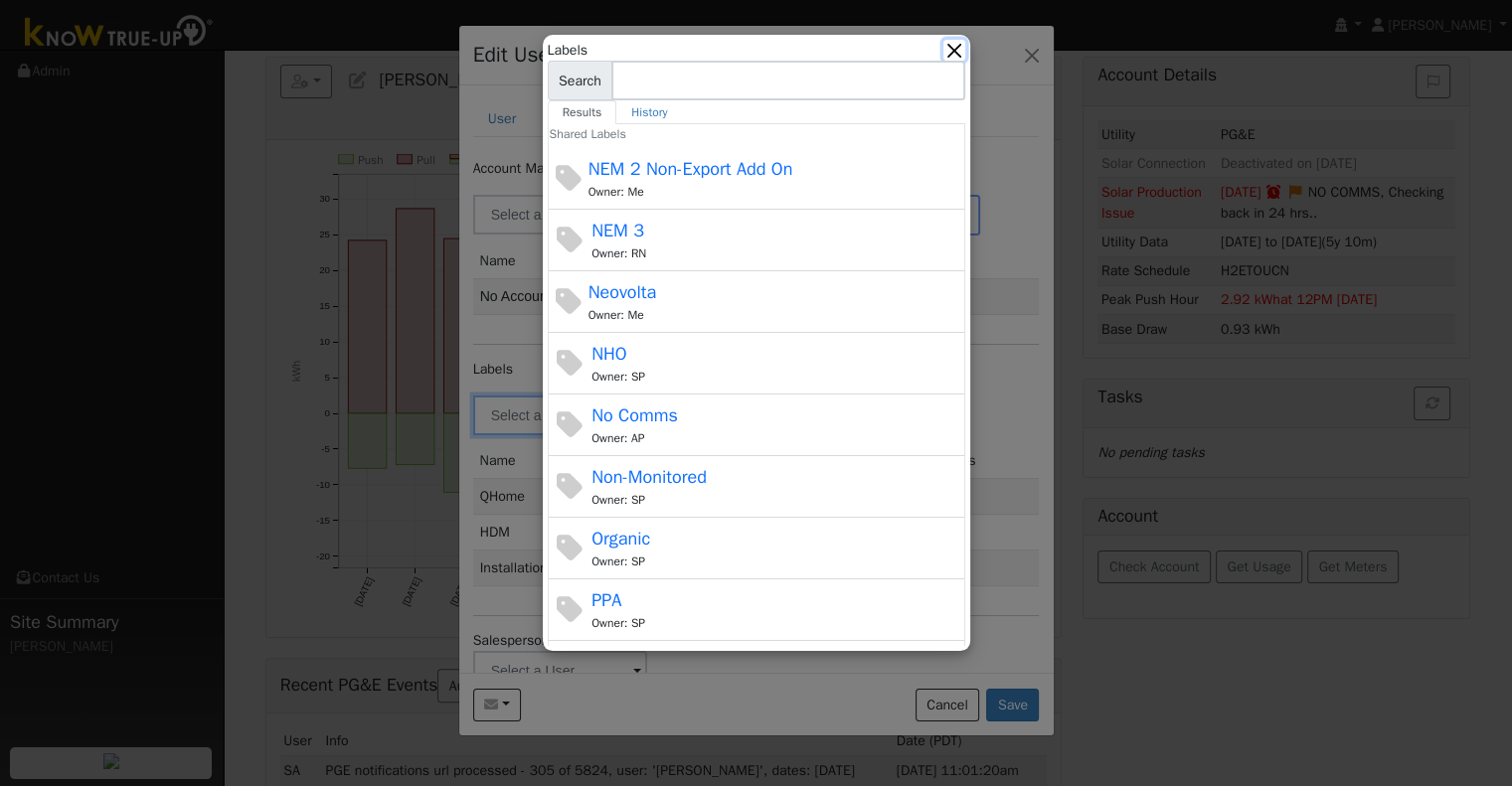 click at bounding box center (953, 50) 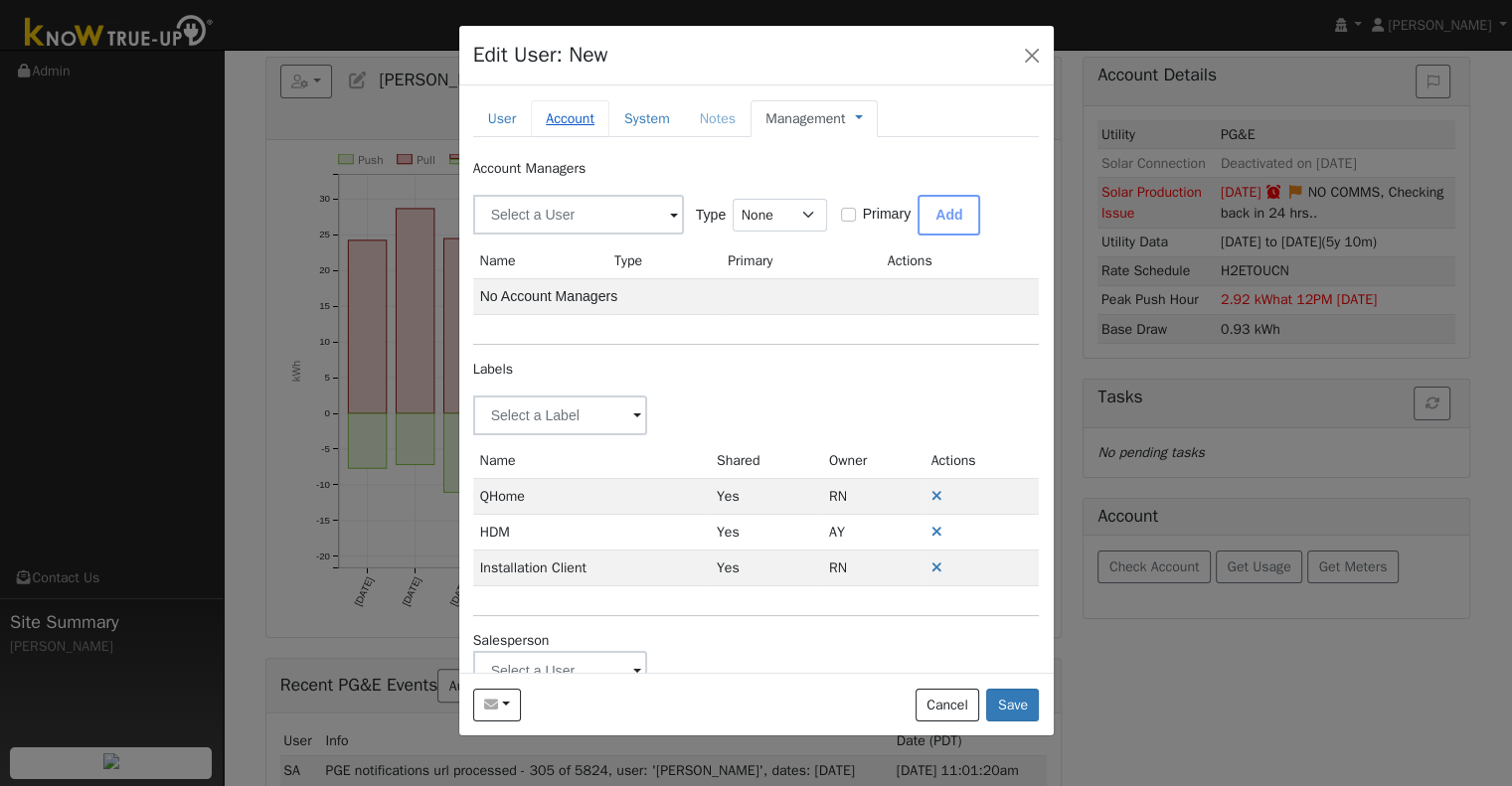 click on "Account" at bounding box center (570, 118) 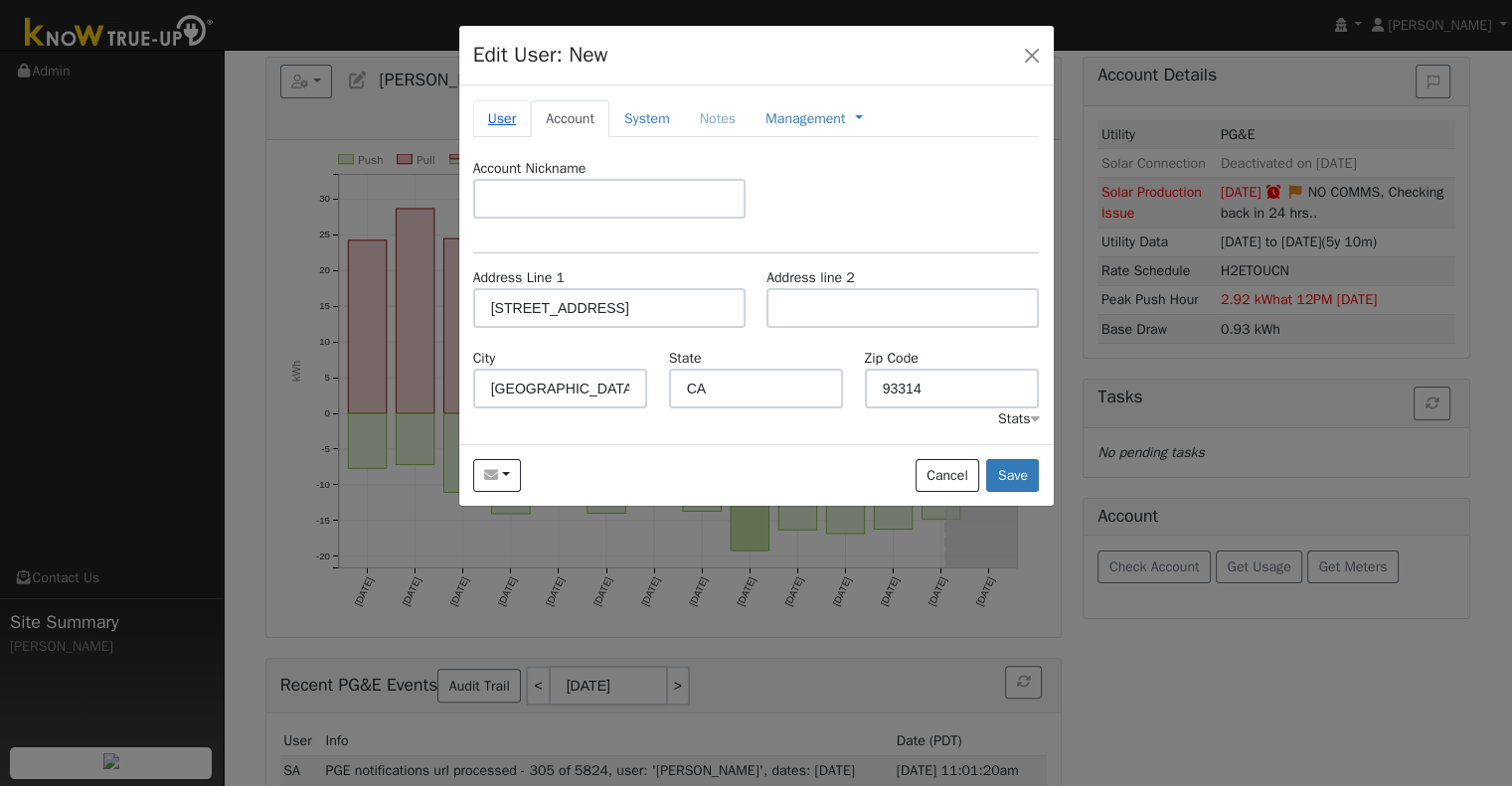 click on "User" at bounding box center (502, 118) 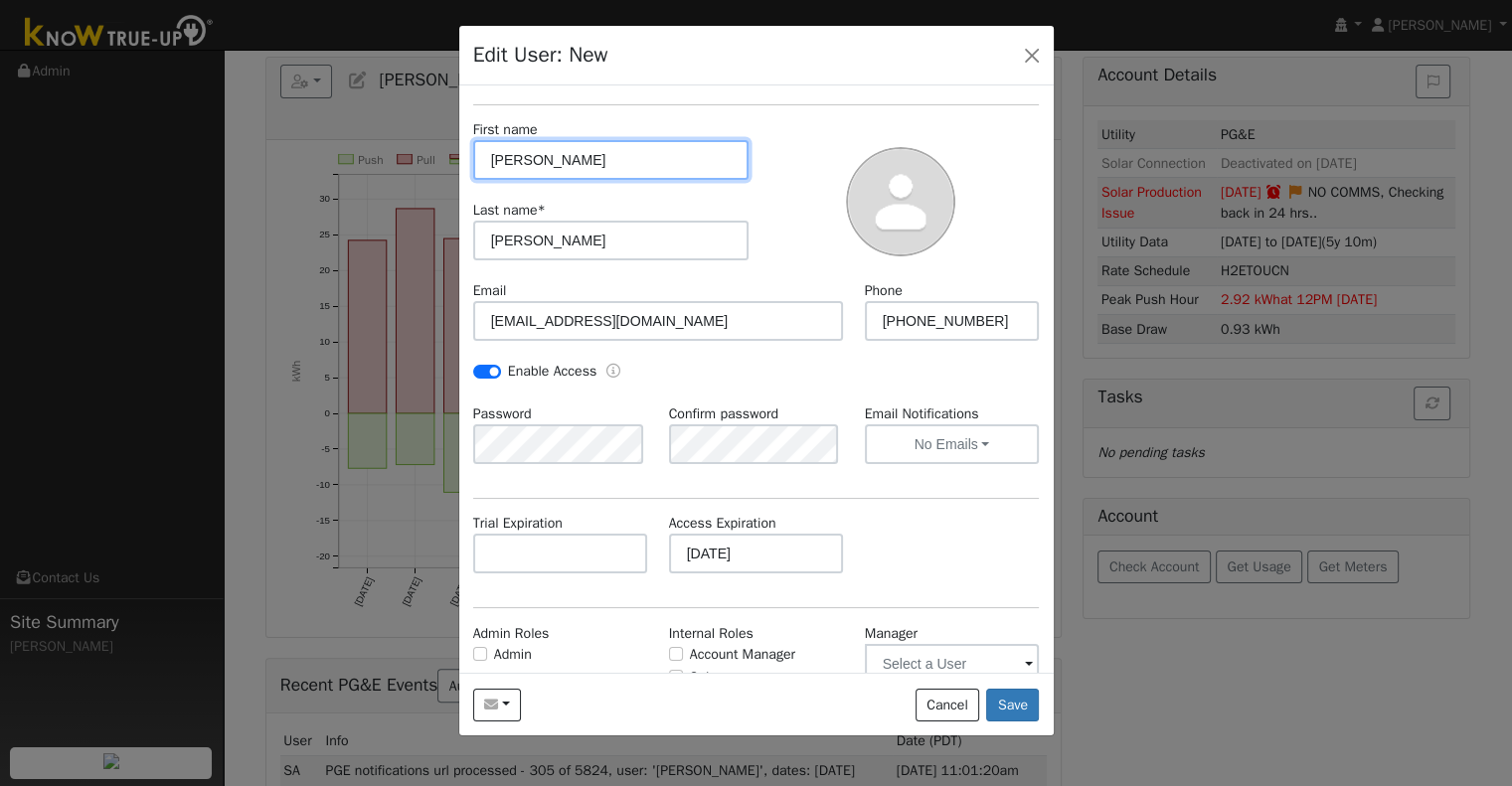 scroll, scrollTop: 183, scrollLeft: 0, axis: vertical 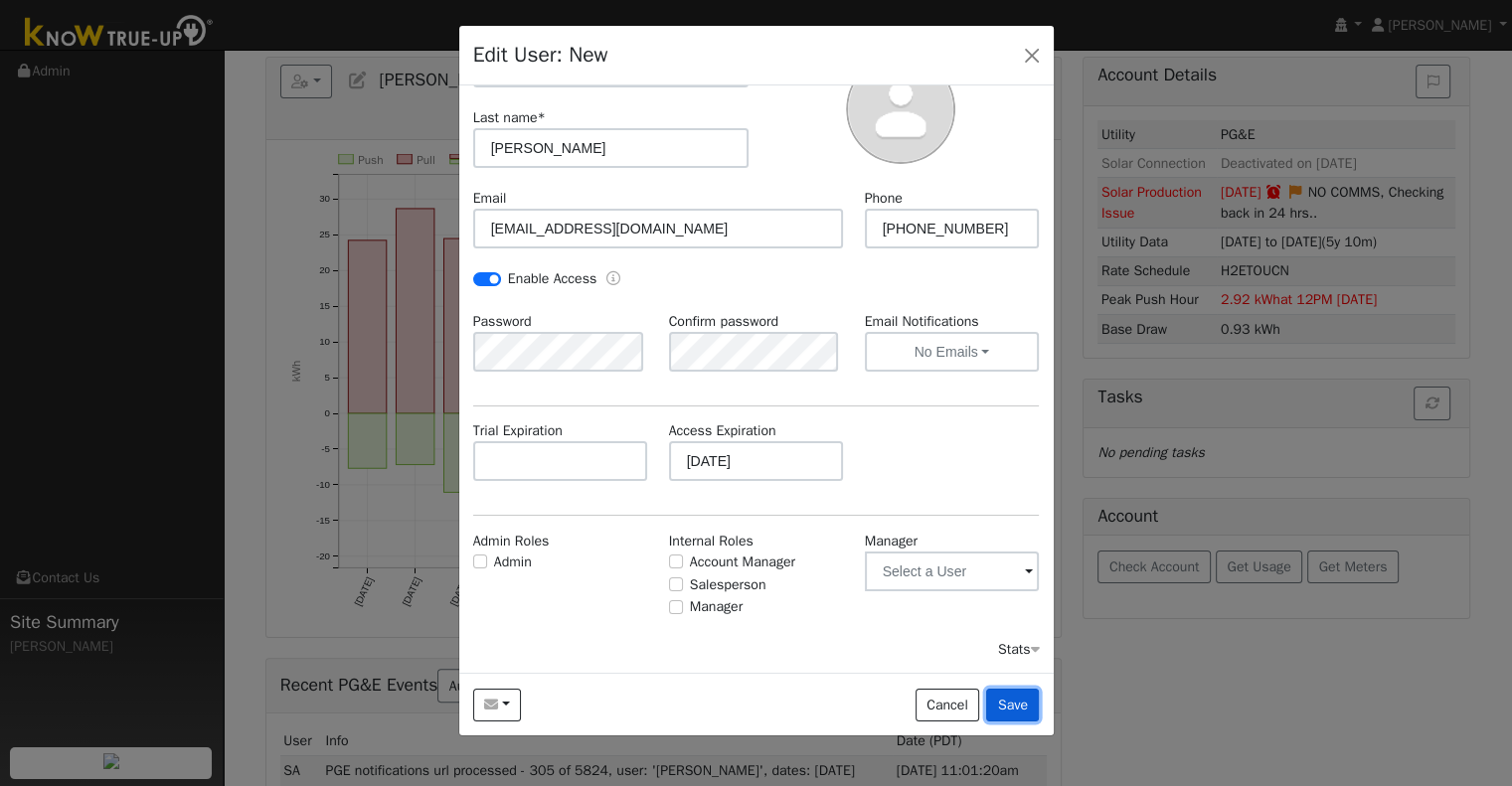 click on "Save" at bounding box center (1012, 706) 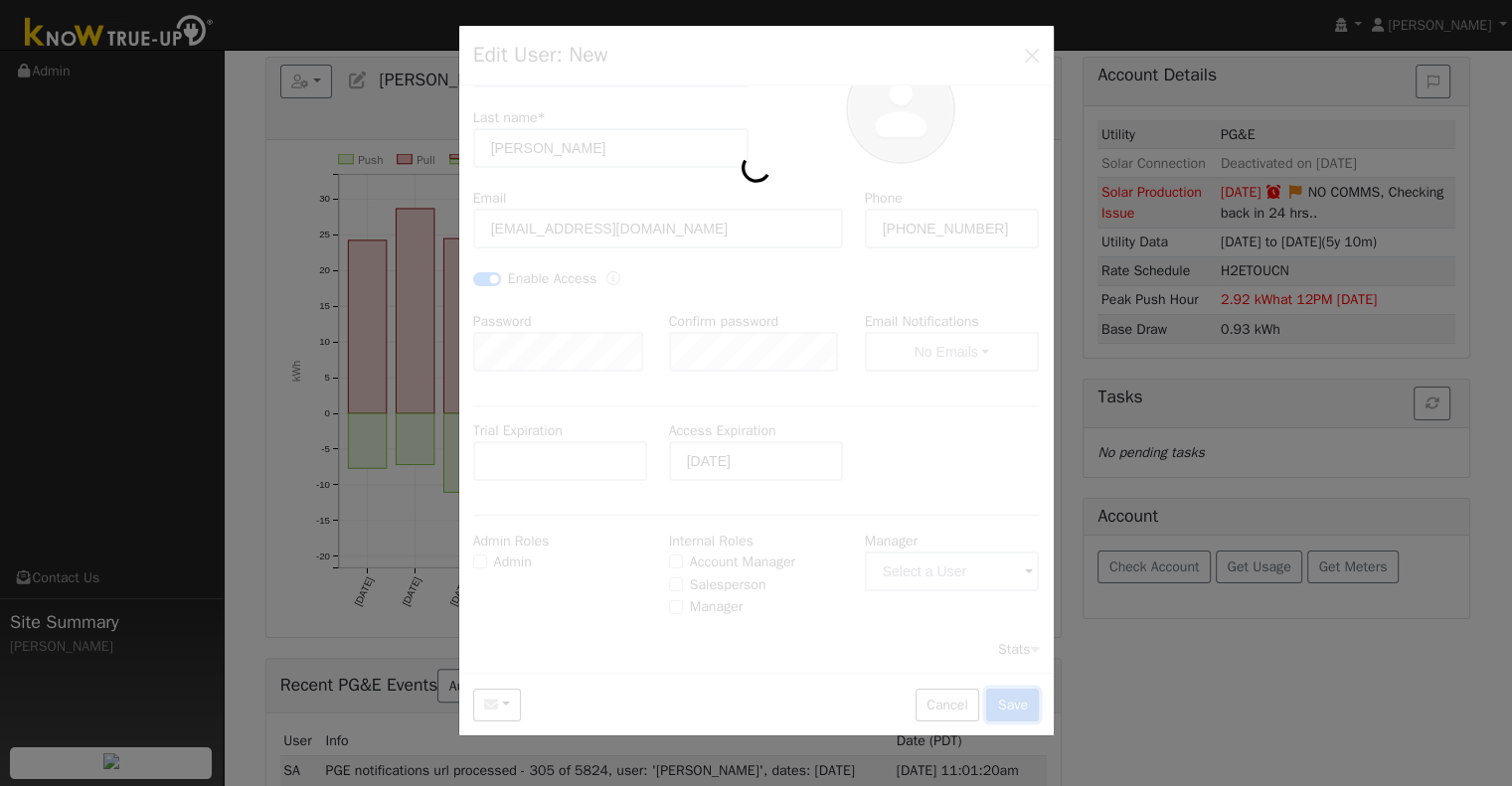 scroll, scrollTop: 0, scrollLeft: 0, axis: both 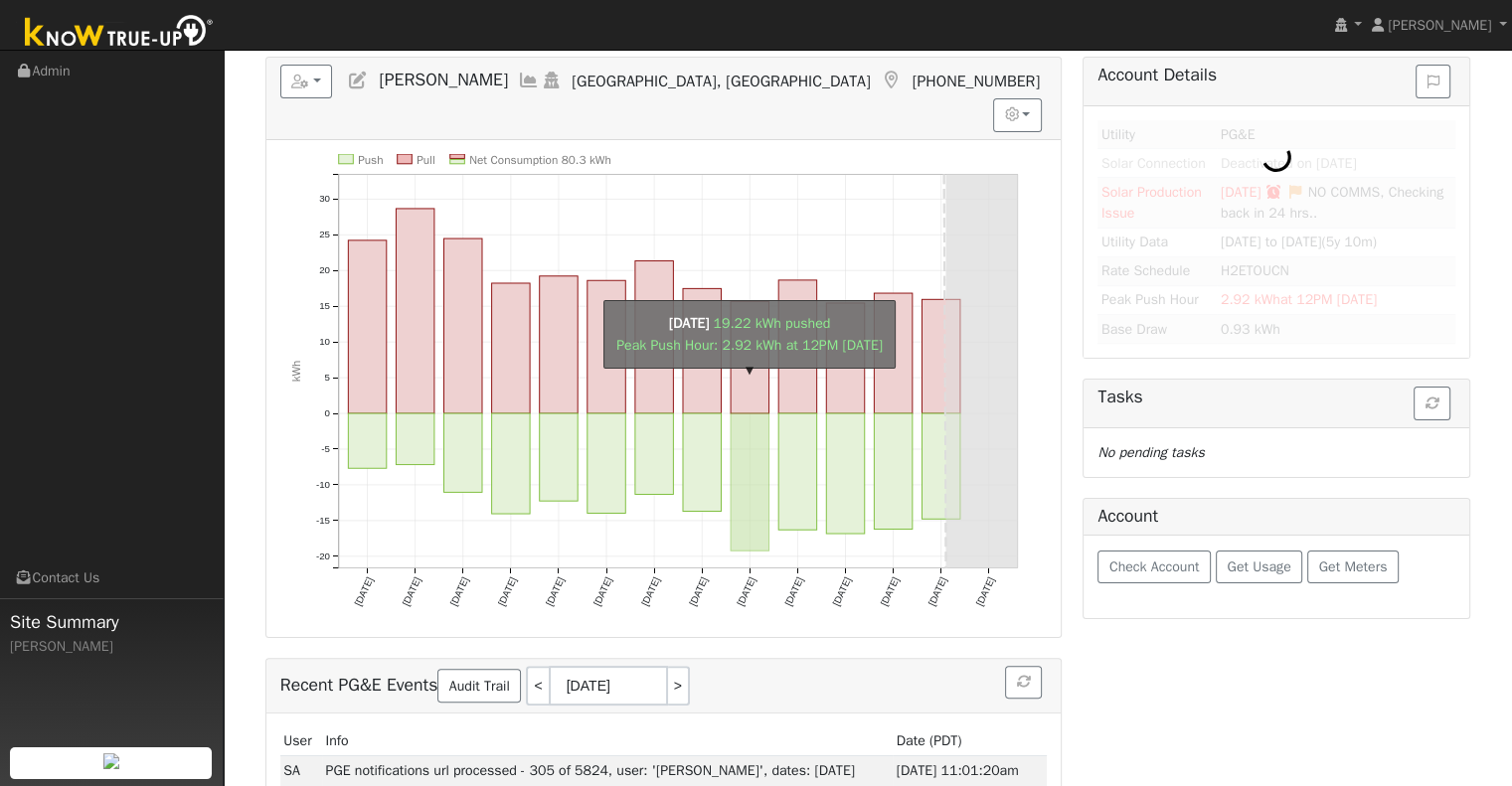 type on "[PERSON_NAME]" 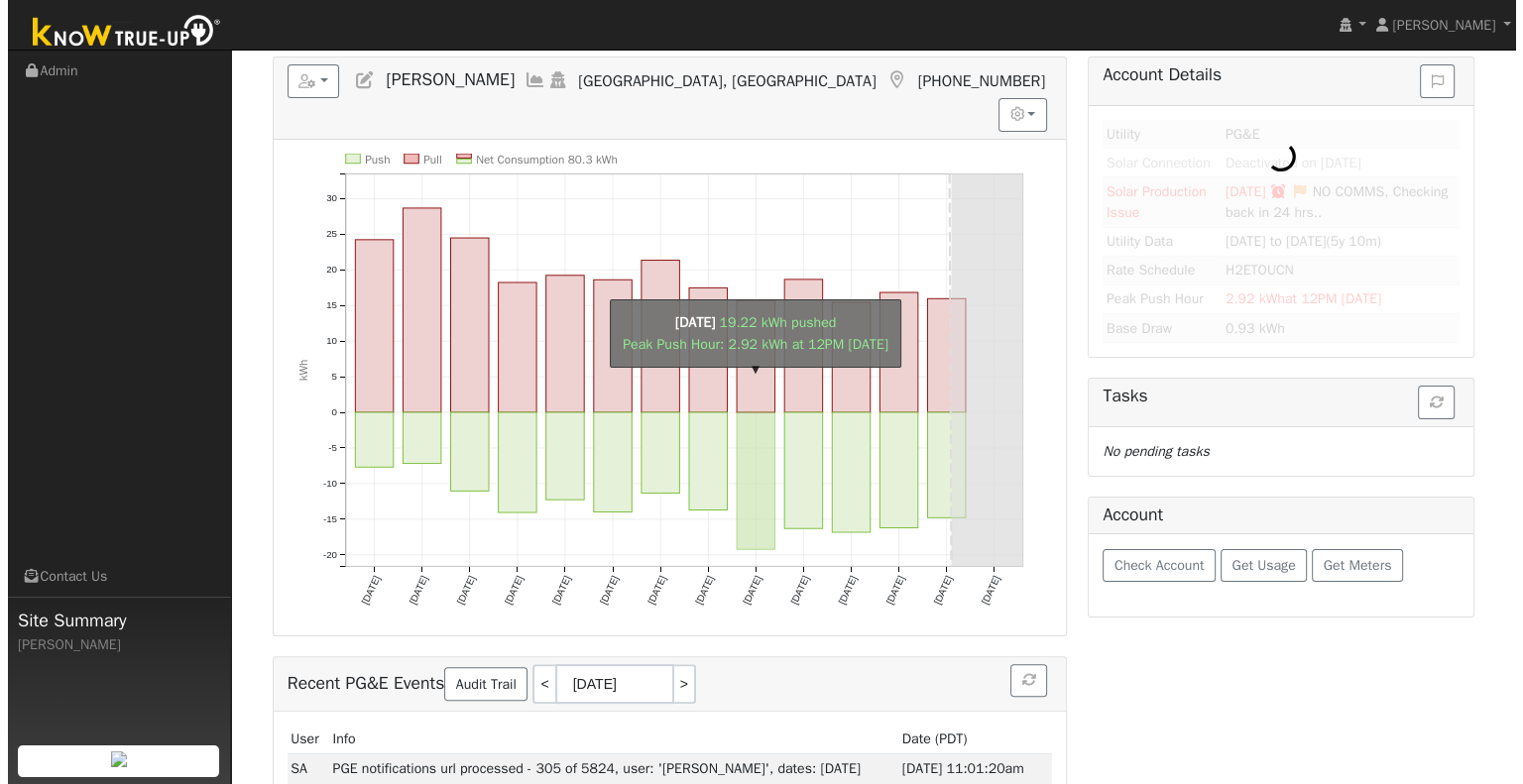 scroll, scrollTop: 0, scrollLeft: 0, axis: both 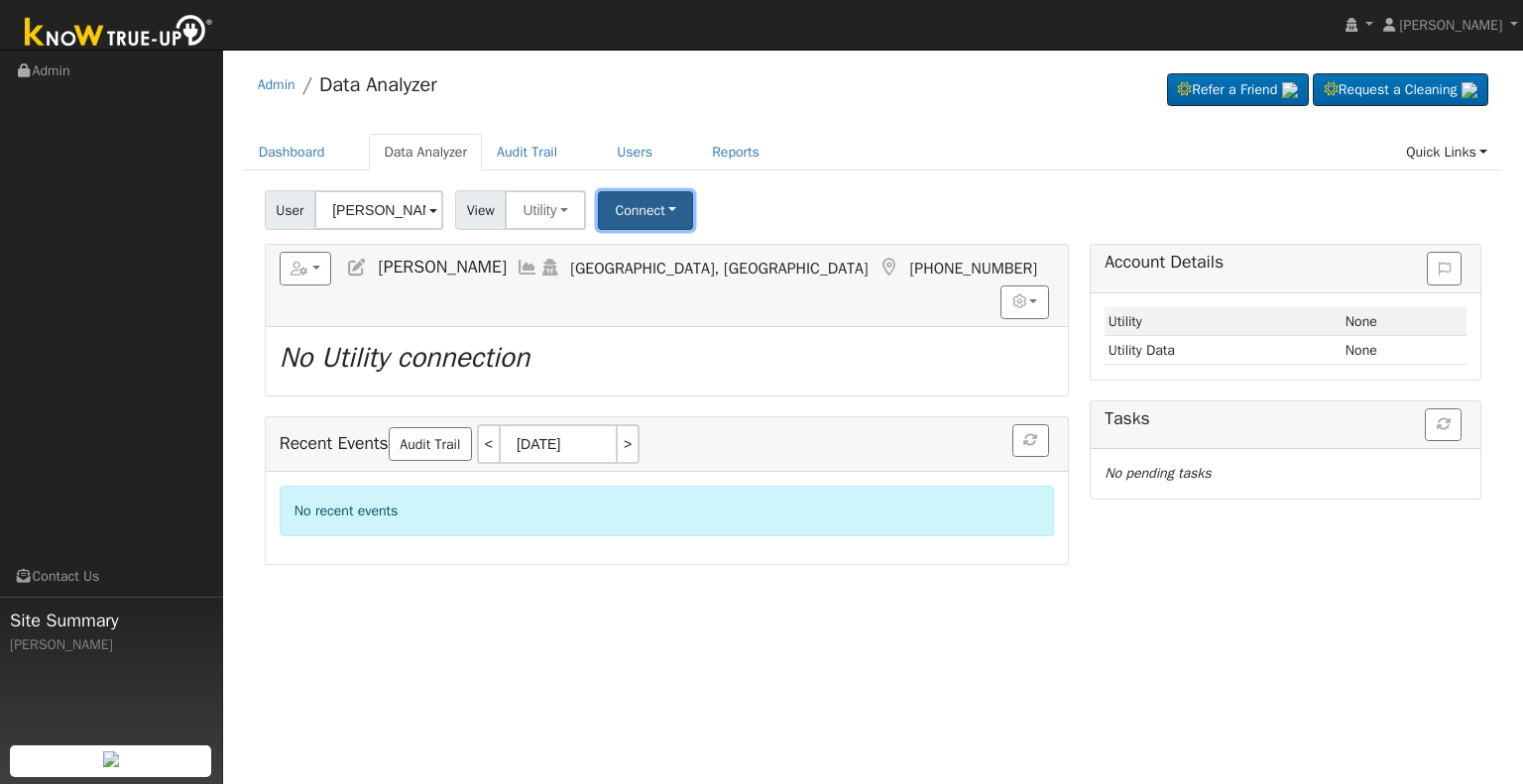 click on "Connect" at bounding box center [645, 210] 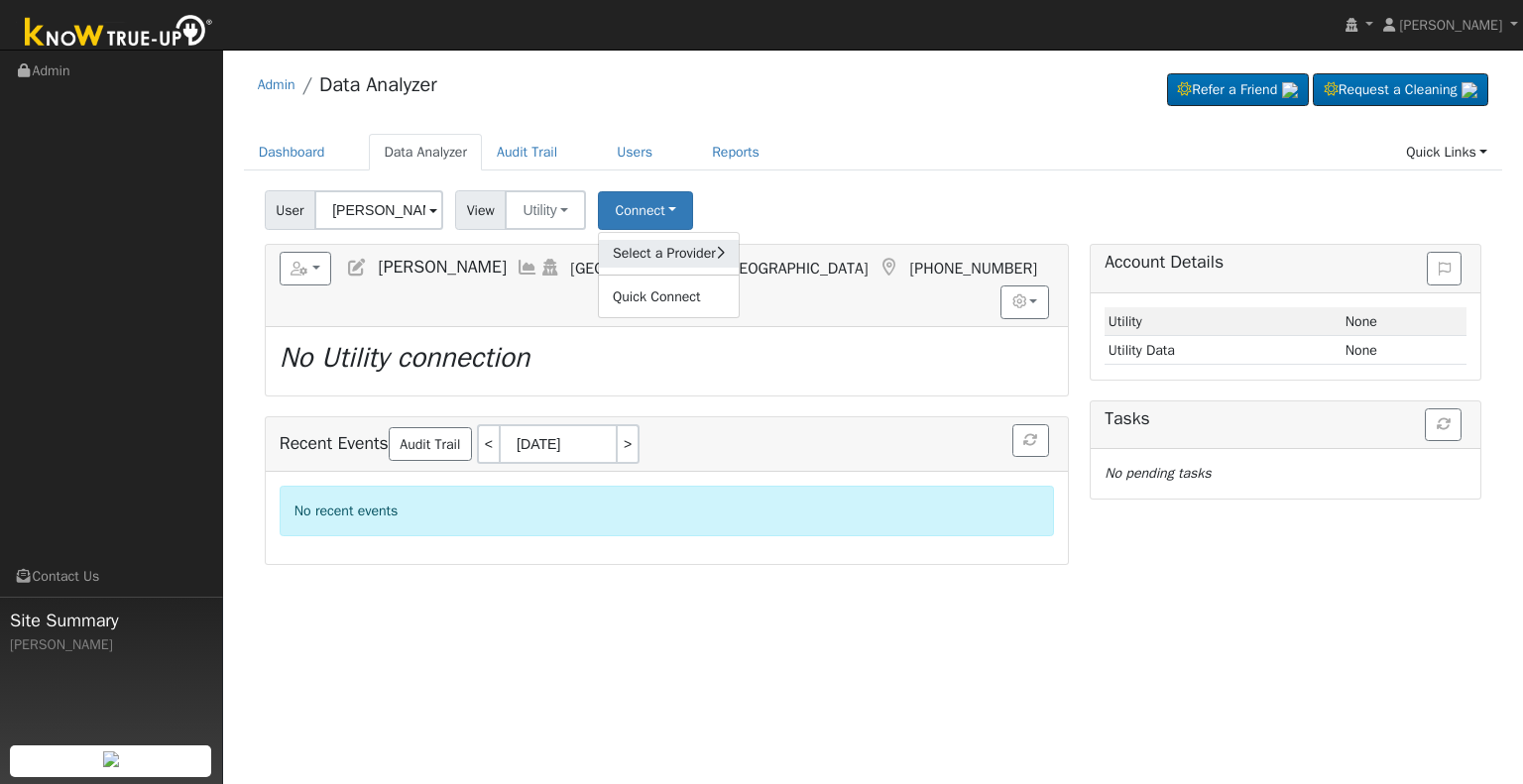 click on "Select a Provider" 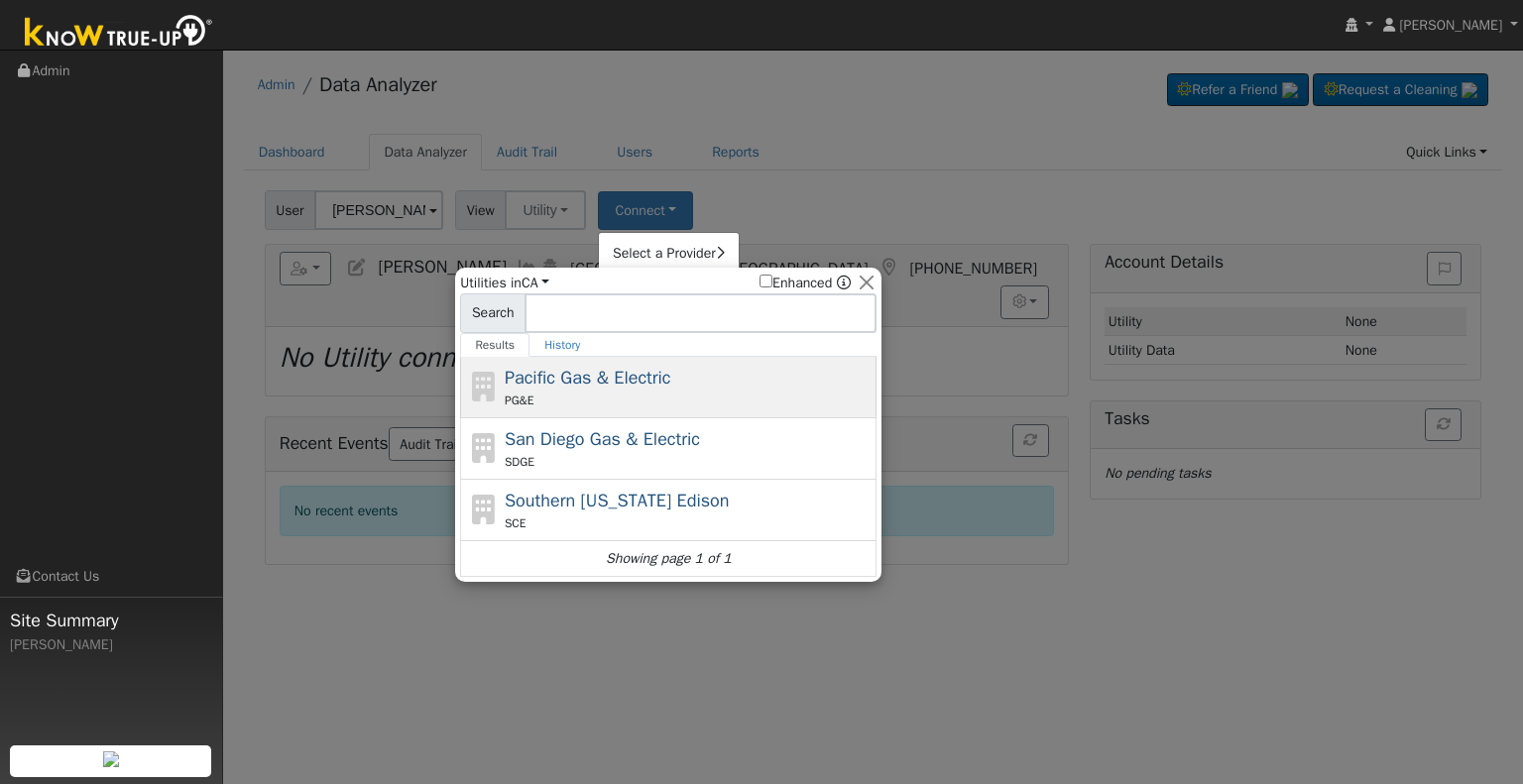 click on "Pacific Gas & Electric PG&E" 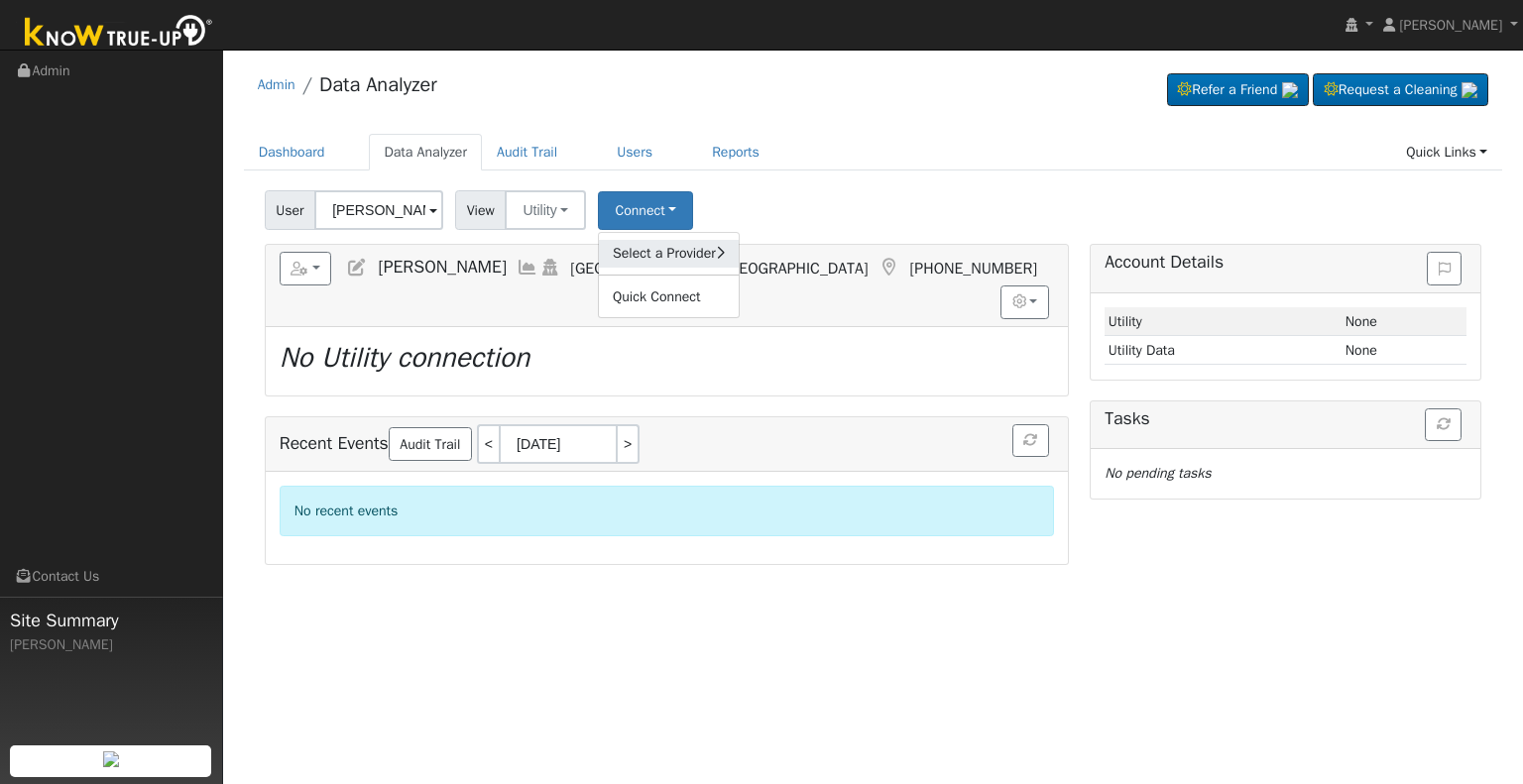 click on "Select a Provider" 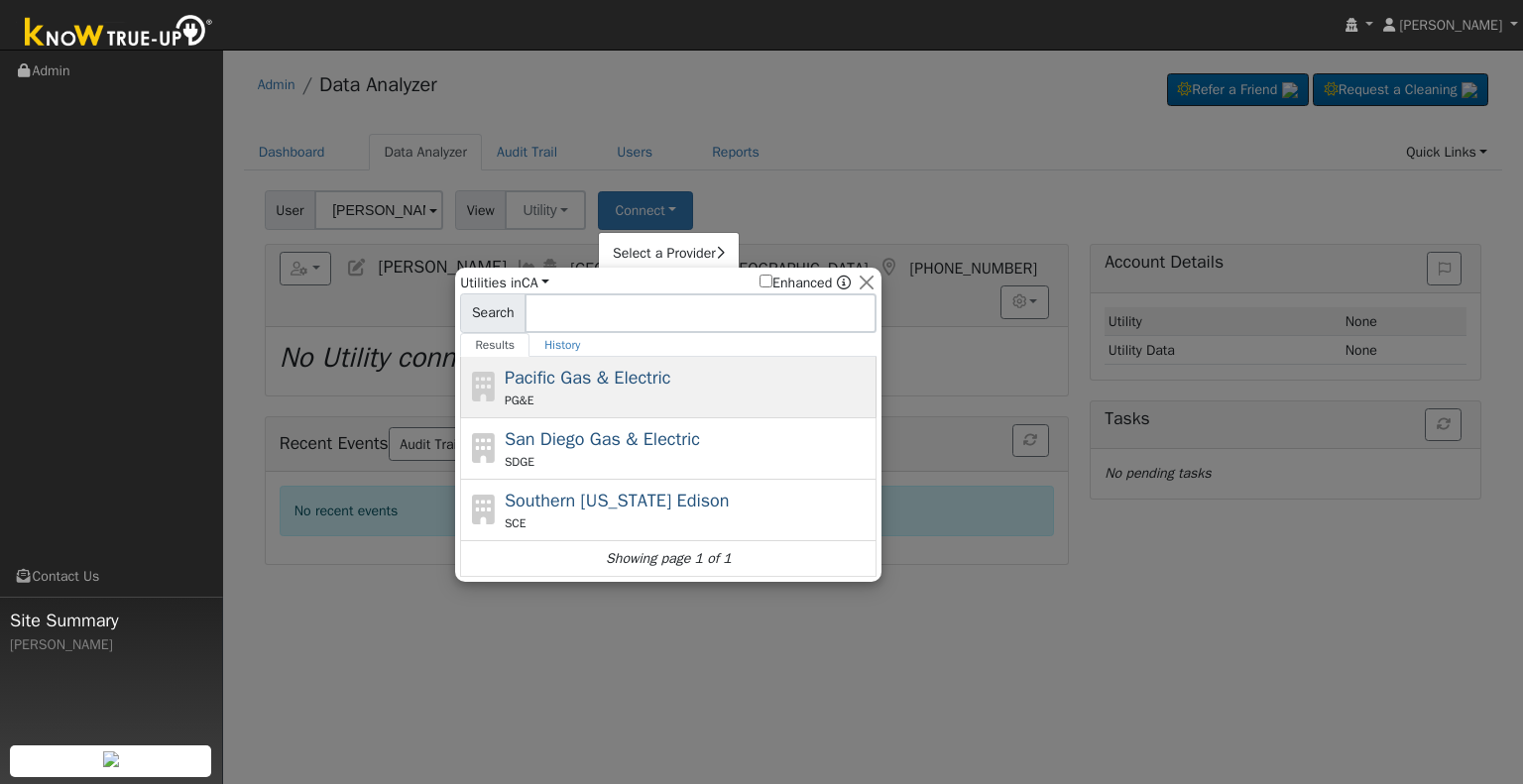 click on "Pacific Gas & Electric PG&E" at bounding box center [688, 387] 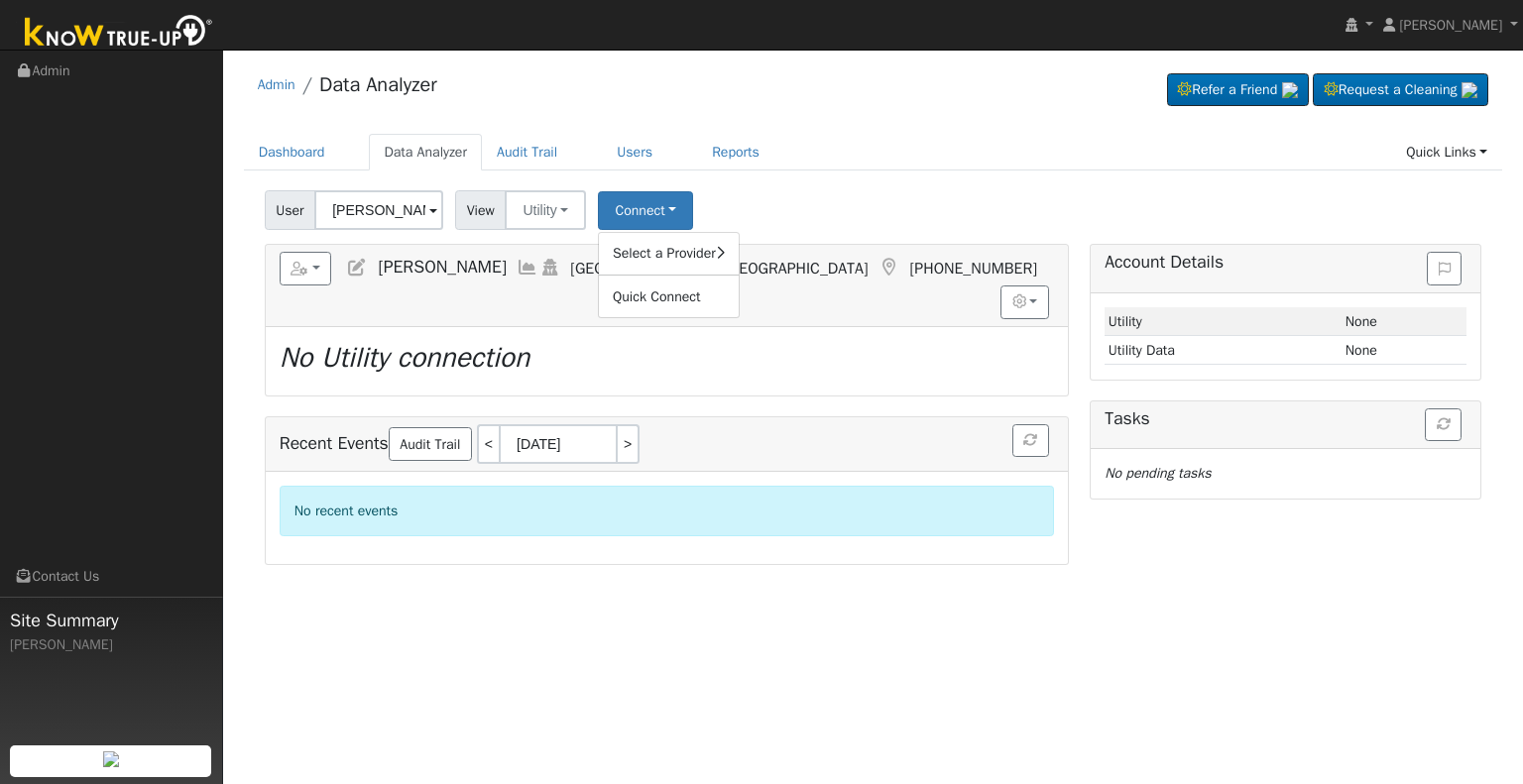 click on "Dashboard
Data Analyzer
Audit Trail
Users
Reports
Quick Links
Quick Add
Quick Connect
Help Center
Go to
Dashboard
Data Analyzer
Audit Trail
Users
Reports
Quick Links
Quick Add
Quick Connect
Help Center" at bounding box center (874, 162) 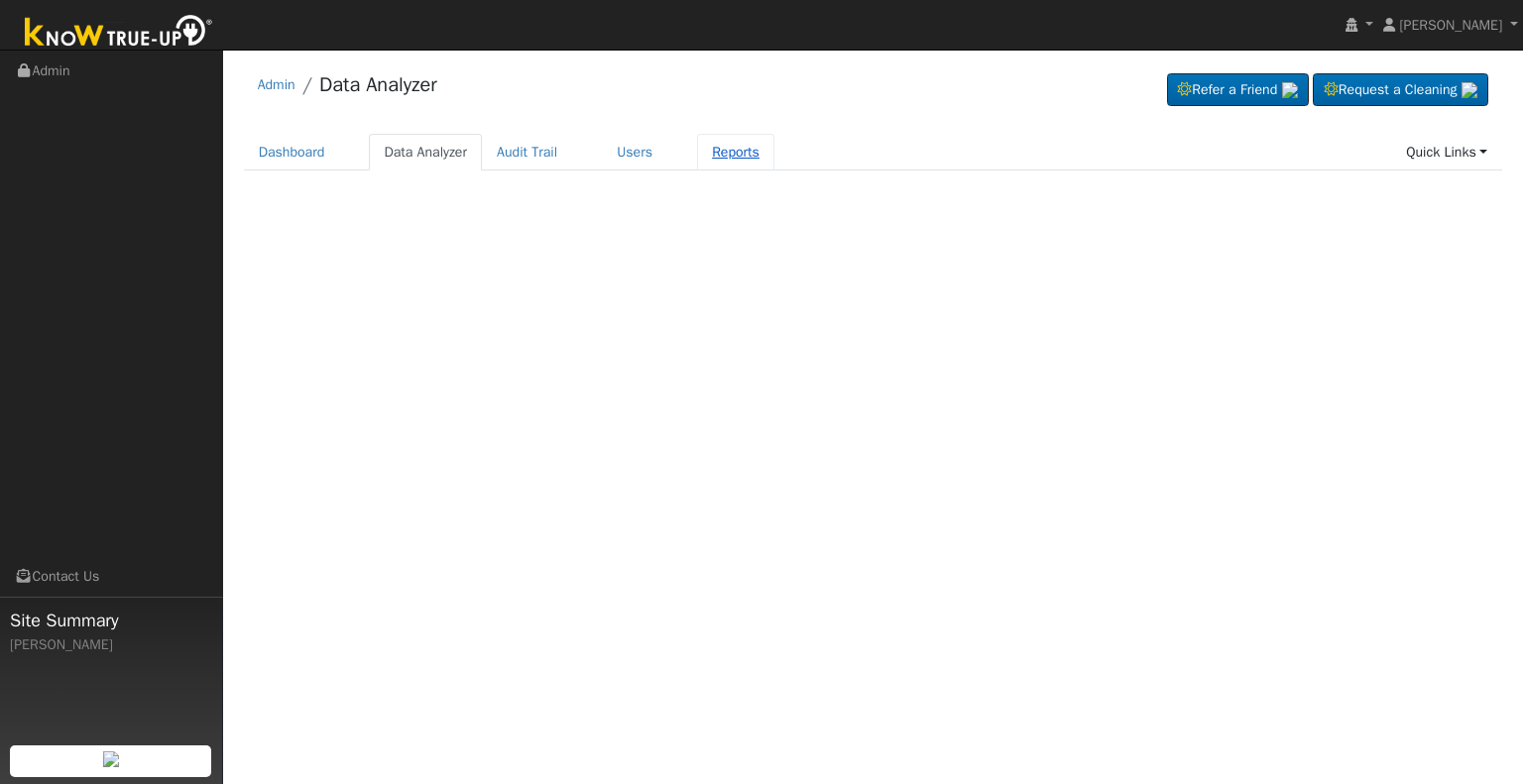 scroll, scrollTop: 0, scrollLeft: 0, axis: both 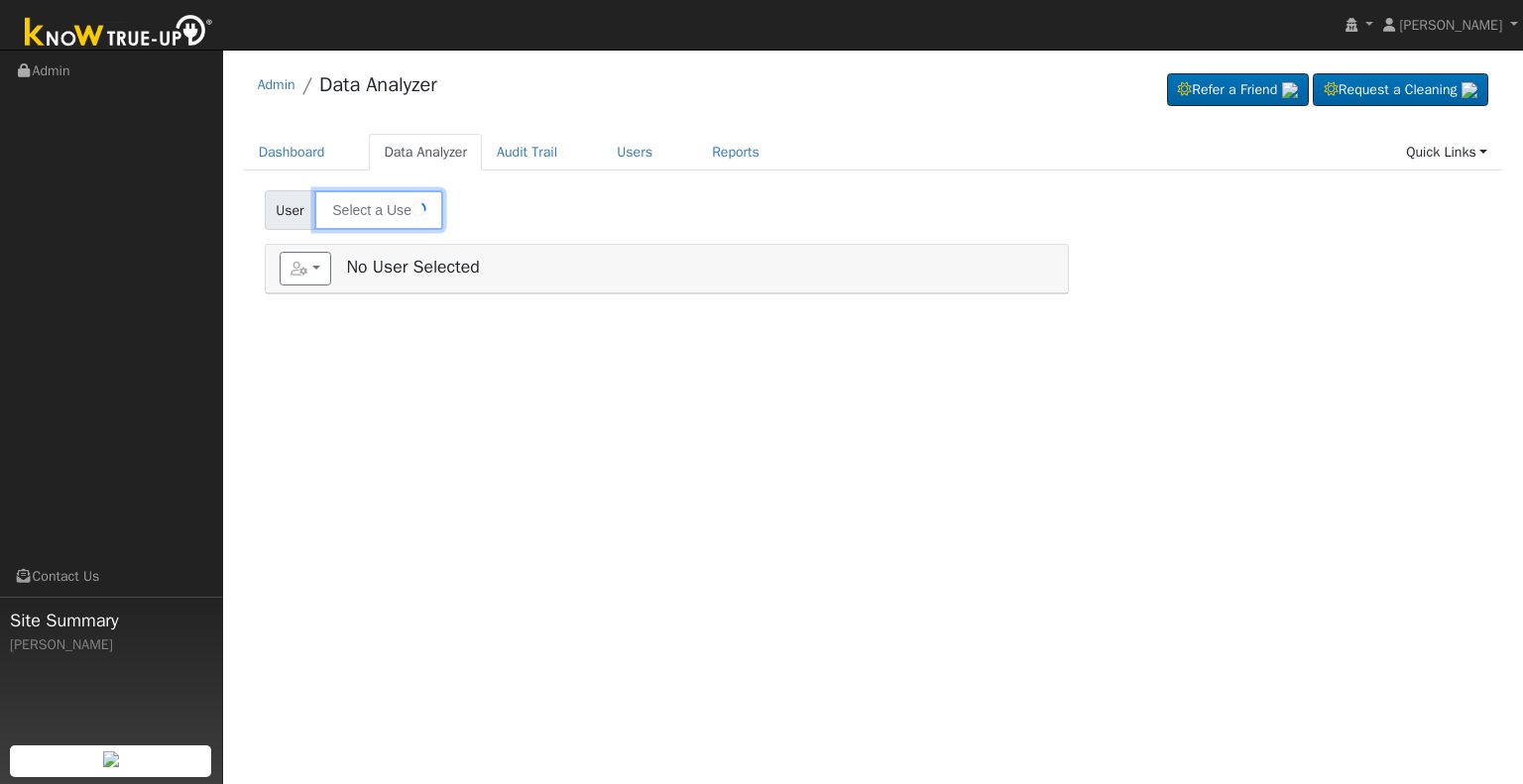 type on "[PERSON_NAME]" 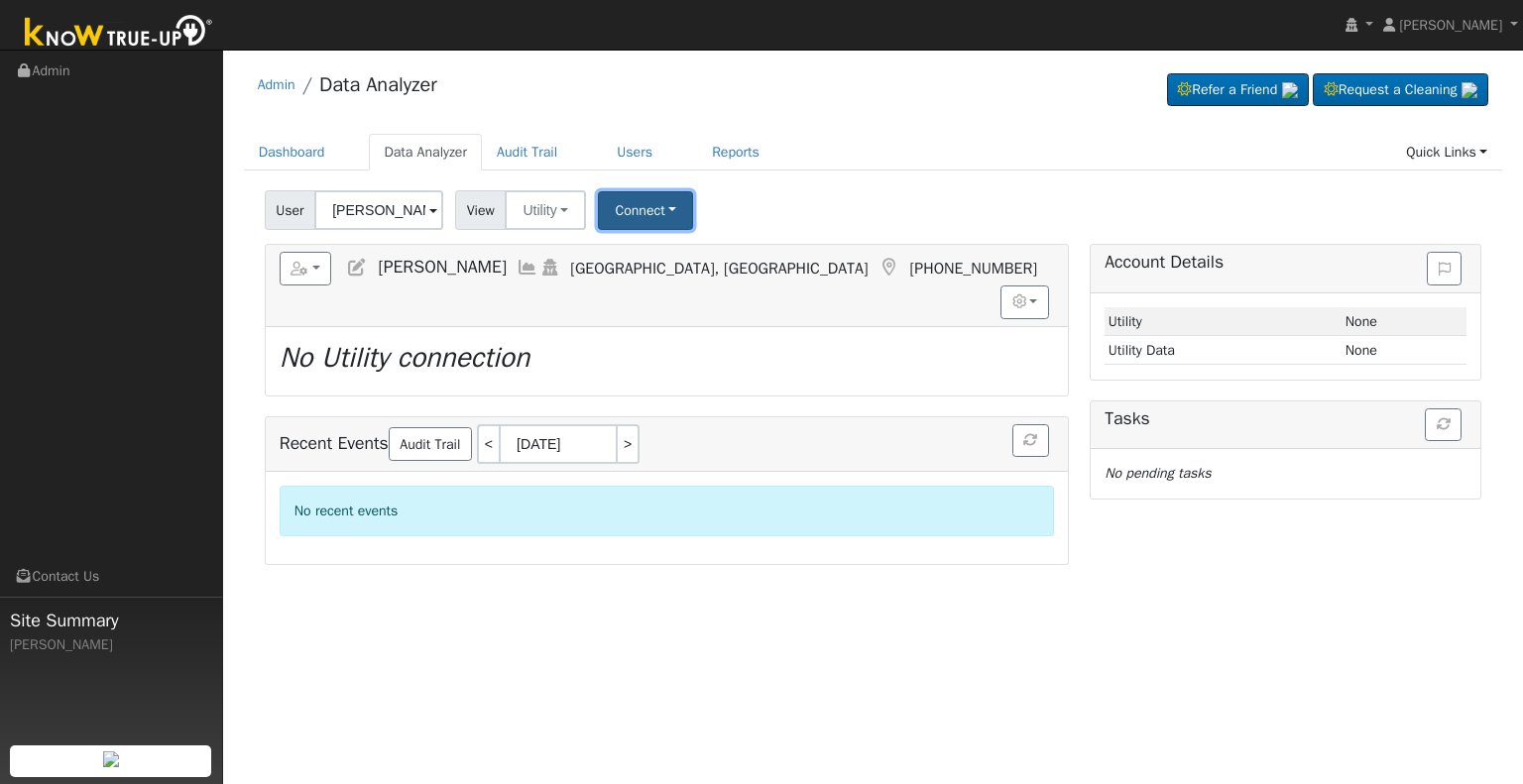 click on "Connect" at bounding box center (645, 210) 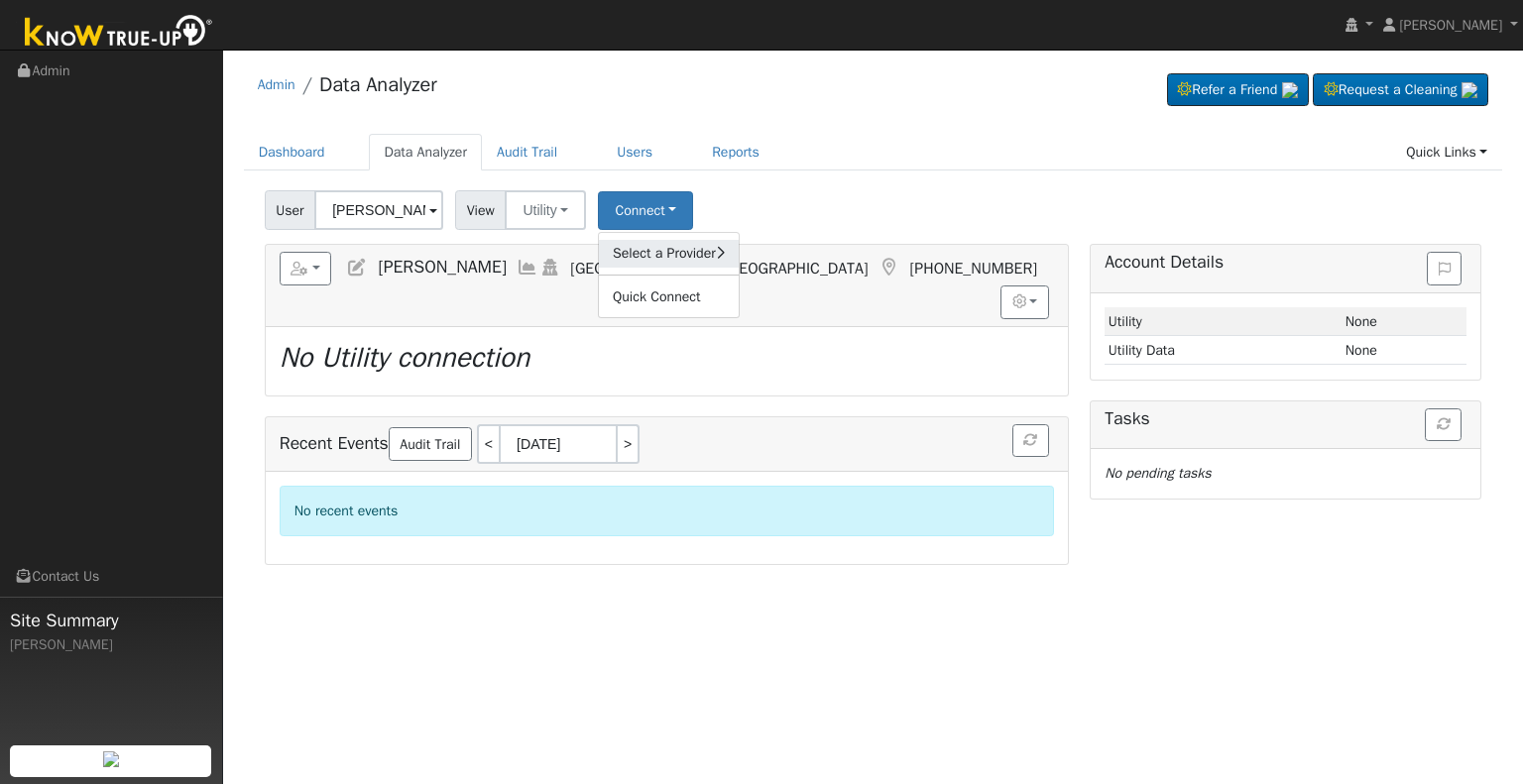 click on "Select a Provider" 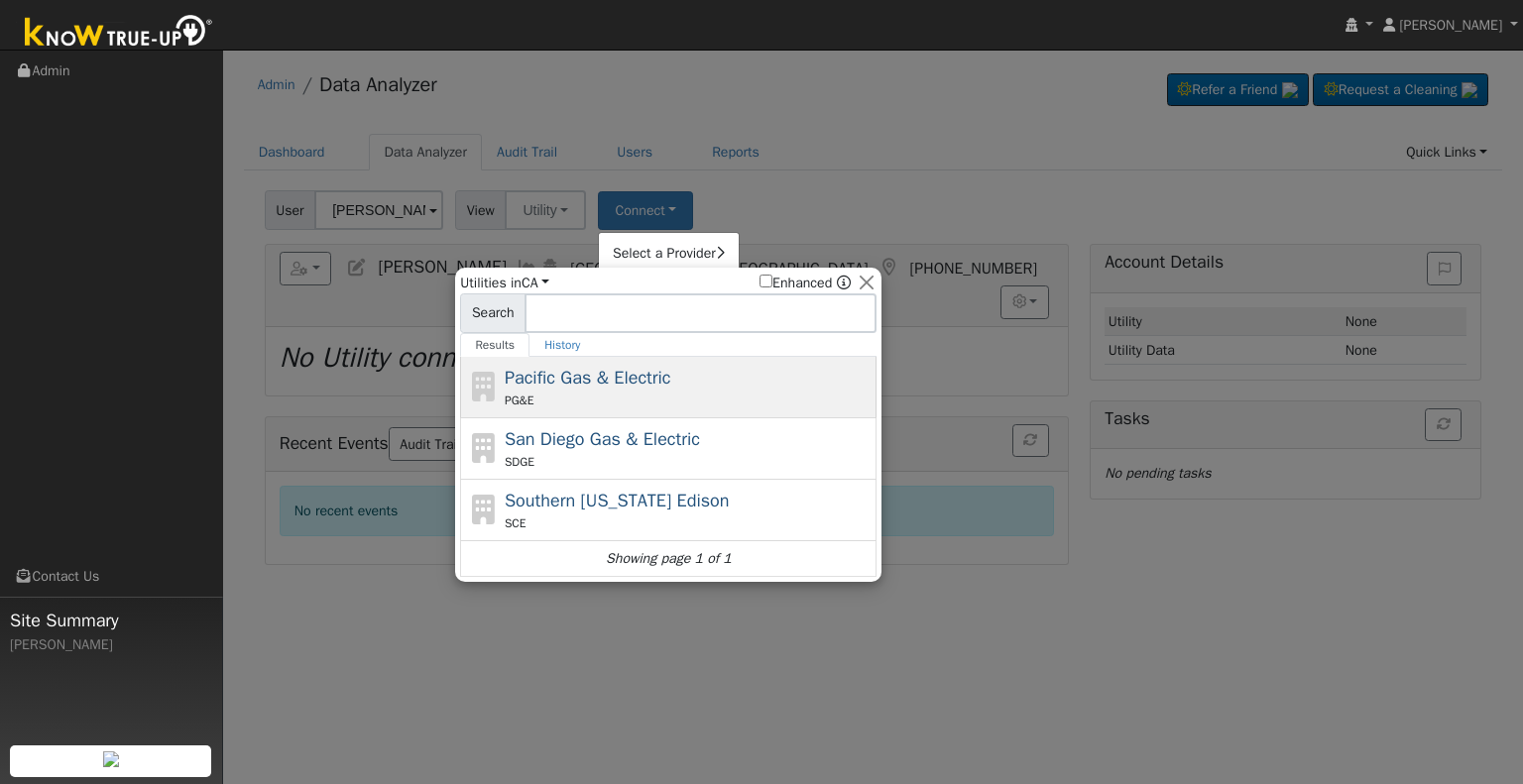 click on "Pacific Gas & Electric" at bounding box center [588, 378] 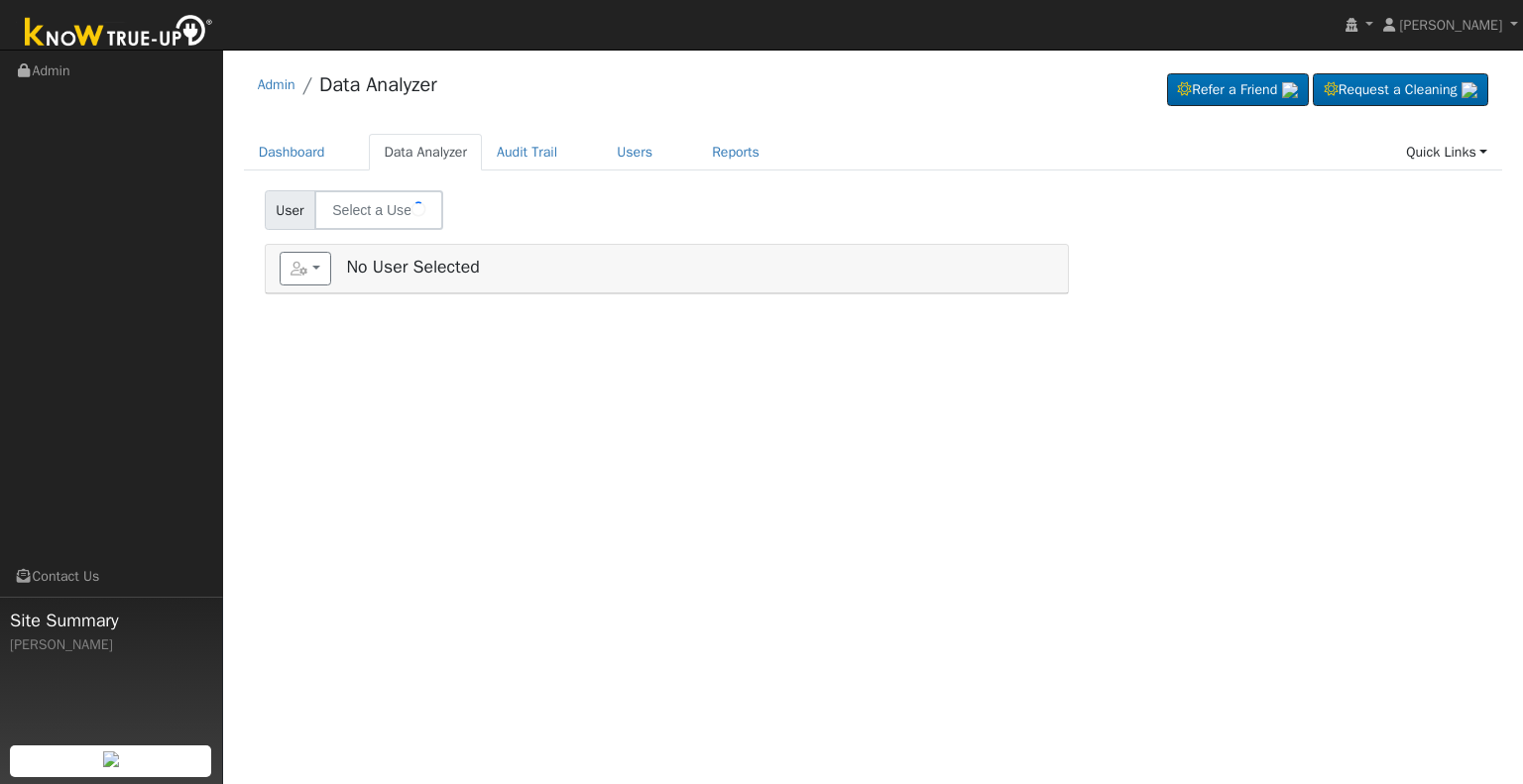 scroll, scrollTop: 0, scrollLeft: 0, axis: both 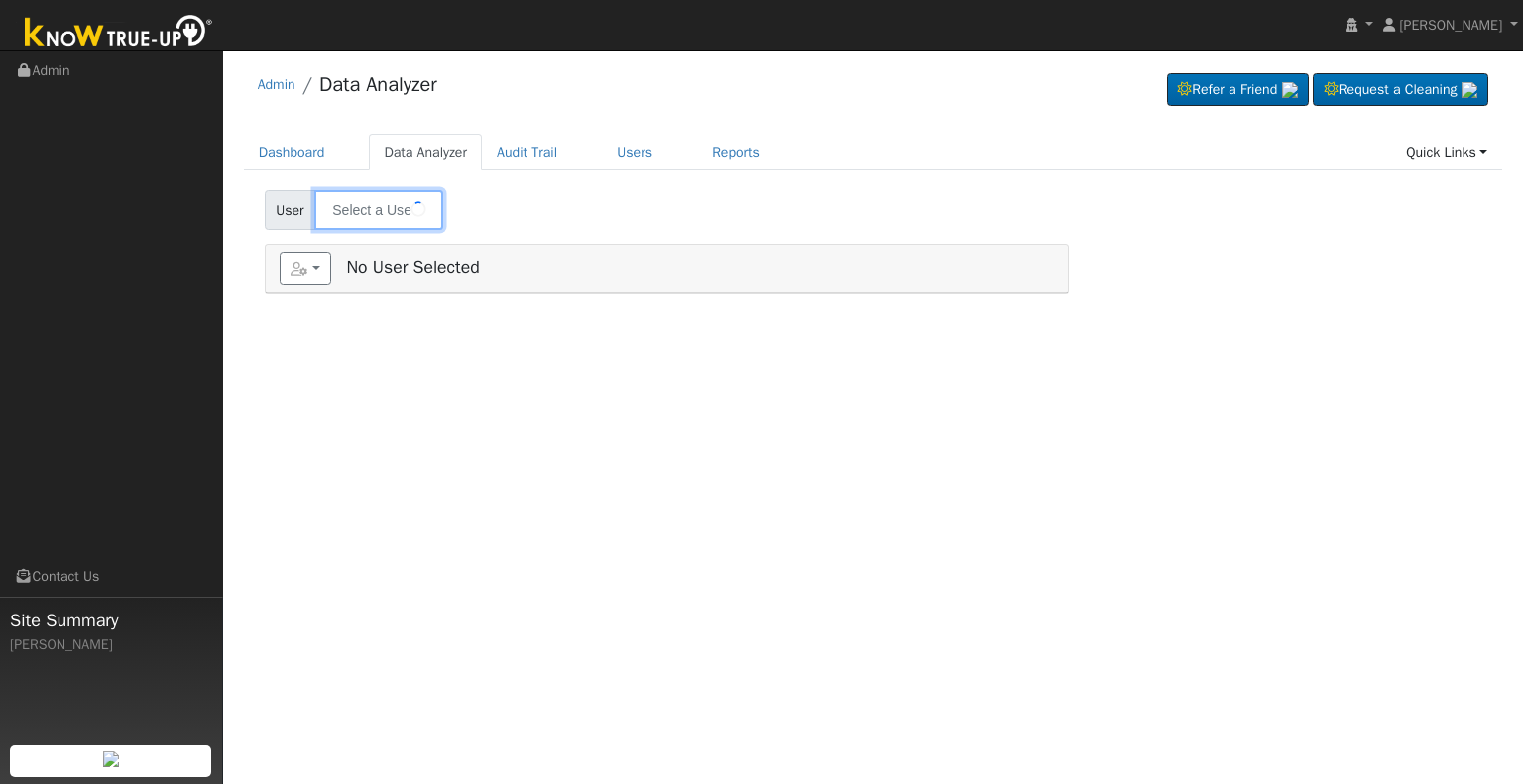 type on "[PERSON_NAME]" 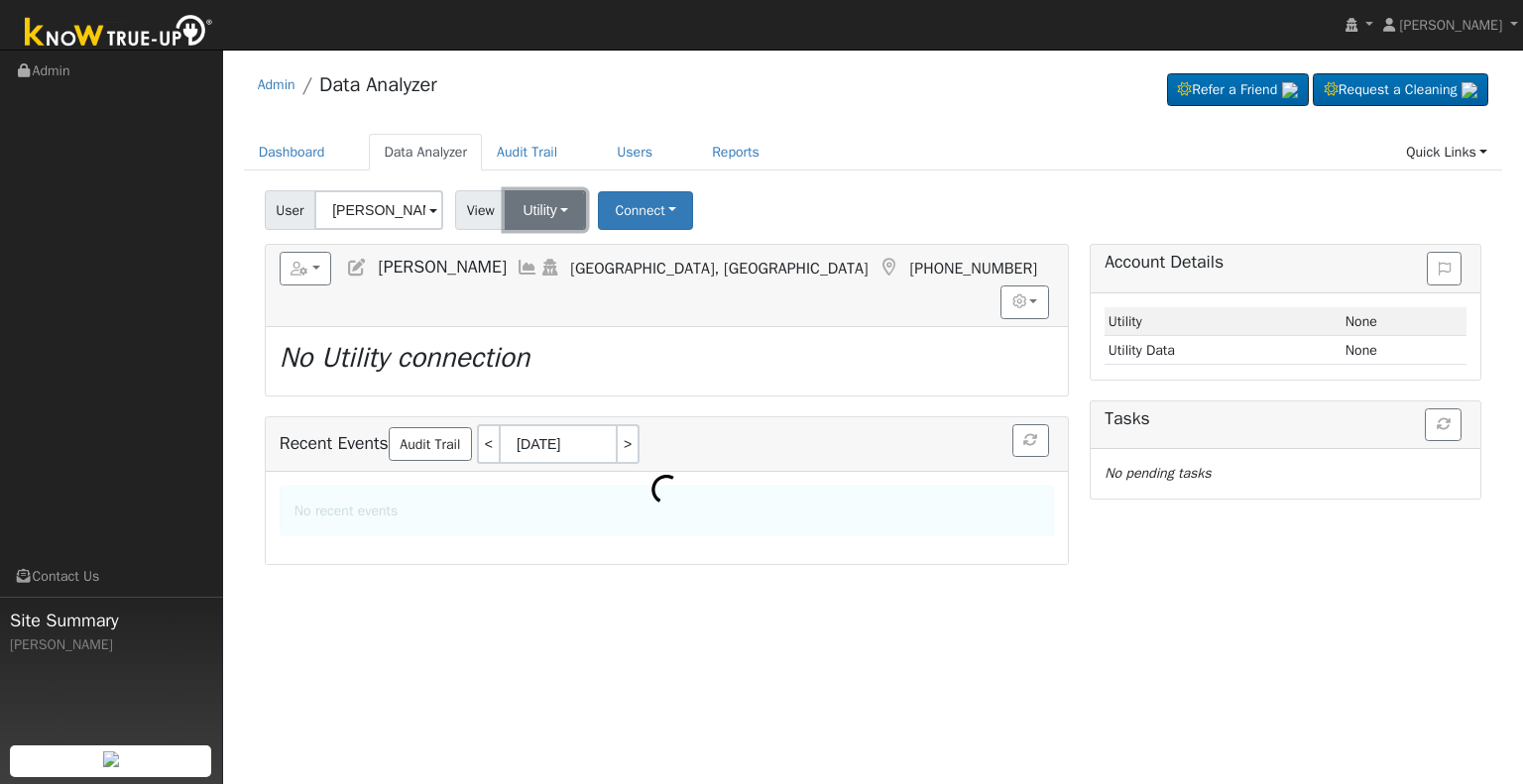 click on "Utility" at bounding box center [545, 210] 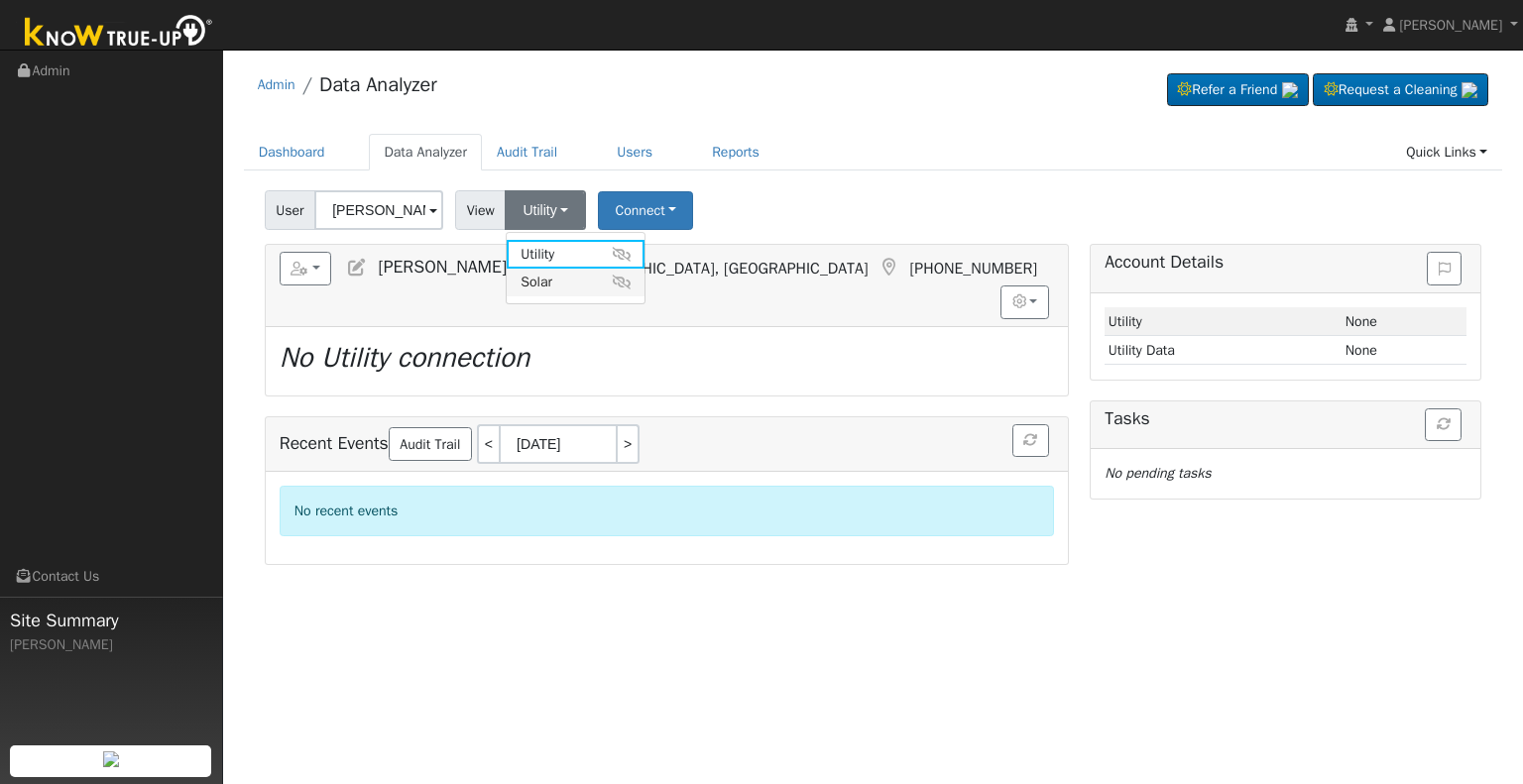 click on "Solar" at bounding box center [575, 282] 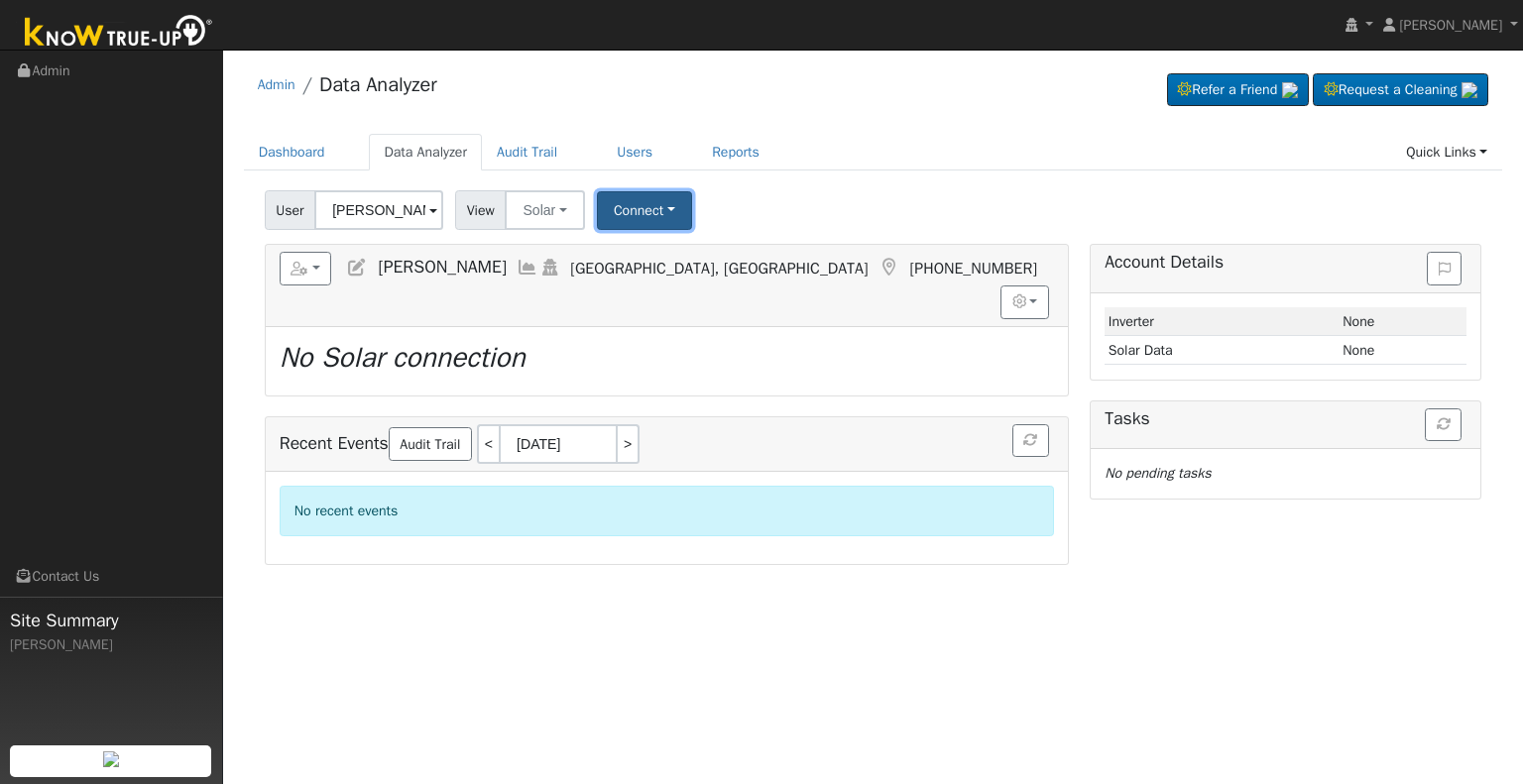 click on "Connect" at bounding box center [644, 210] 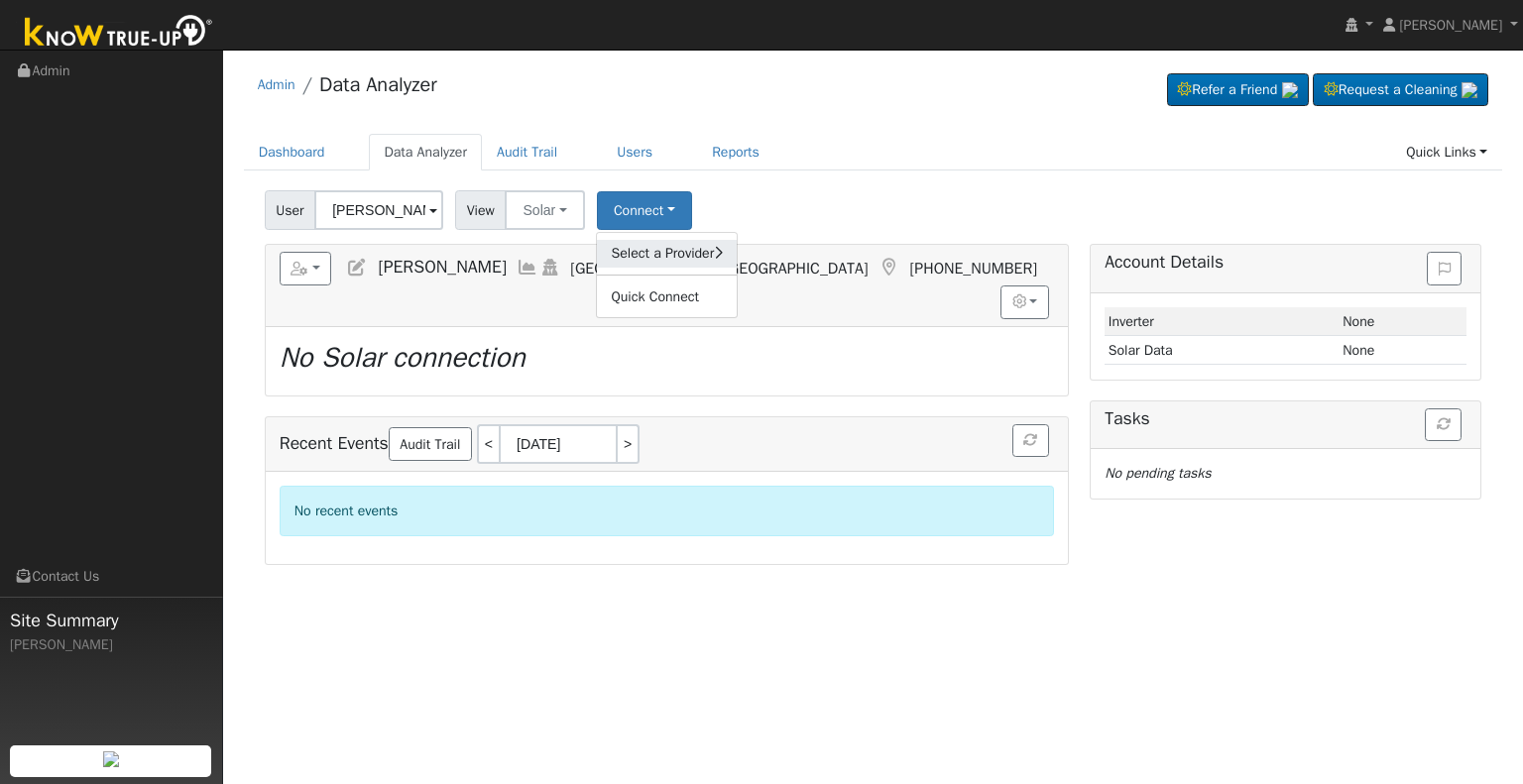 click on "Select a Provider" 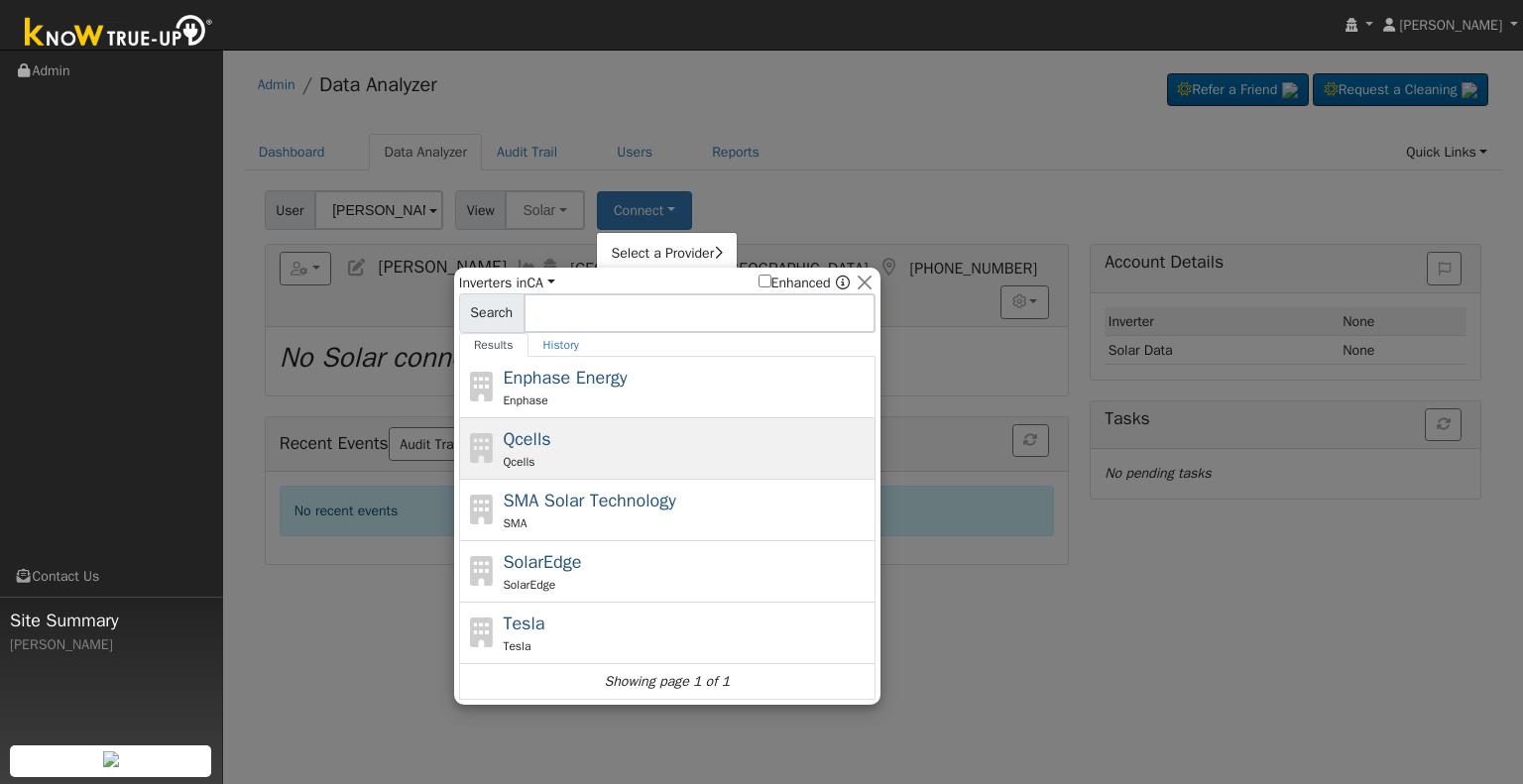 click on "Qcells Qcells" at bounding box center (686, 448) 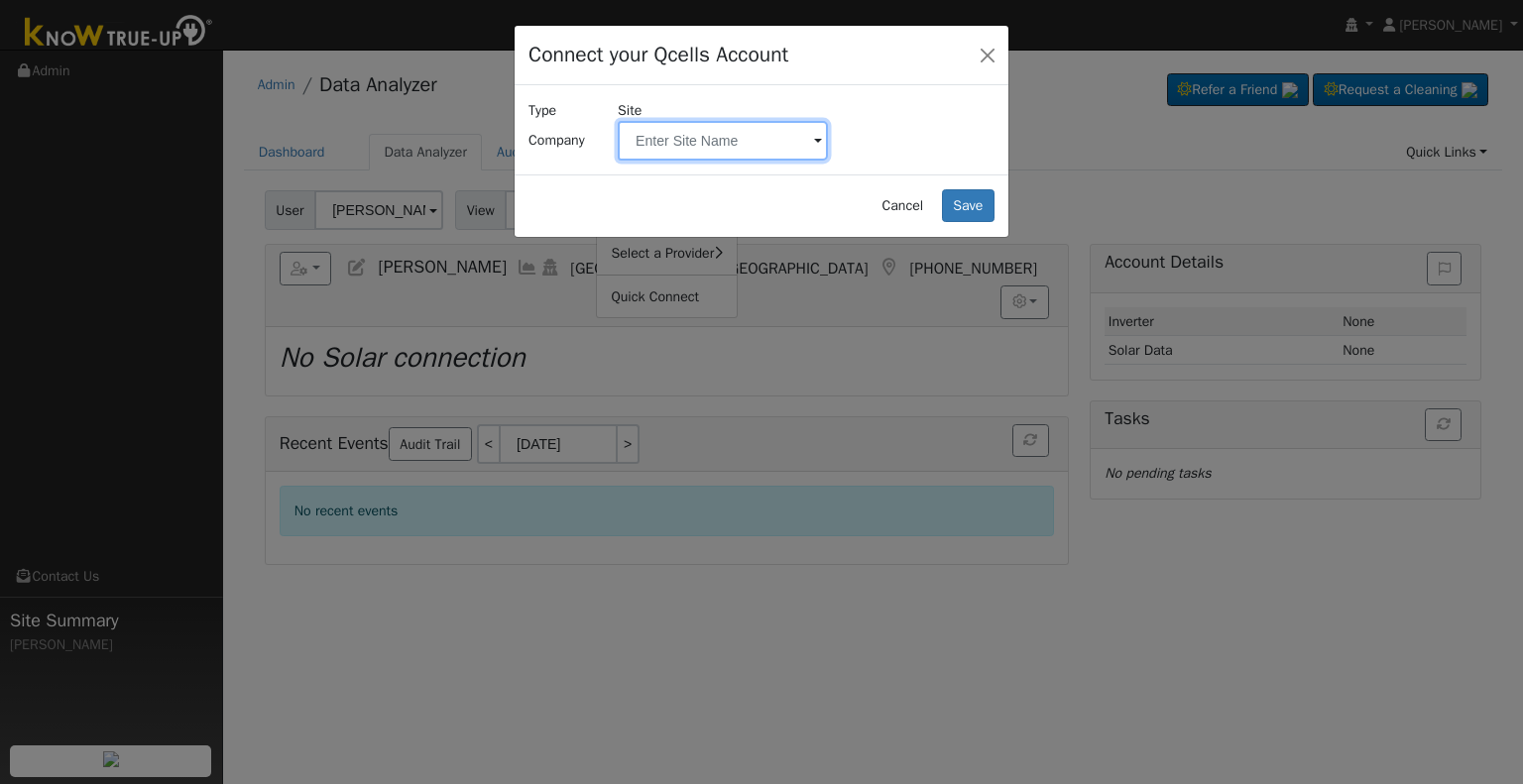 click at bounding box center [723, 141] 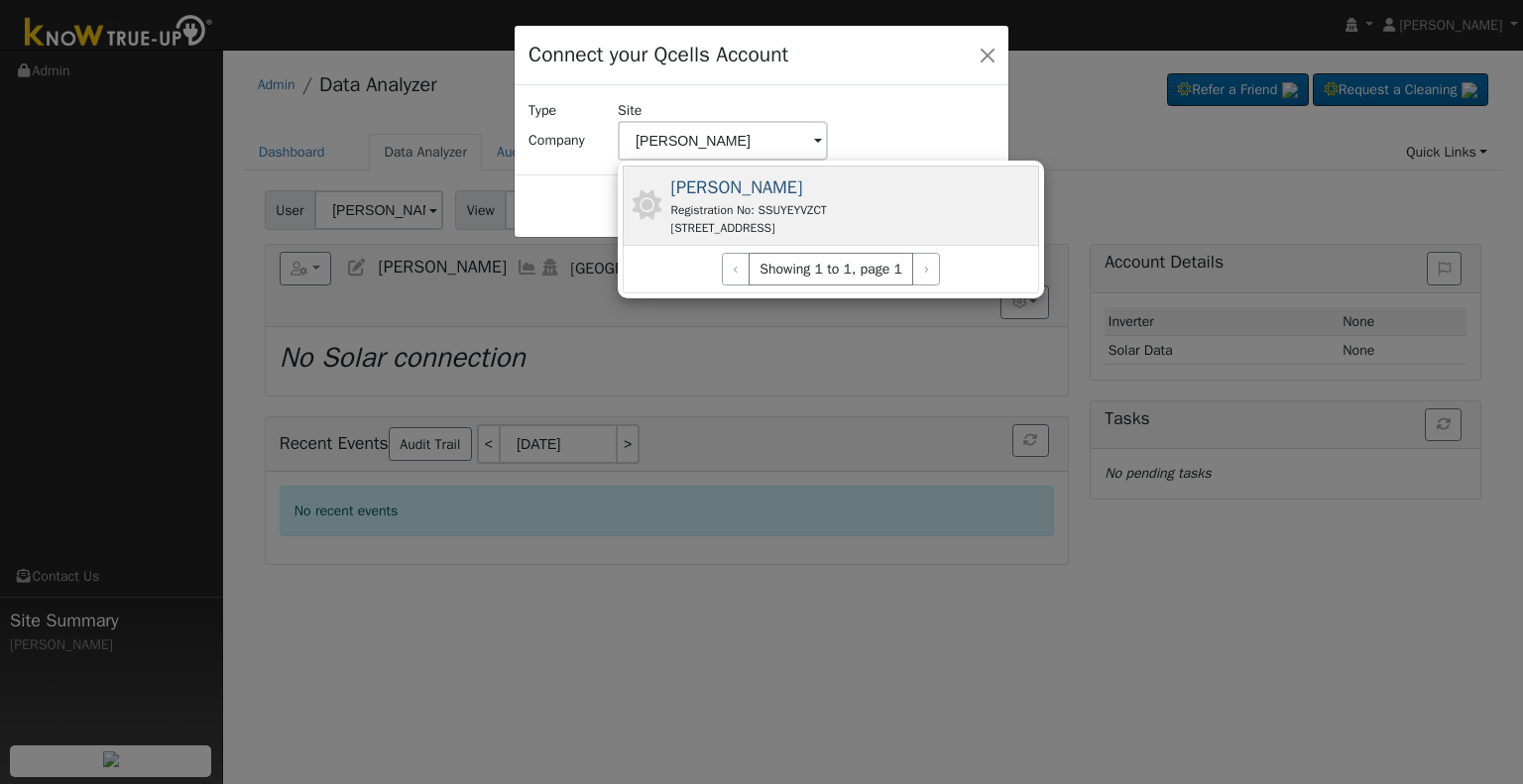 click on "Registration No: SSUYEYVZCT" at bounding box center [749, 210] 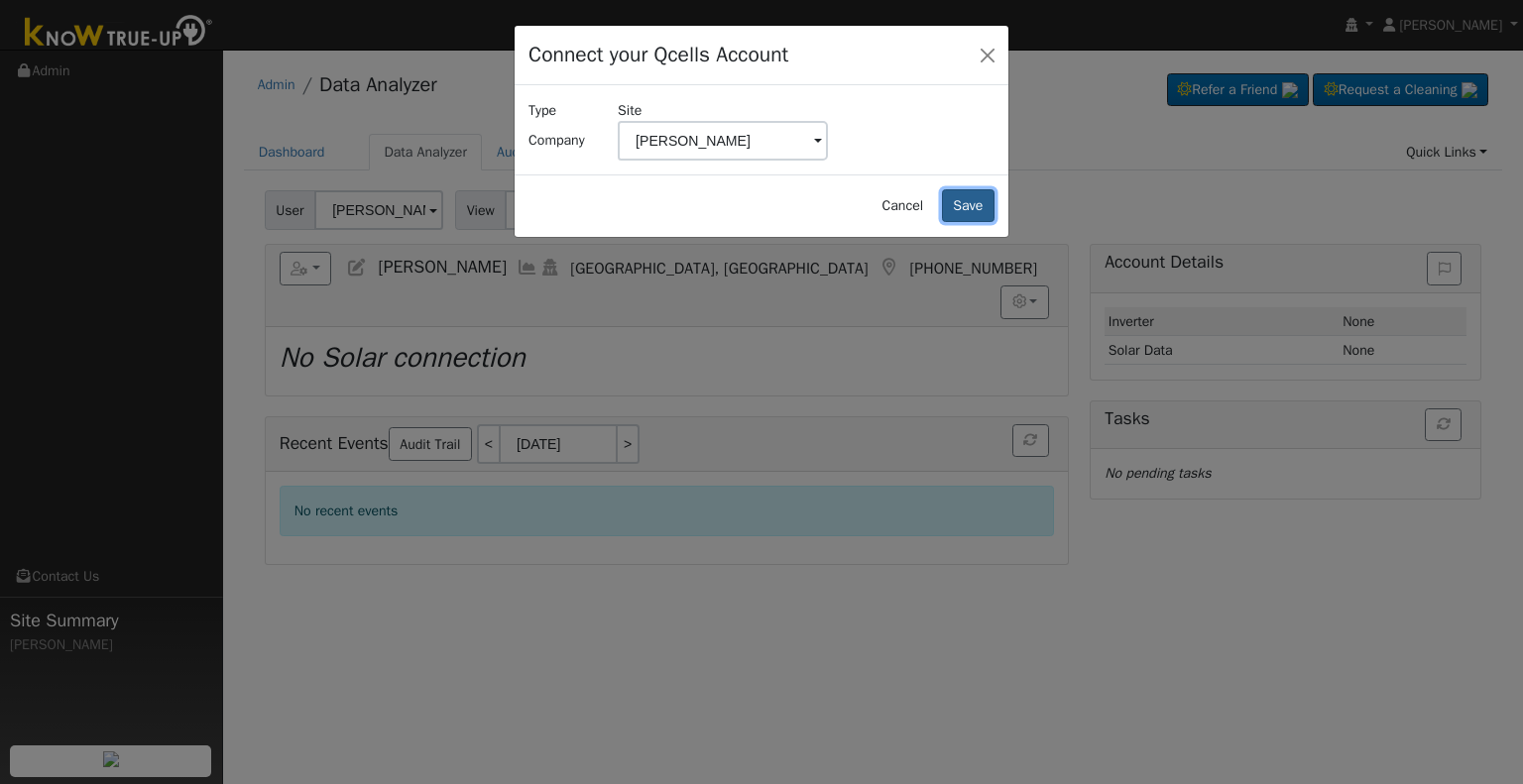 click on "Save" at bounding box center (968, 206) 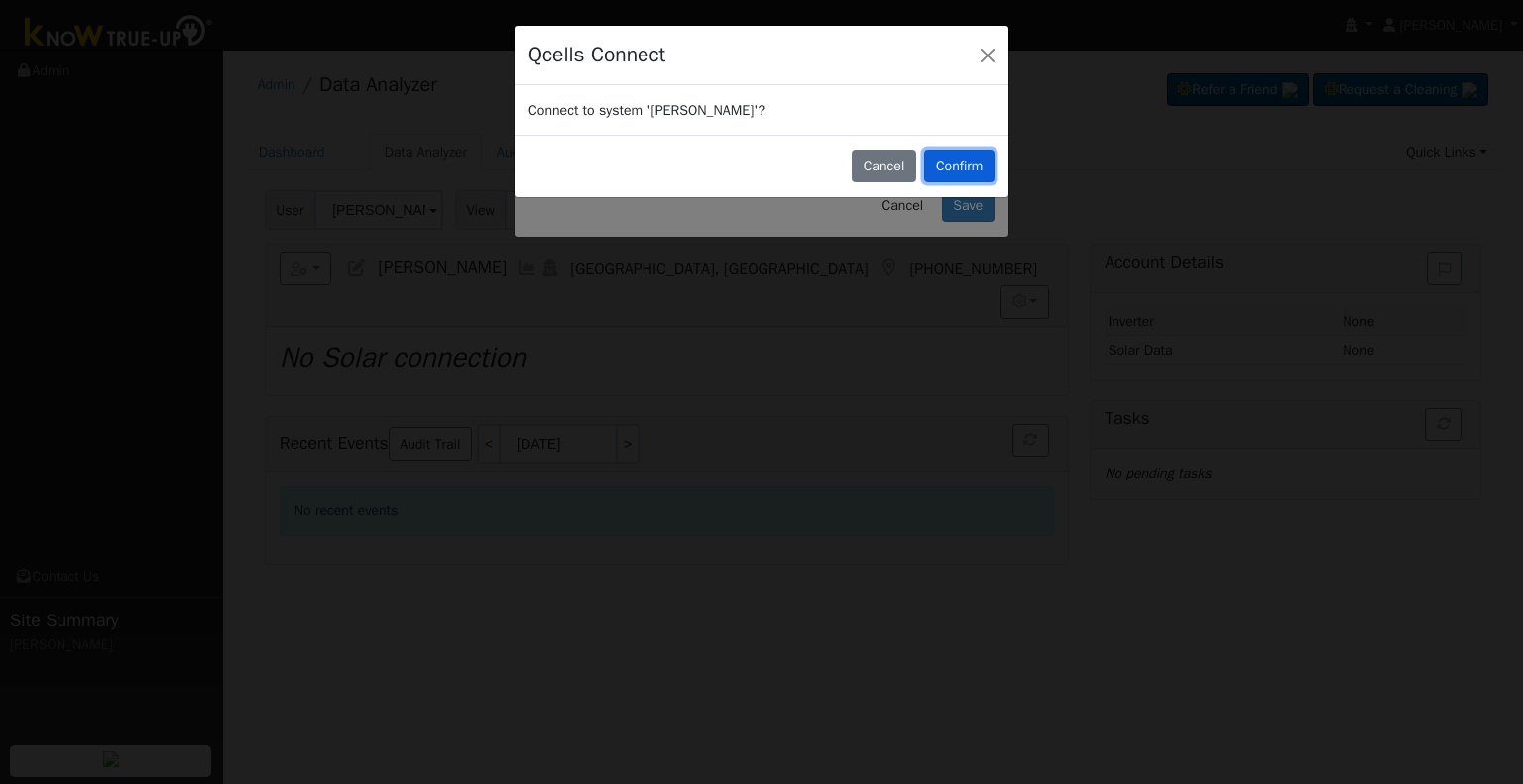 click on "Confirm" at bounding box center [959, 167] 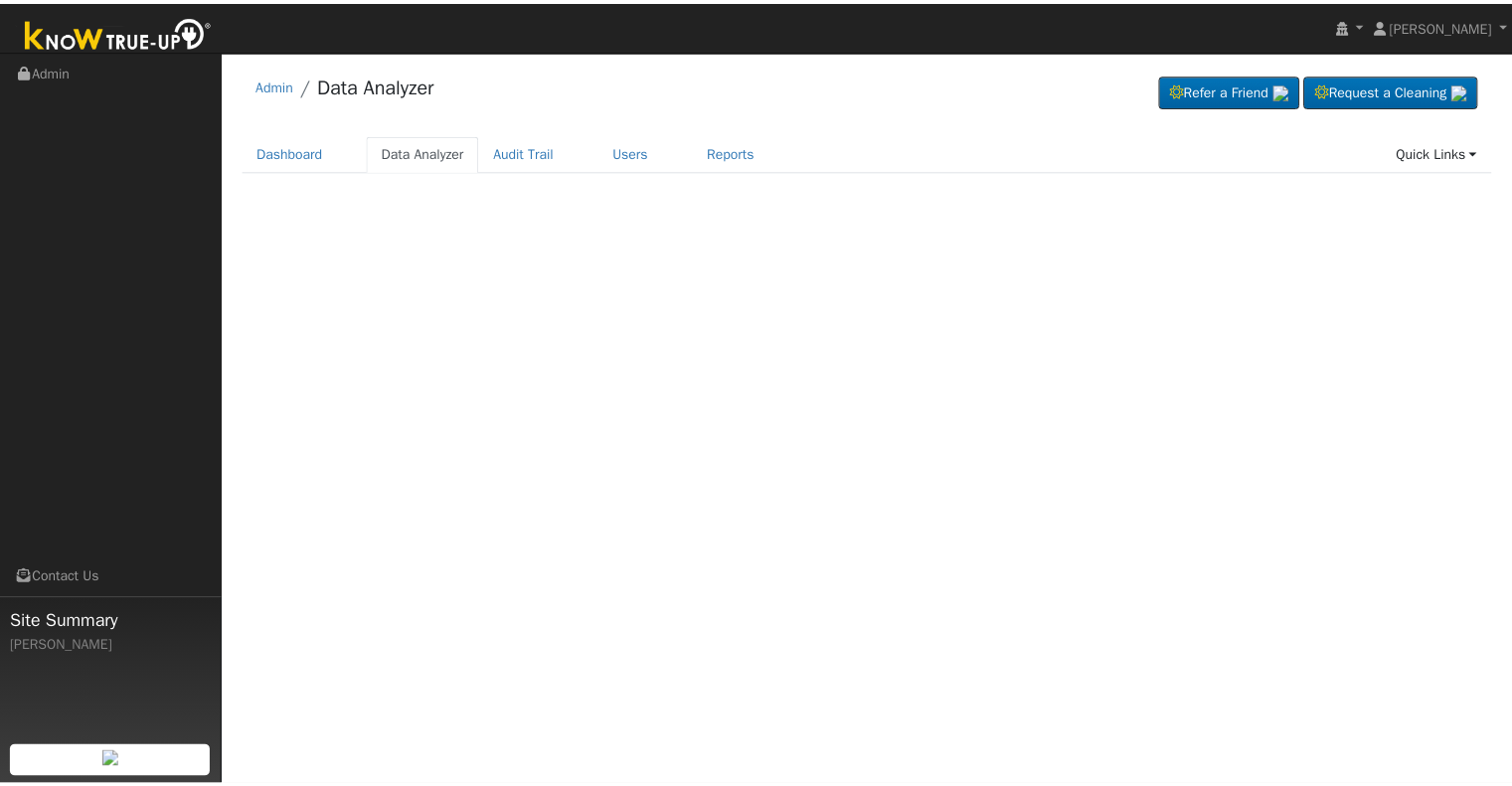 scroll, scrollTop: 0, scrollLeft: 0, axis: both 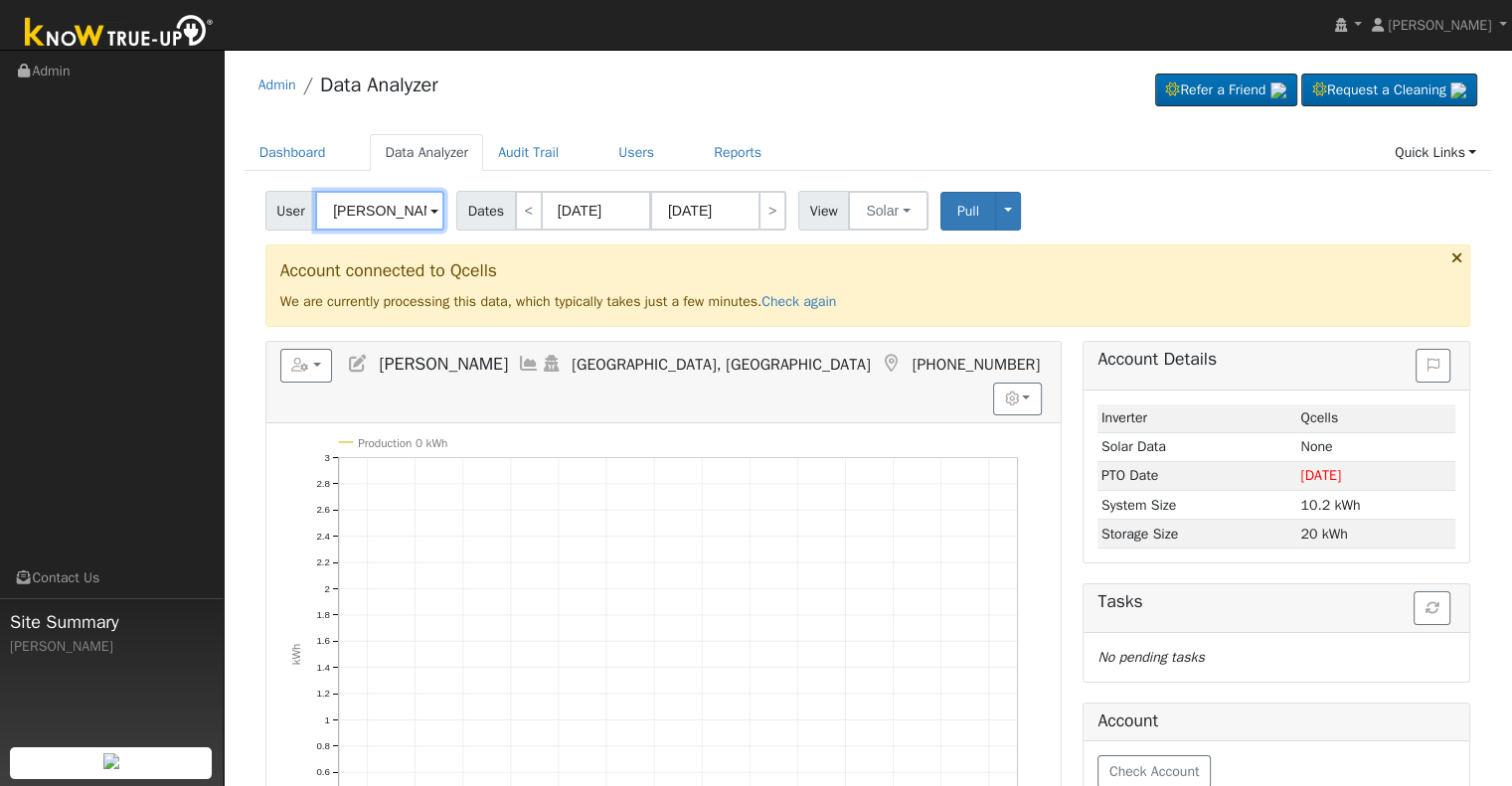click on "[PERSON_NAME]" at bounding box center [380, 211] 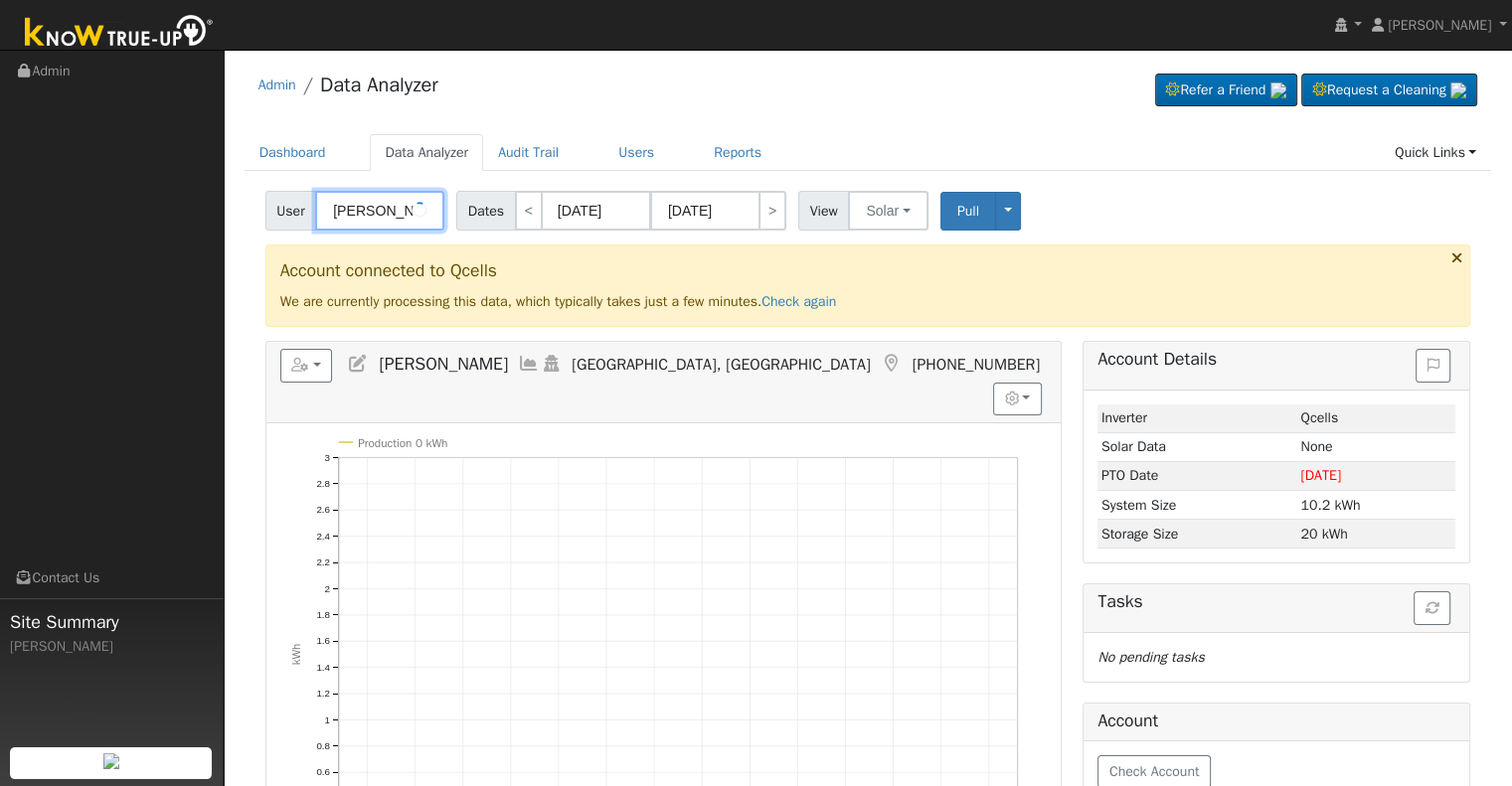 click on "[PERSON_NAME]" at bounding box center [380, 211] 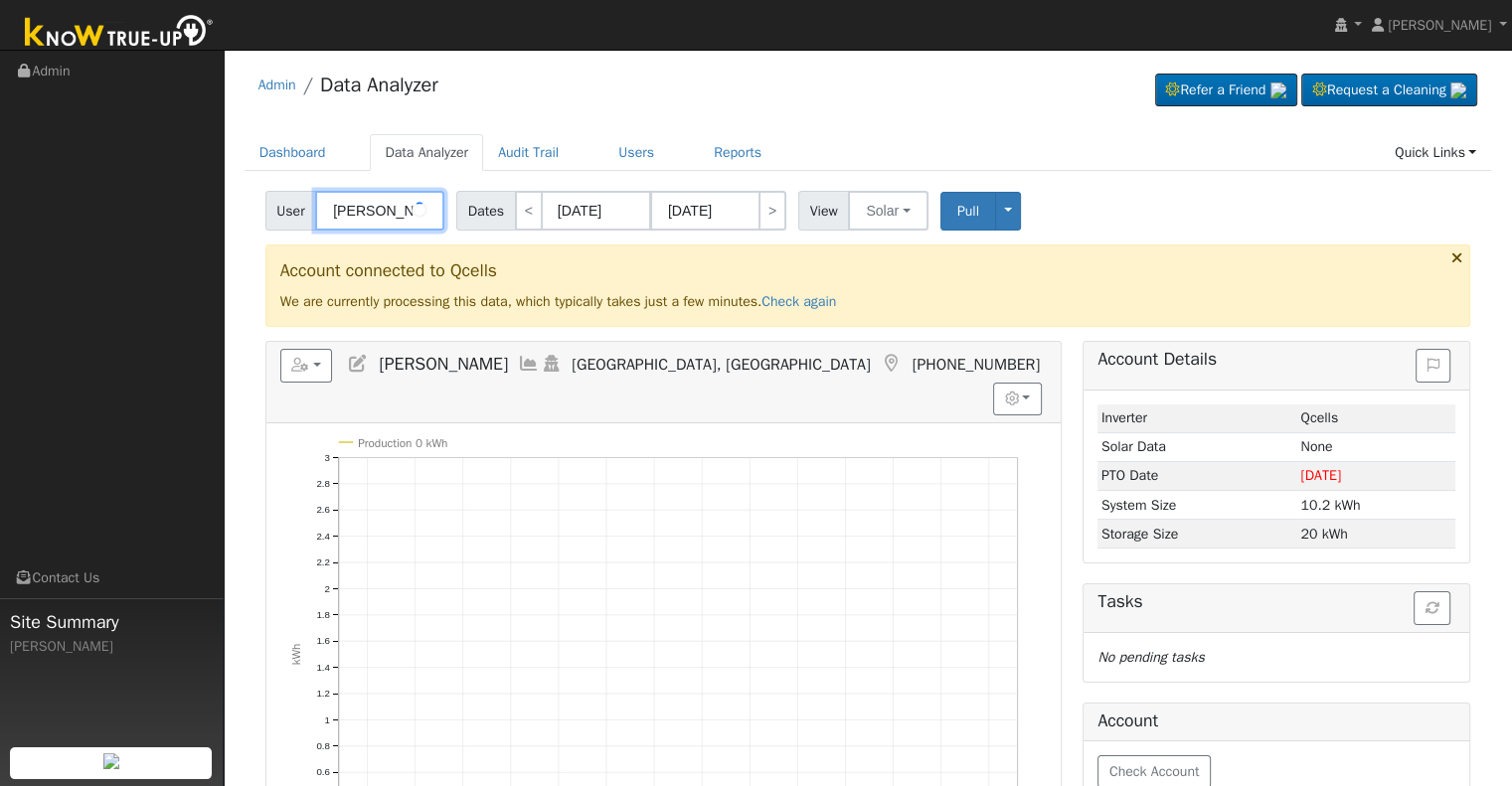 click on "[PERSON_NAME]" at bounding box center (380, 211) 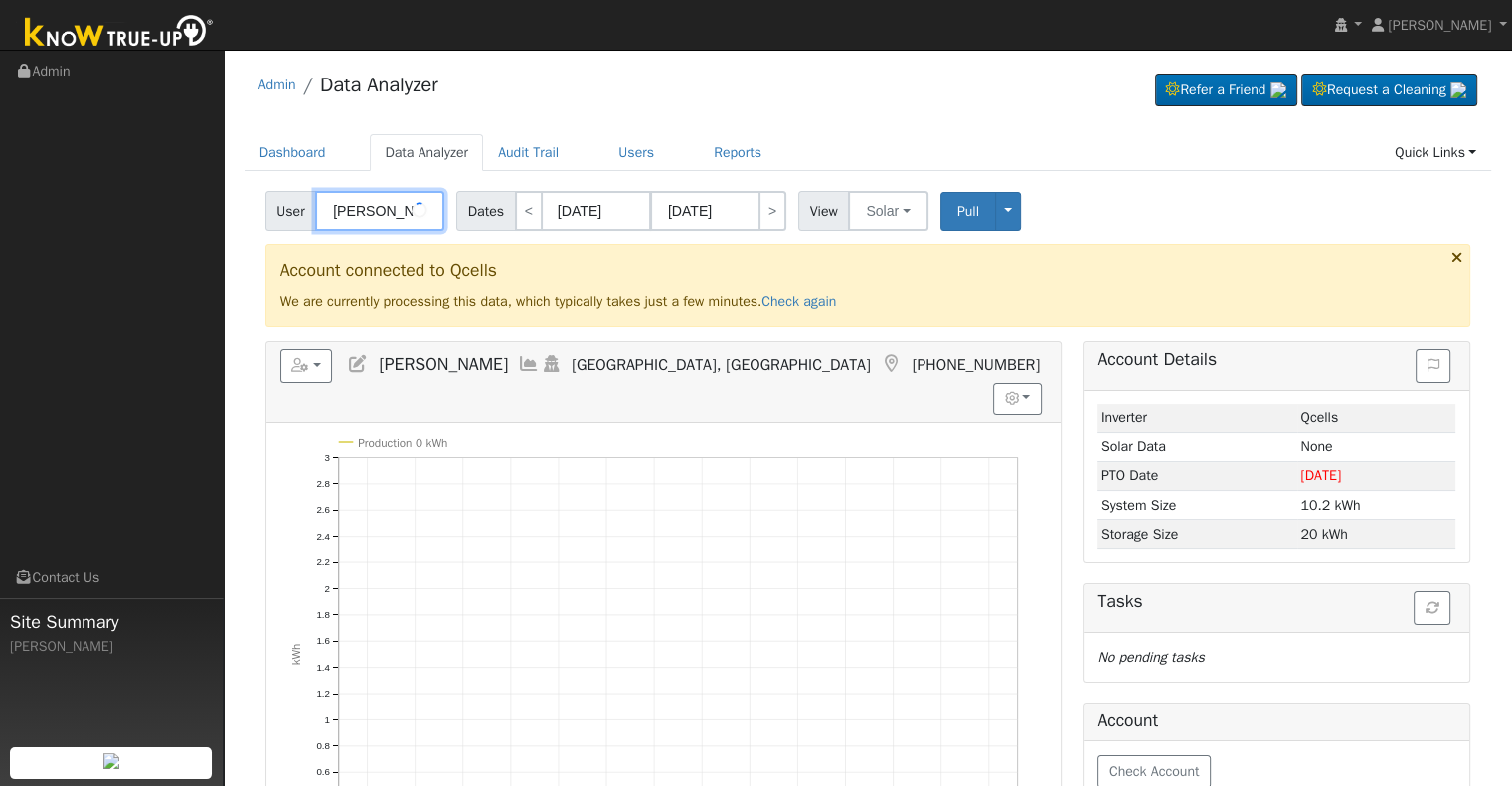 click on "[PERSON_NAME]" at bounding box center [380, 211] 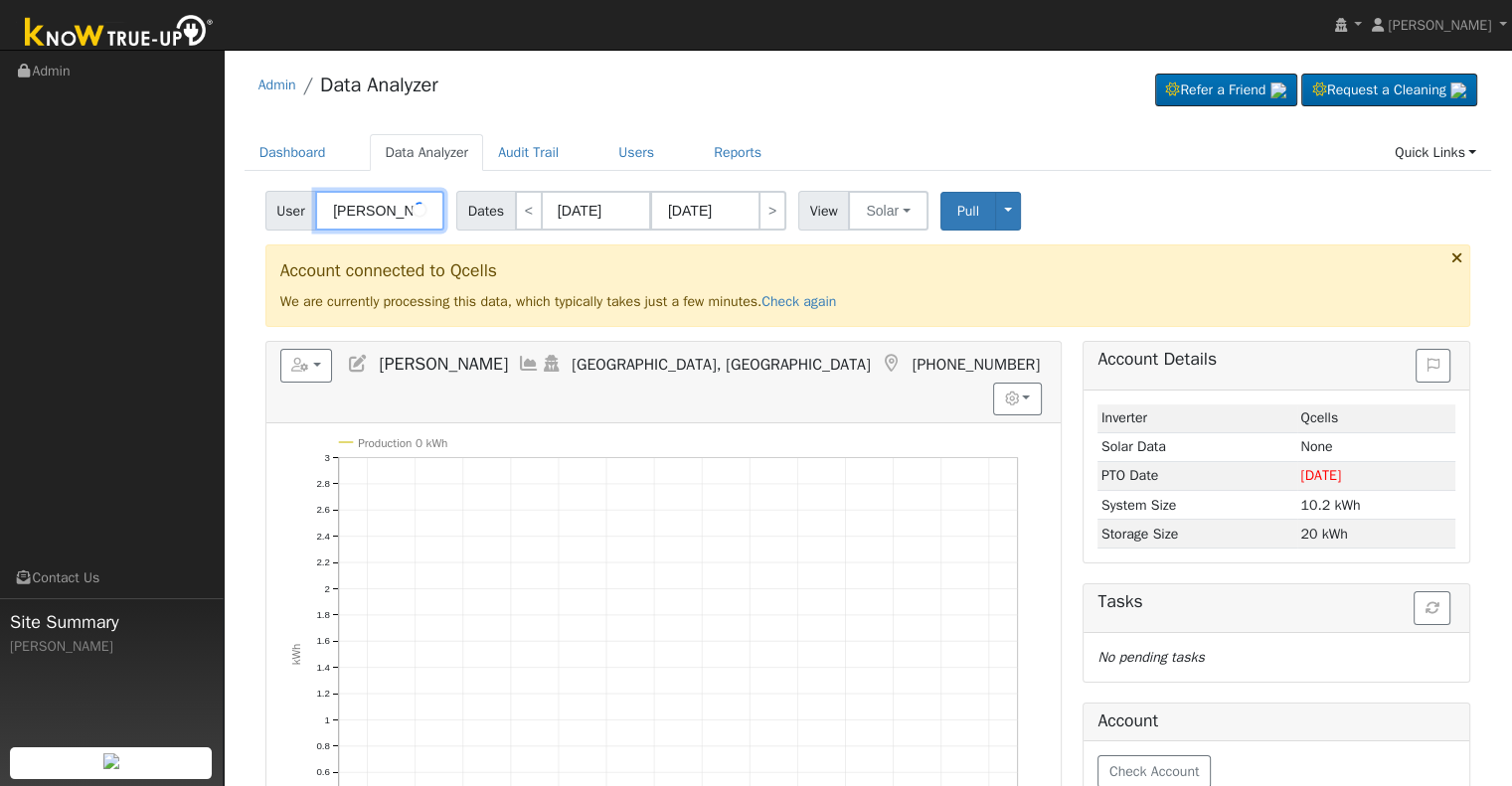 click on "[PERSON_NAME]" at bounding box center (380, 211) 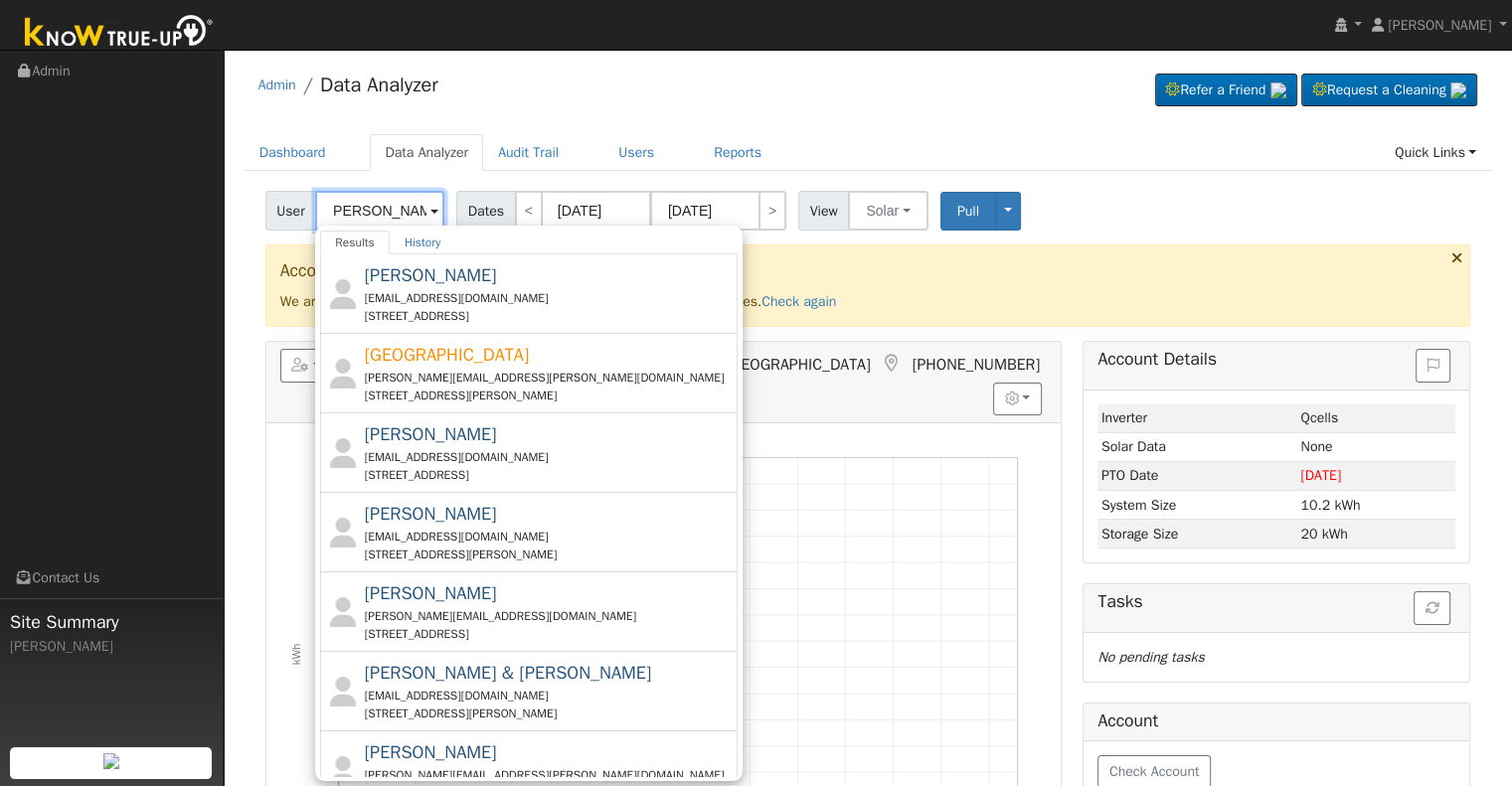 scroll, scrollTop: 0, scrollLeft: 9, axis: horizontal 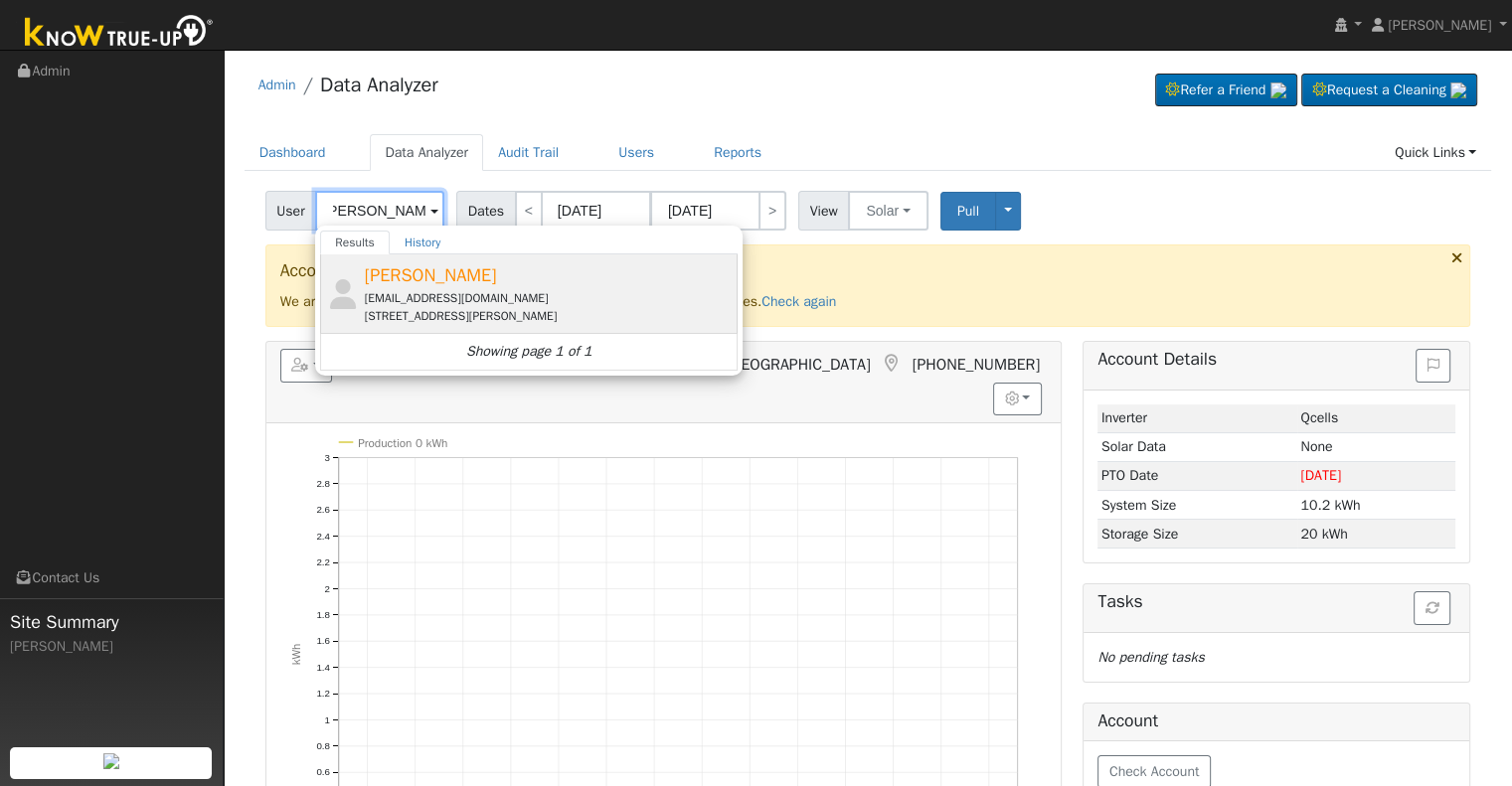 type on "[PERSON_NAME]" 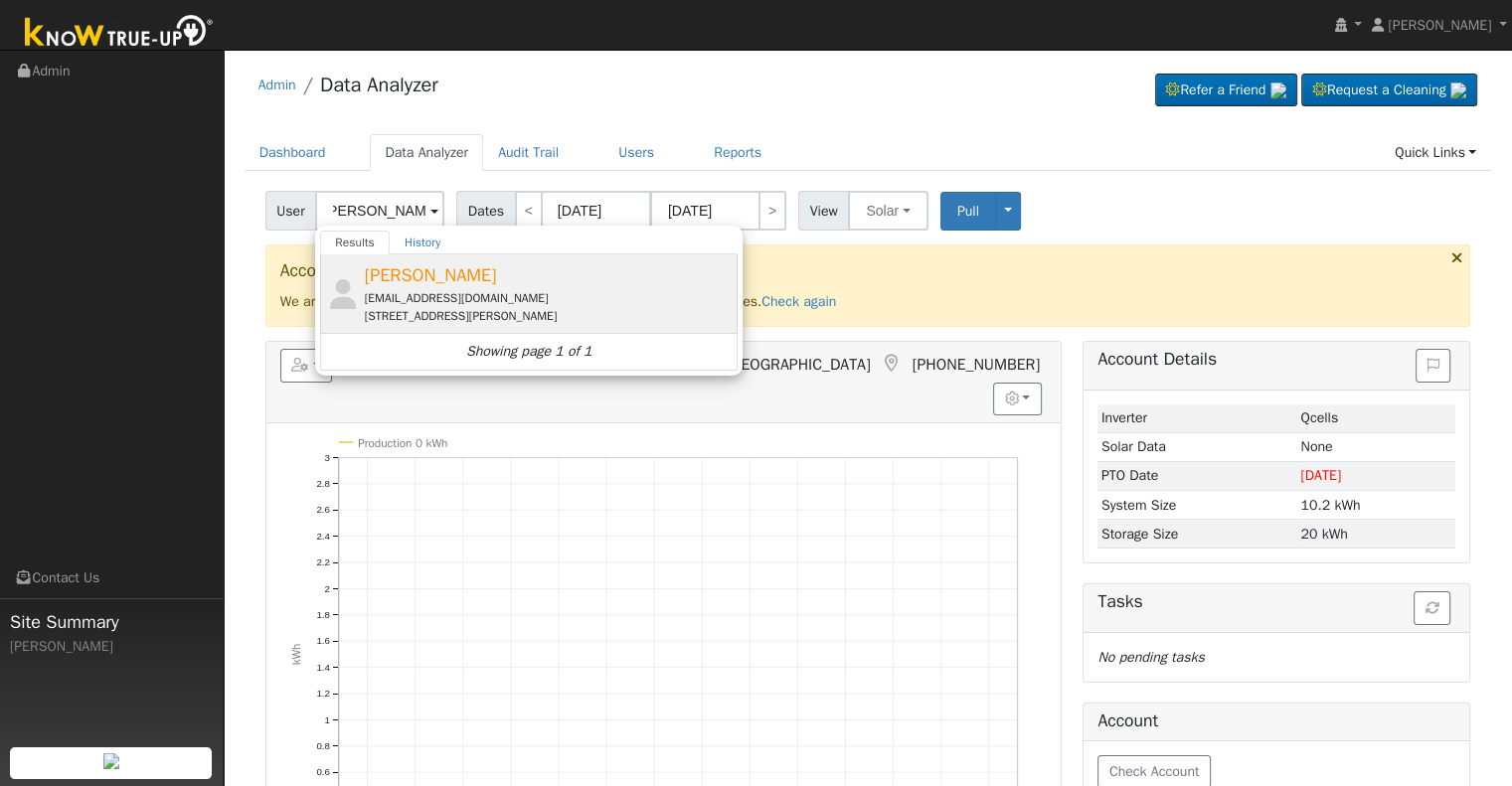 scroll, scrollTop: 0, scrollLeft: 0, axis: both 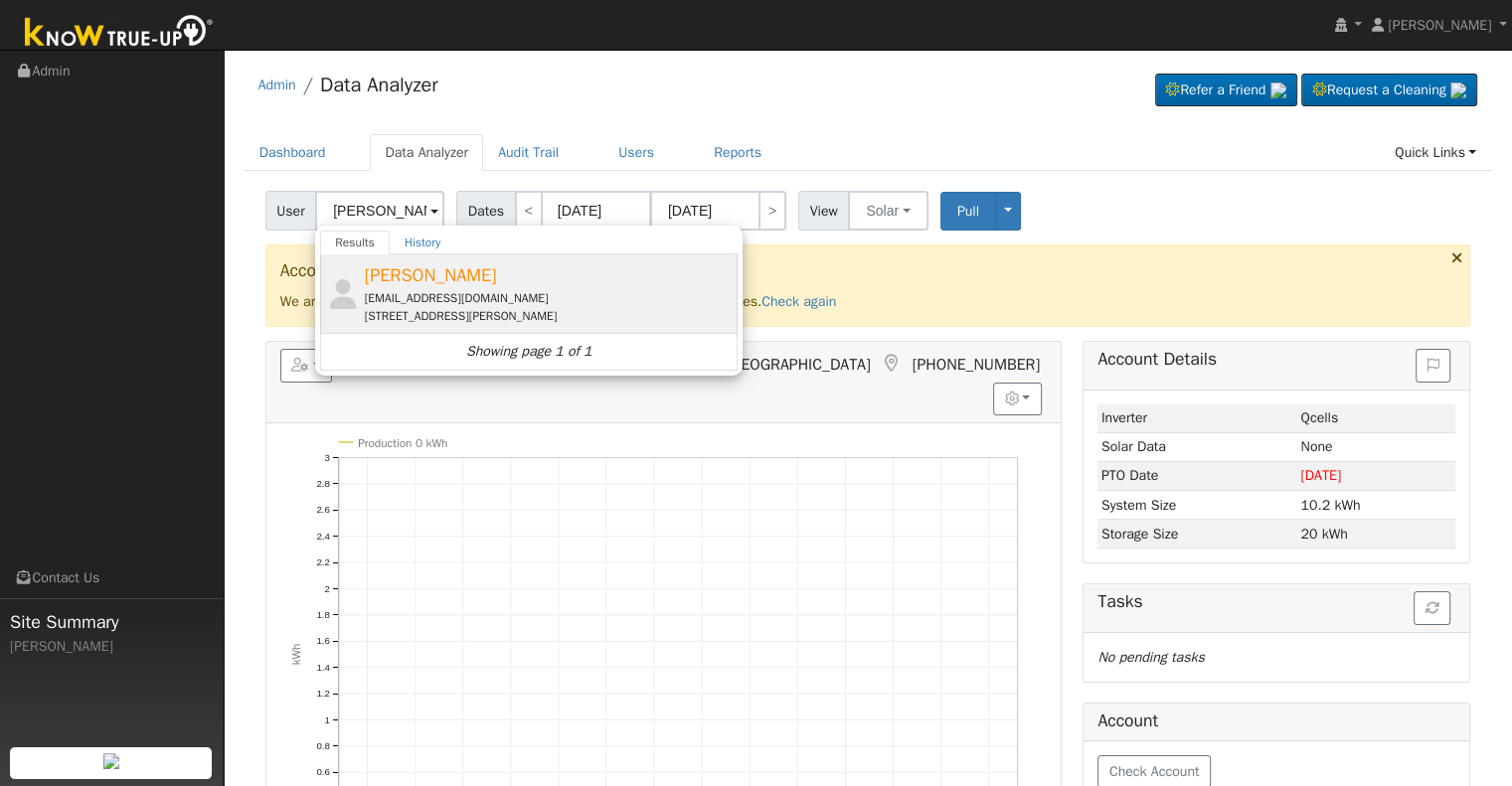 click on "[EMAIL_ADDRESS][DOMAIN_NAME]" at bounding box center (549, 298) 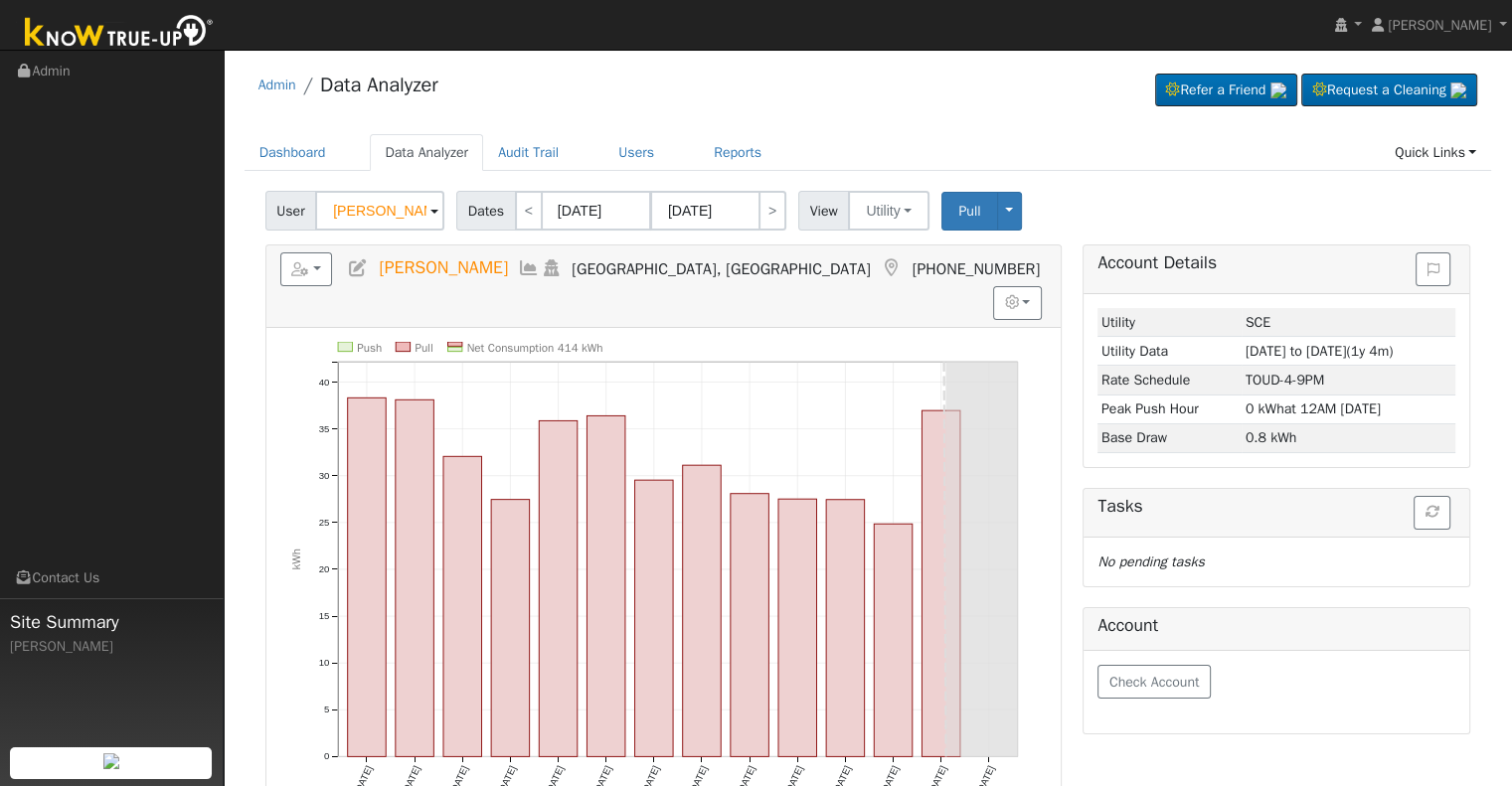 click at bounding box center [358, 268] 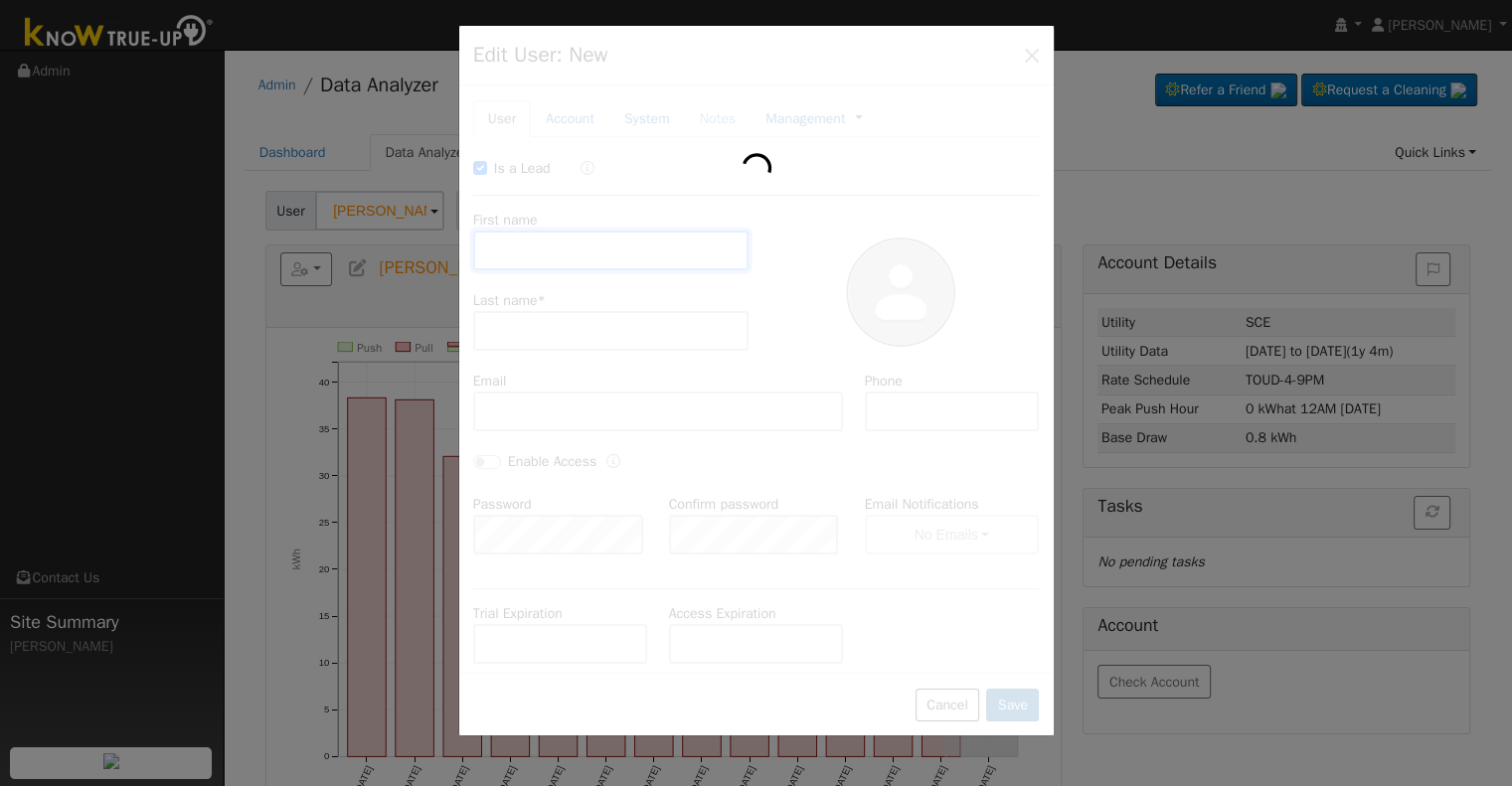 checkbox on "true" 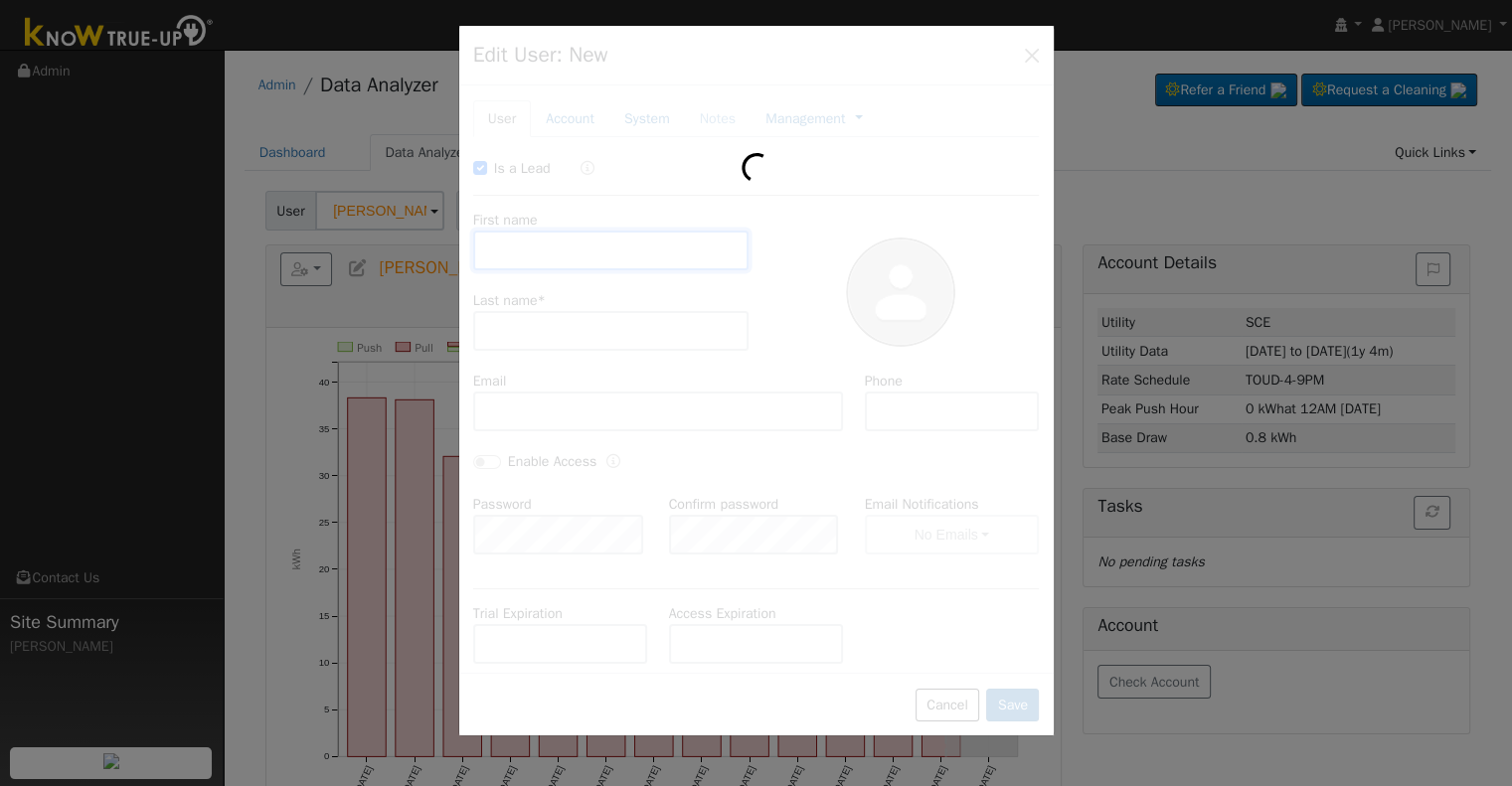 type on "[PERSON_NAME]" 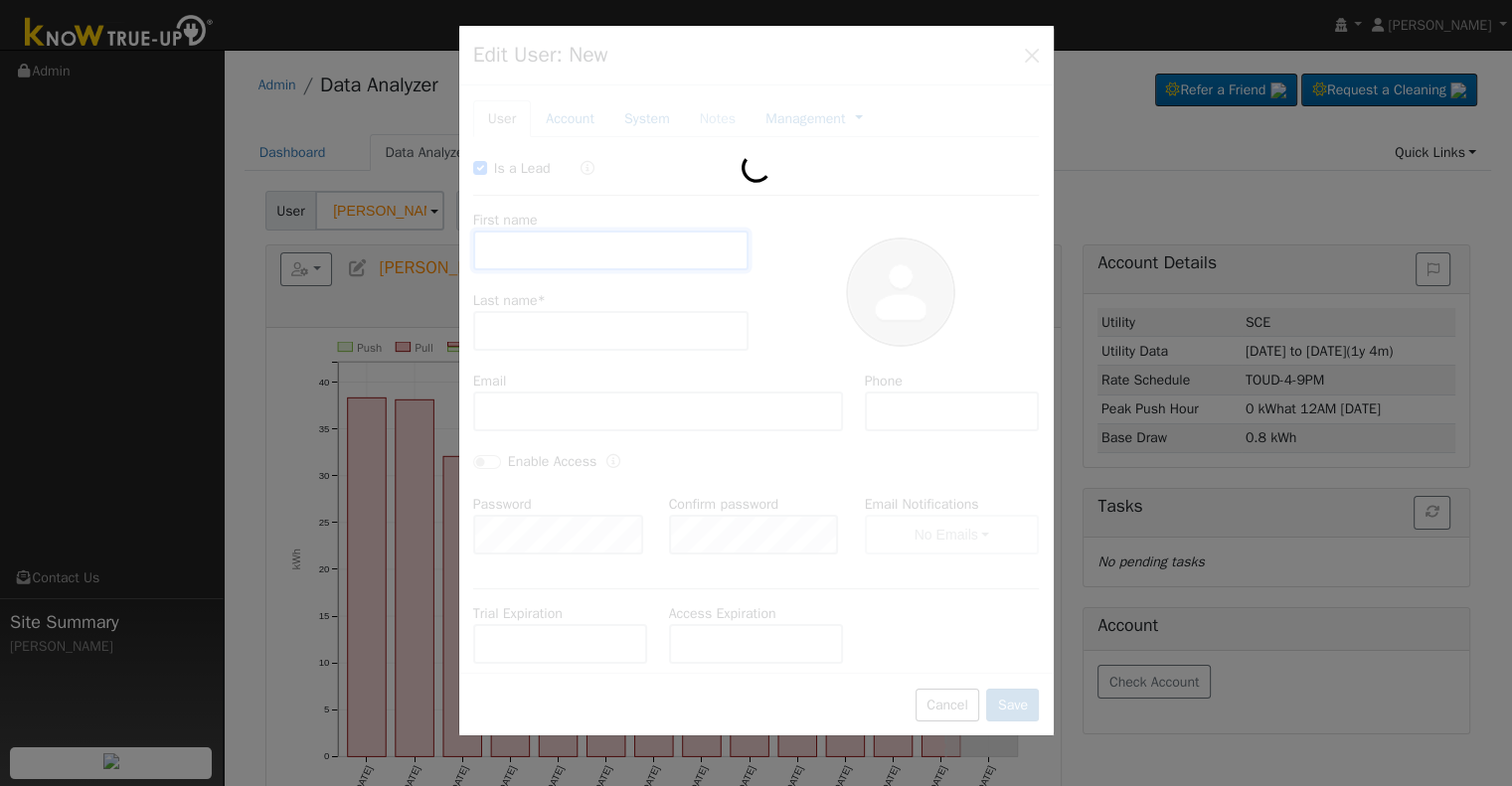 type on "Springer" 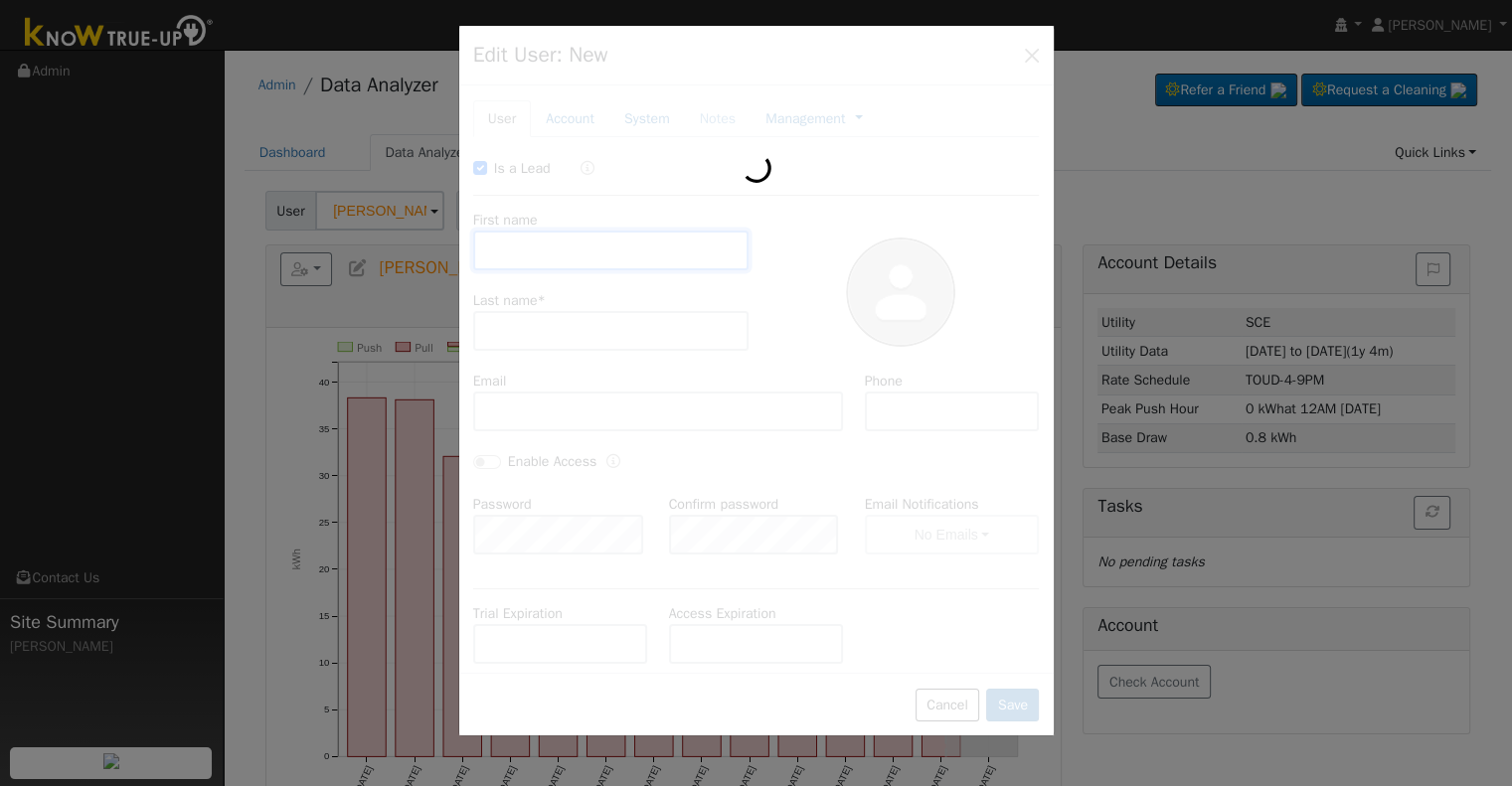 type on "[EMAIL_ADDRESS][DOMAIN_NAME]" 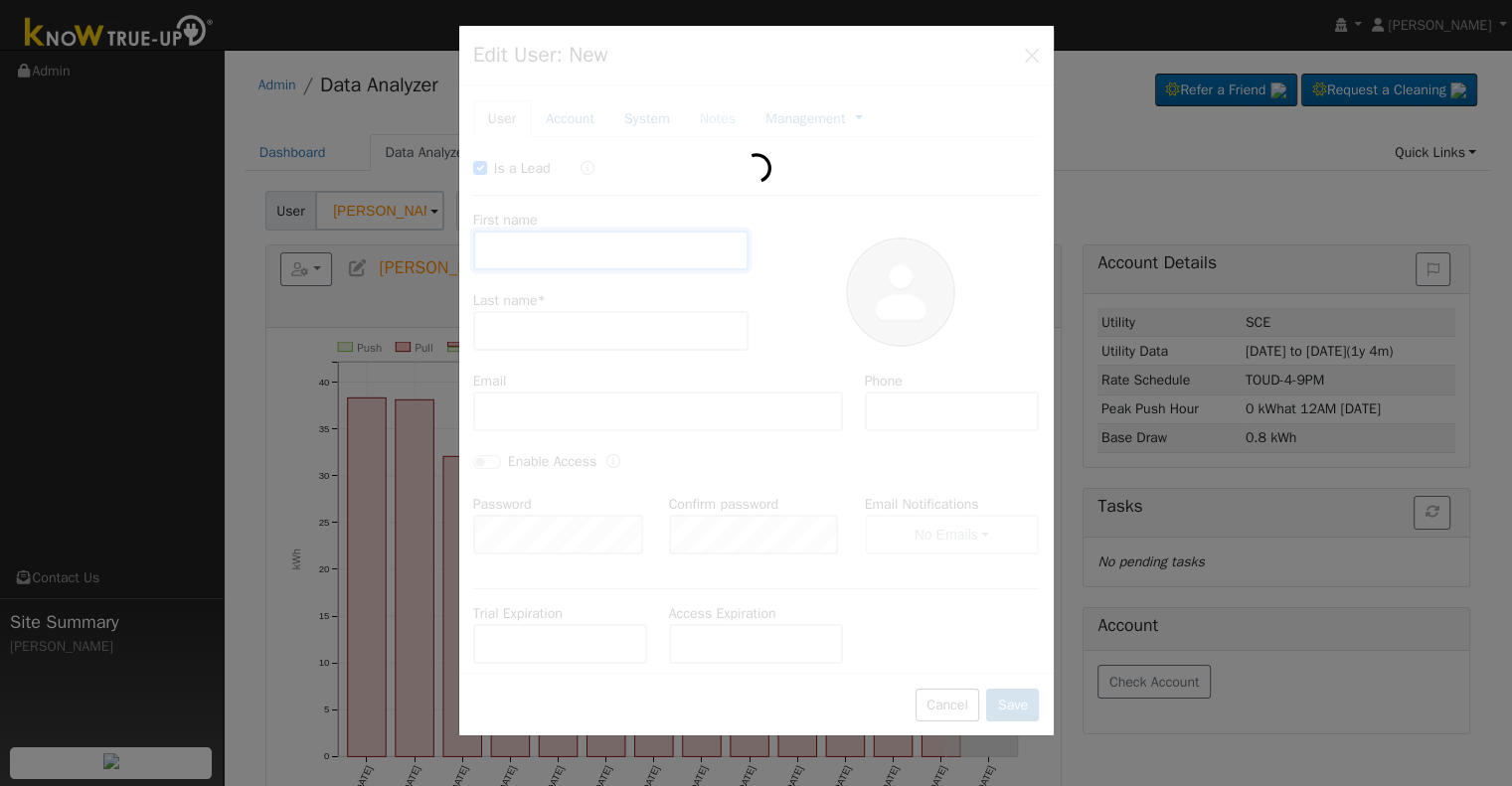 type on "5595728267" 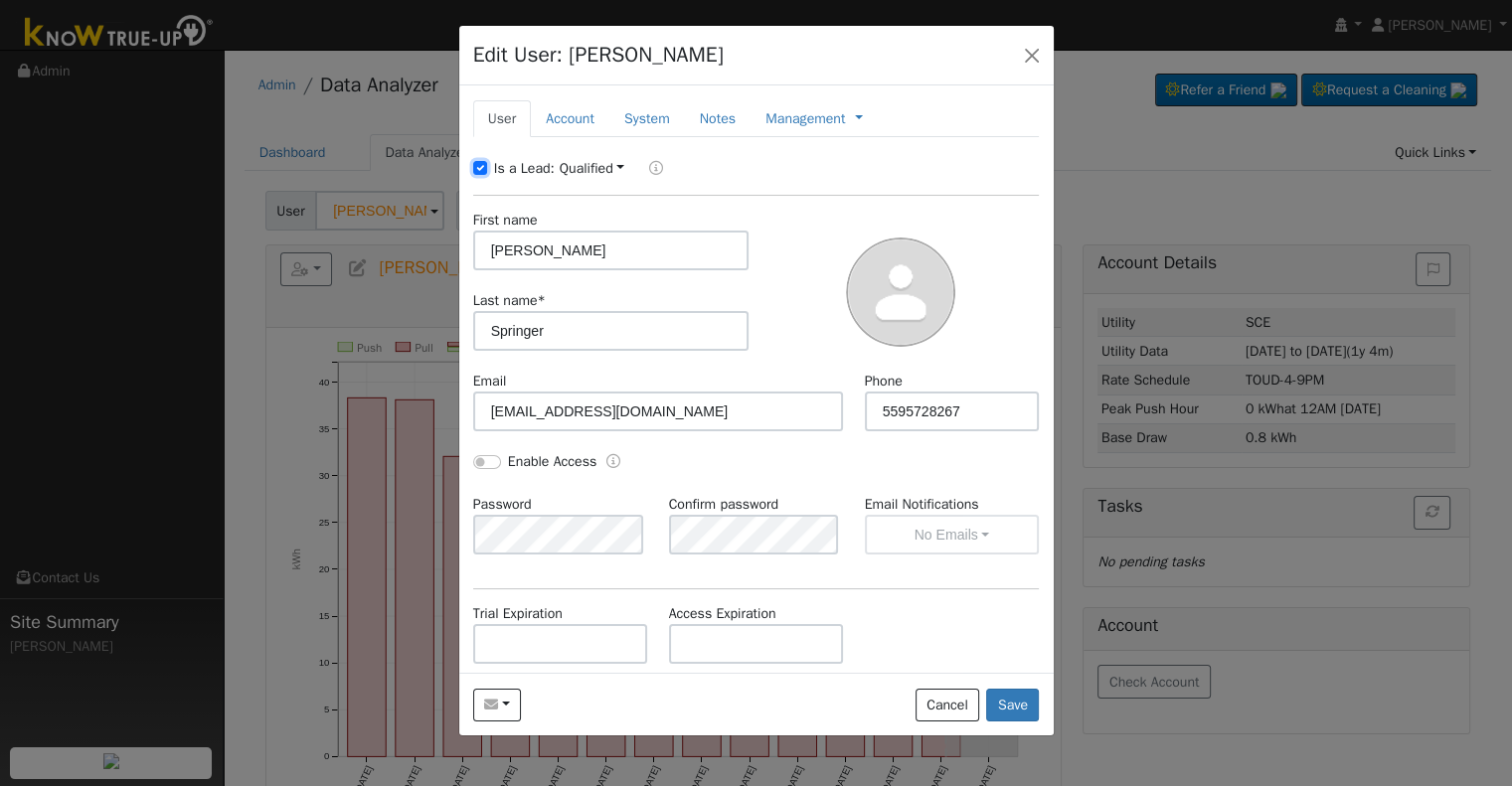 click on "Is a Lead:" at bounding box center [480, 168] 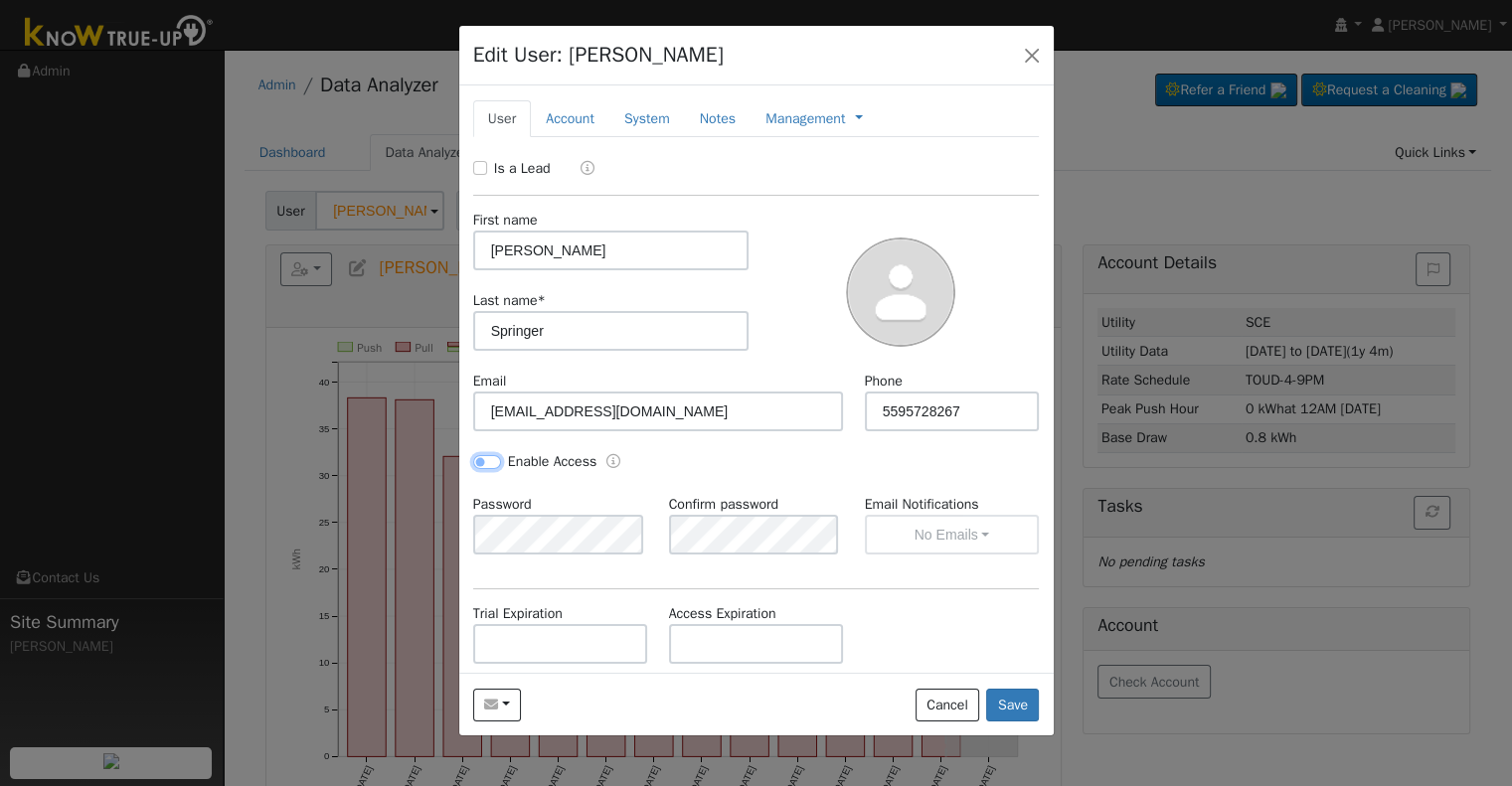 click on "Enable Access" at bounding box center [487, 462] 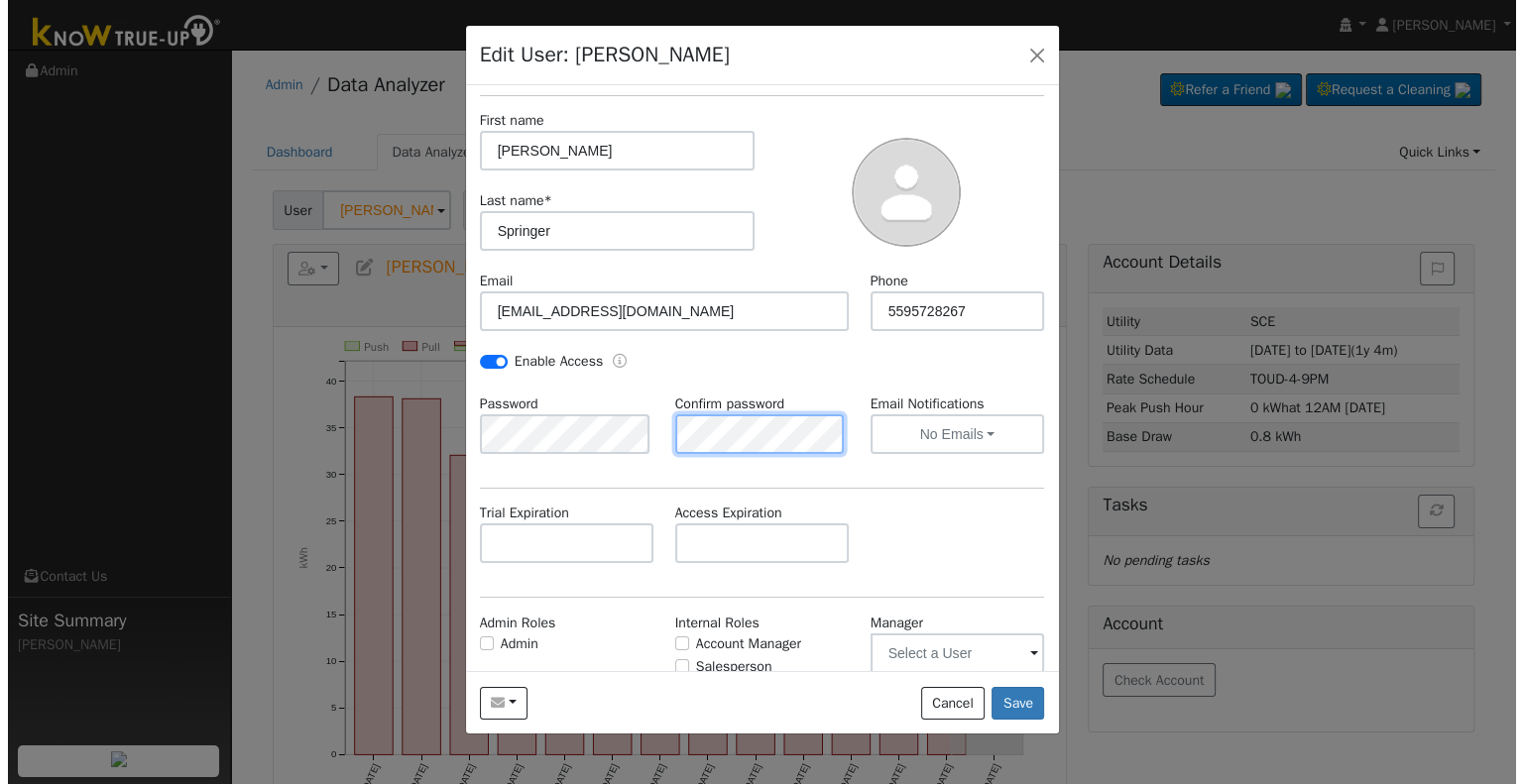 scroll, scrollTop: 0, scrollLeft: 0, axis: both 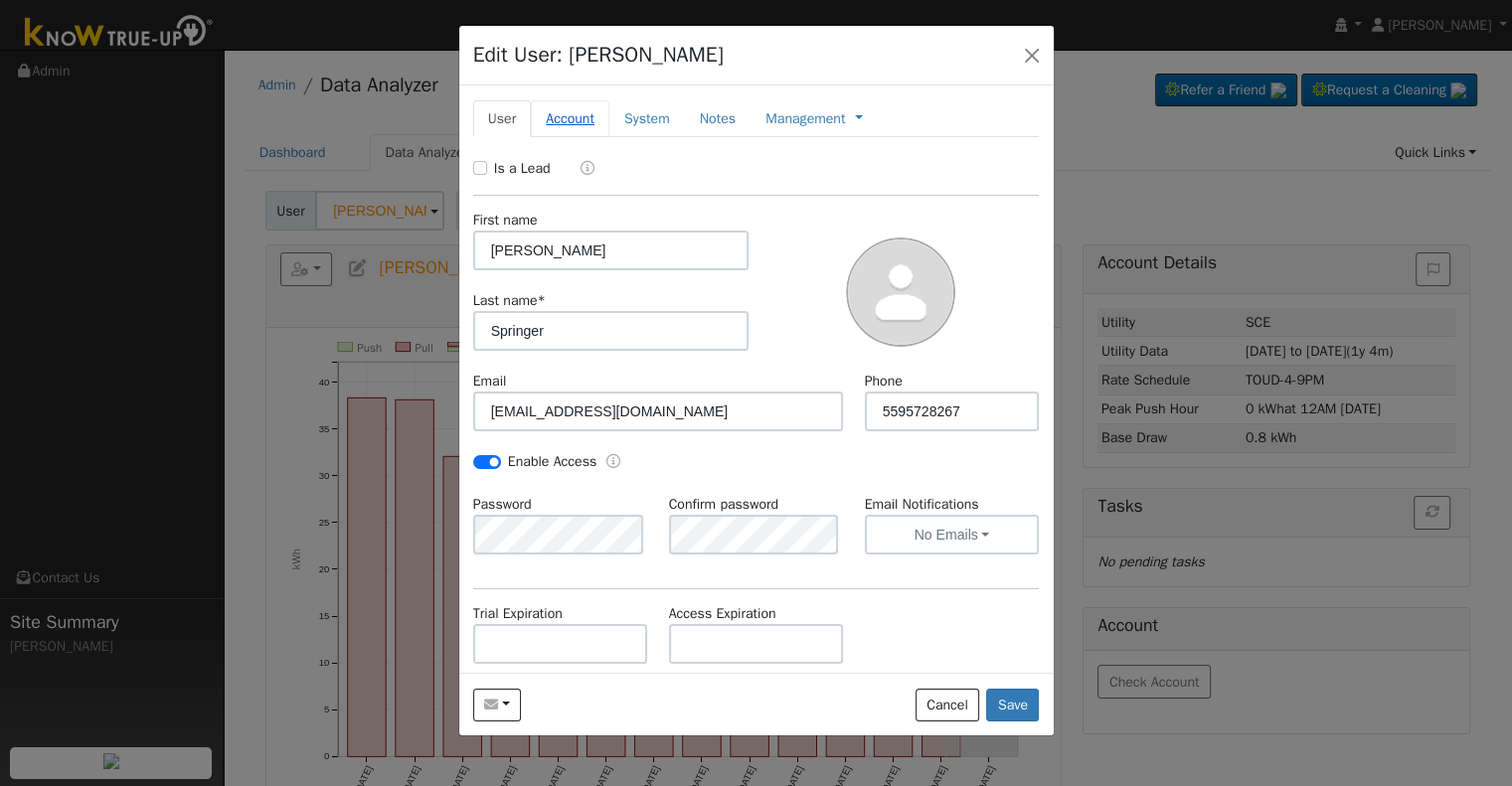 click on "Account" at bounding box center (570, 118) 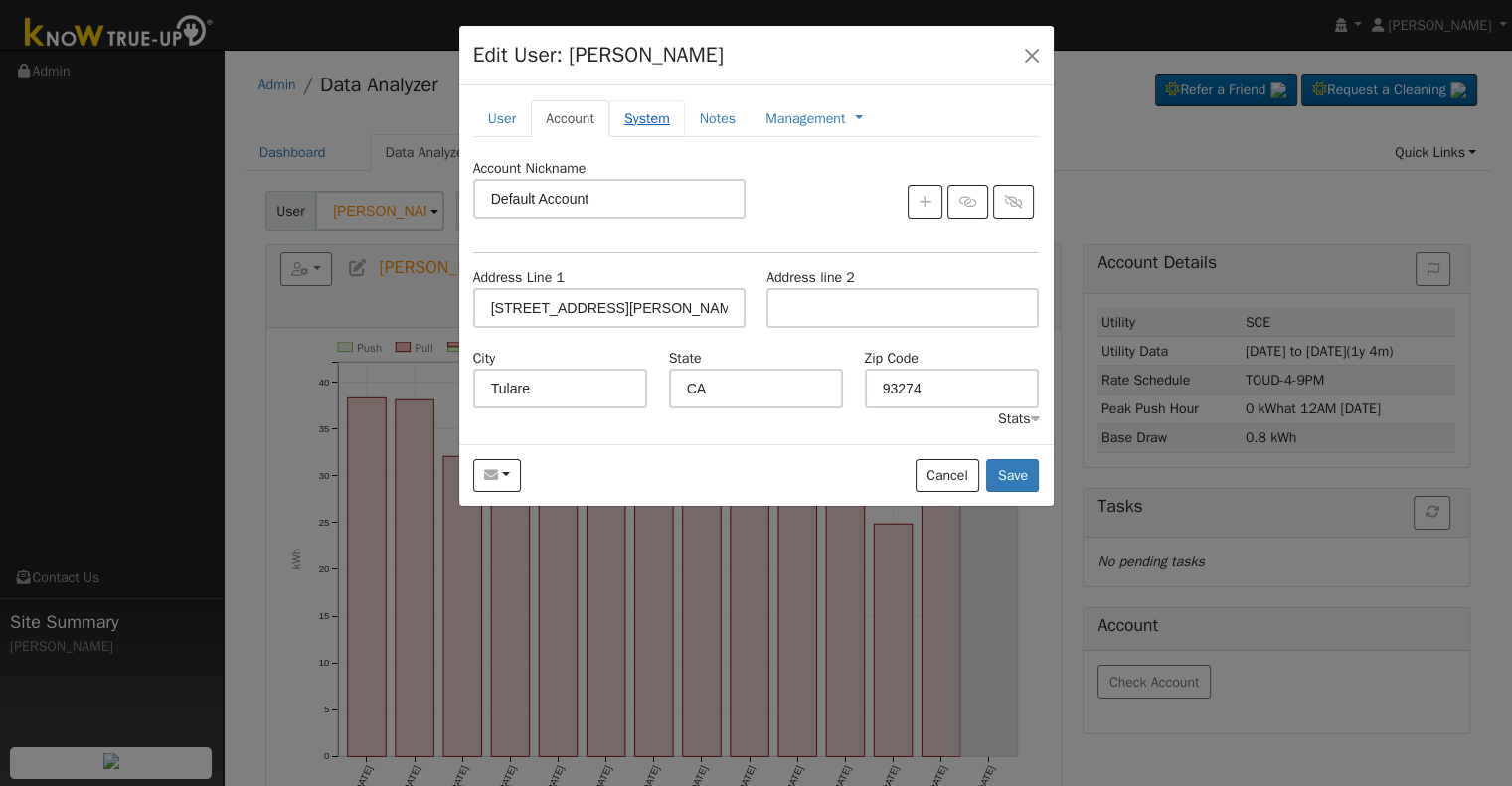 click on "System" at bounding box center [647, 118] 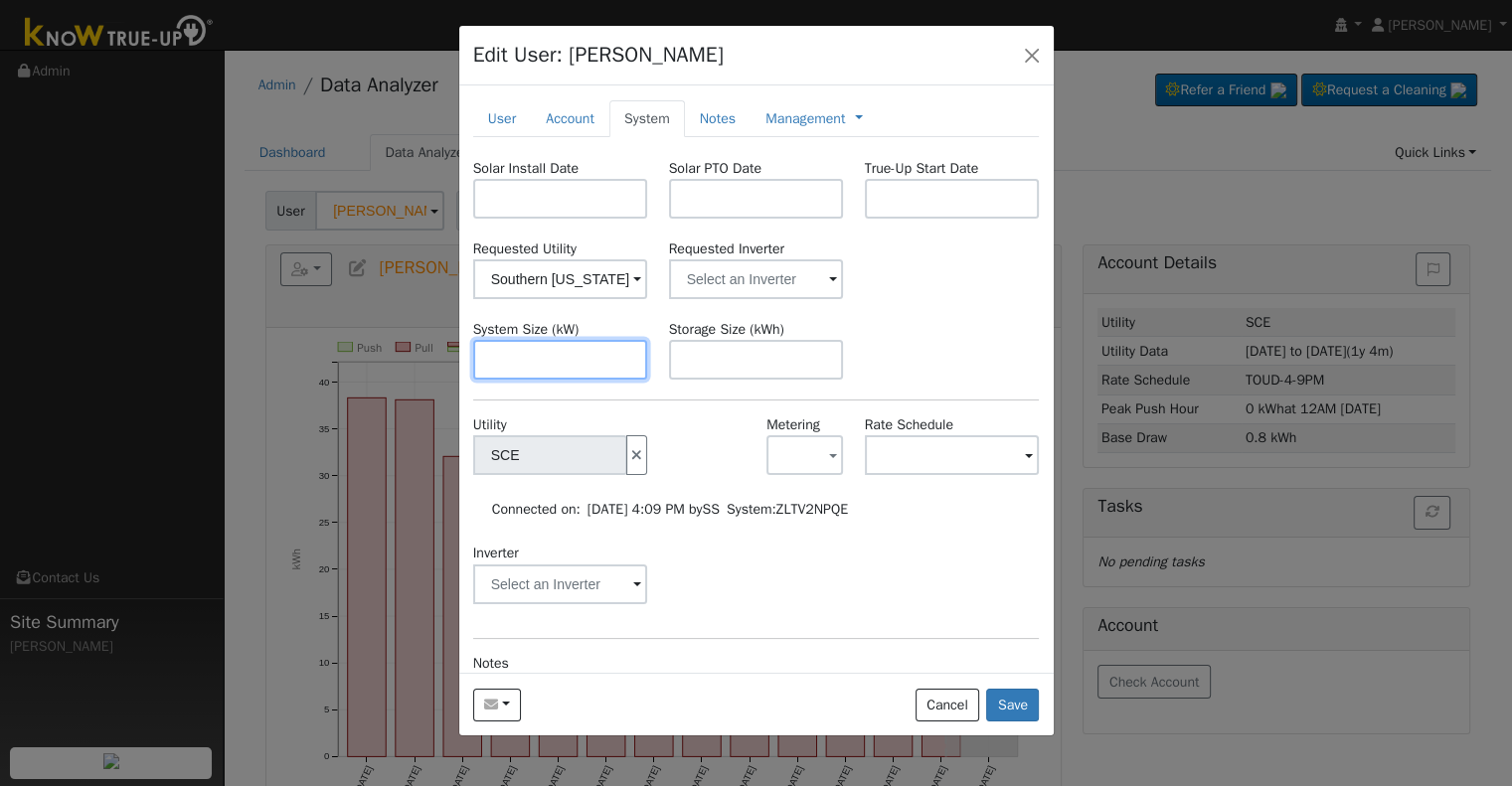 click at bounding box center (561, 360) 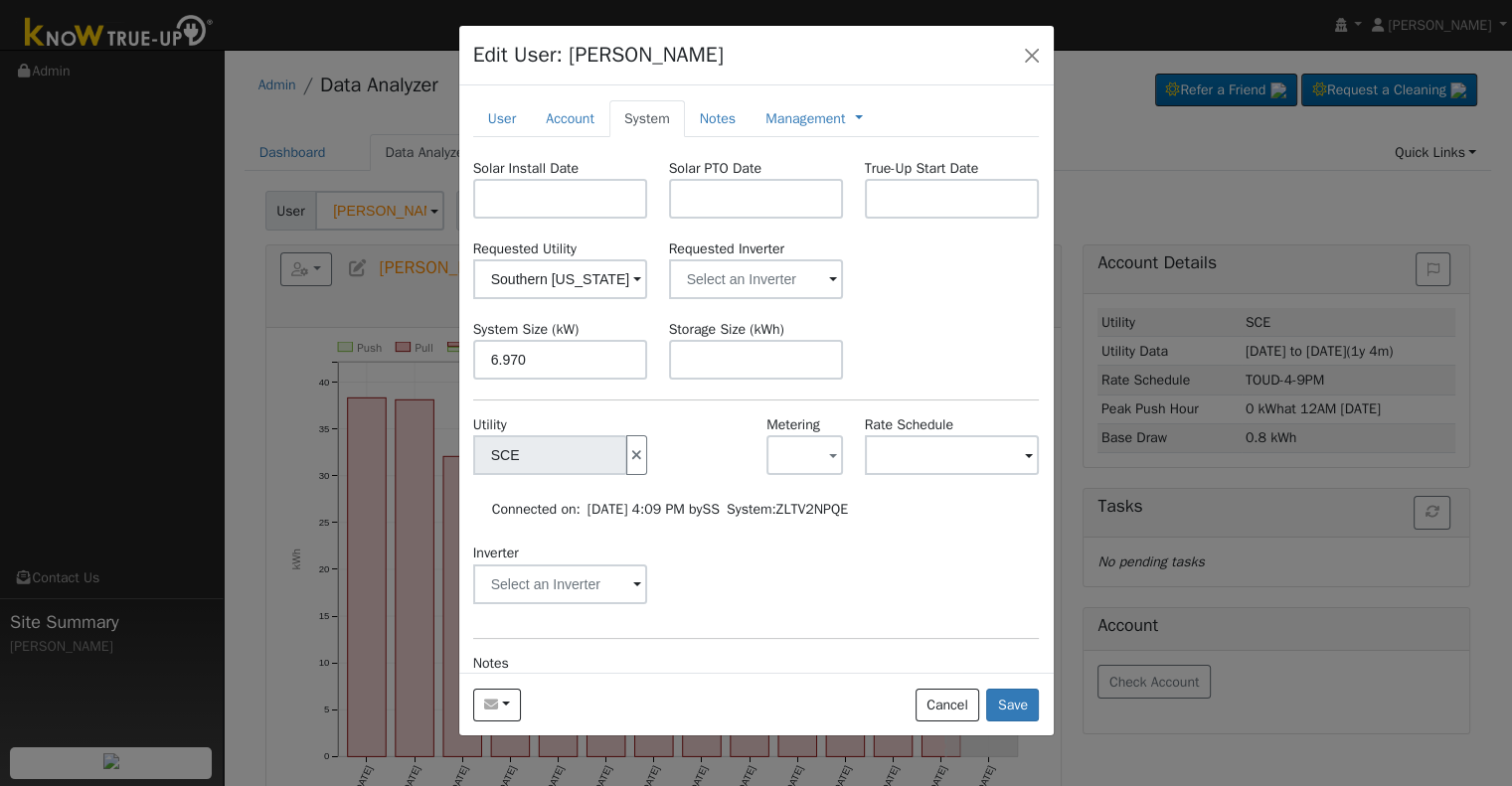 type on "7" 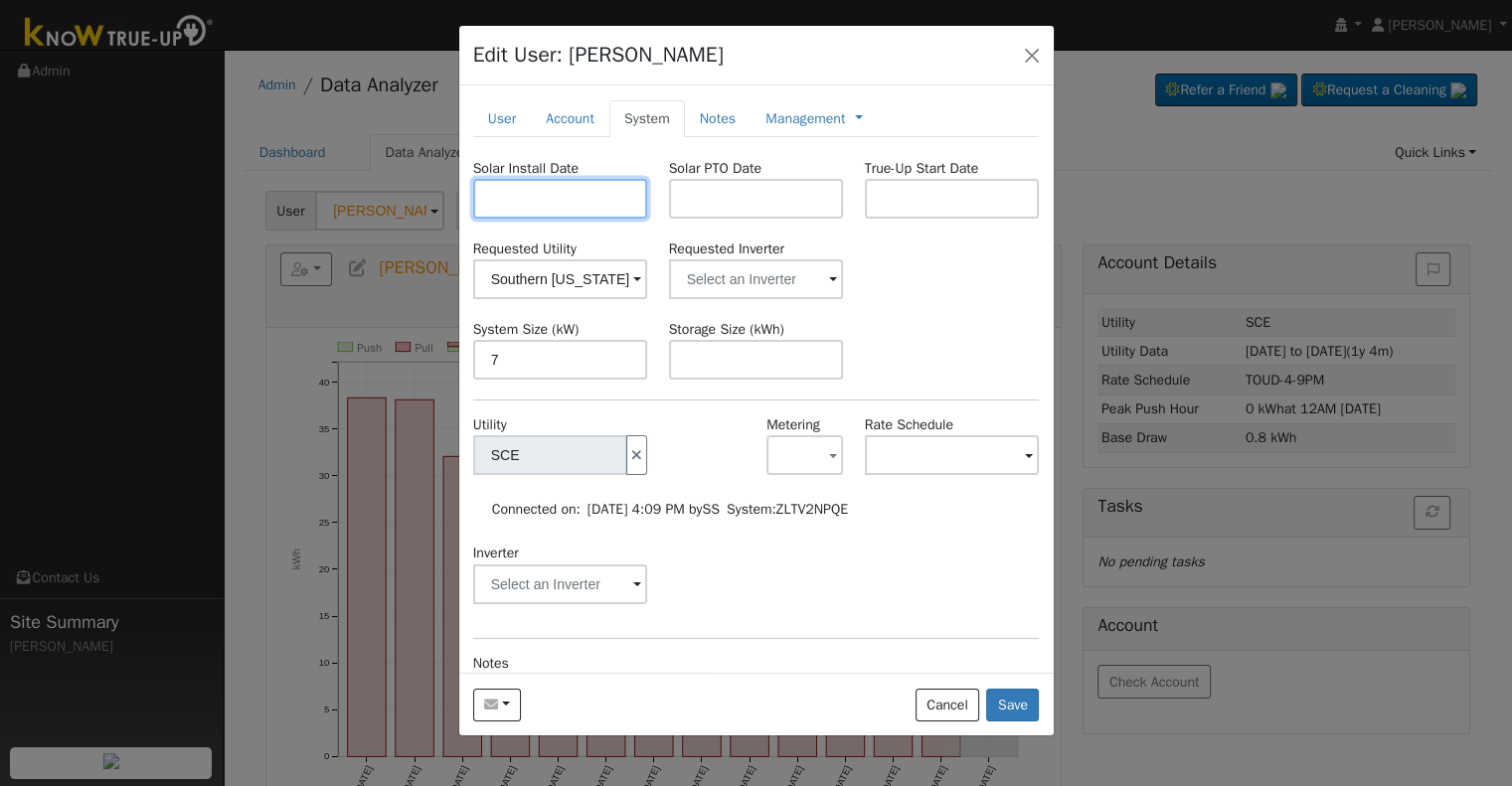 click at bounding box center (561, 199) 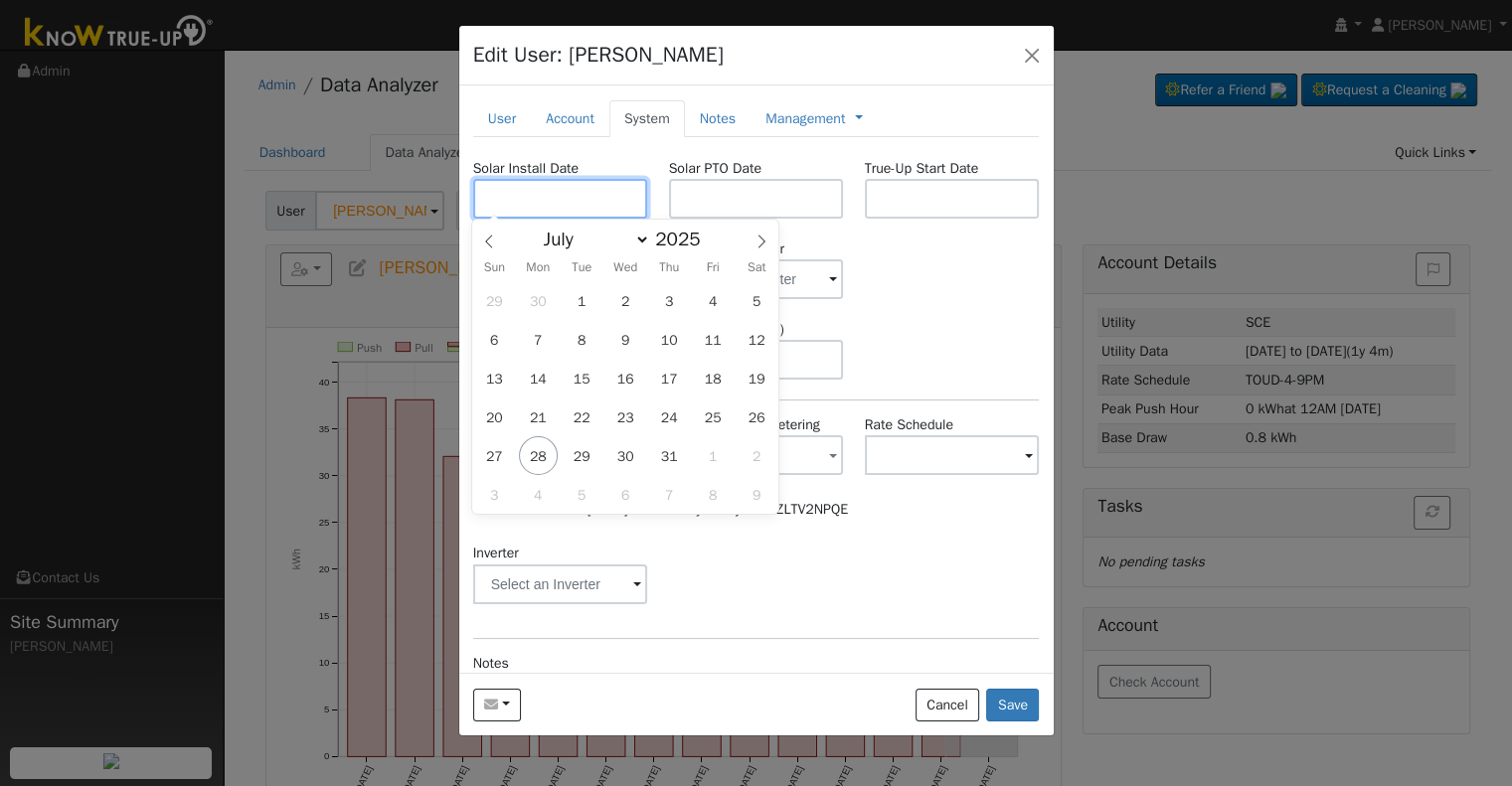 paste on "[DATE]" 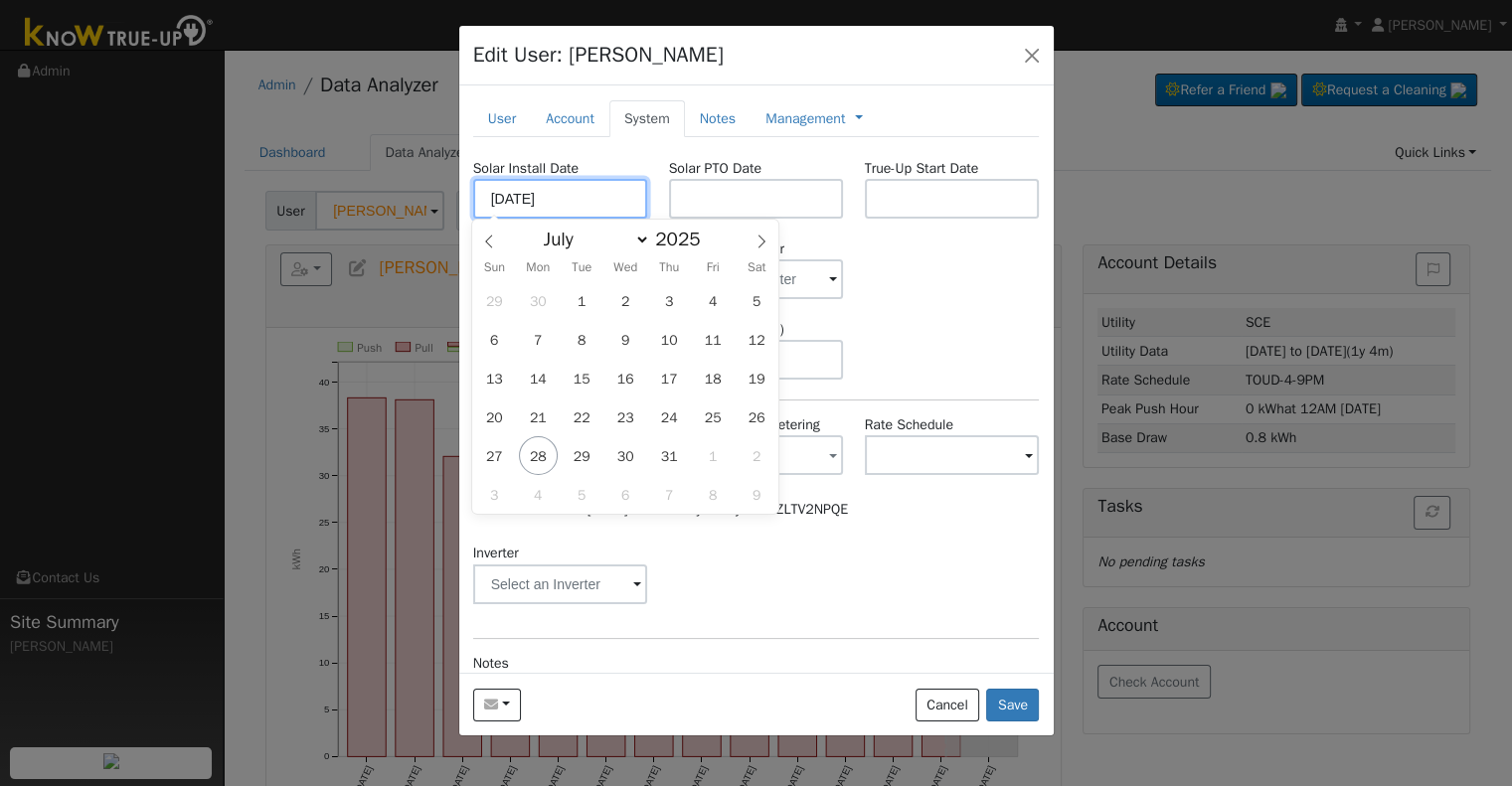 type on "[DATE]" 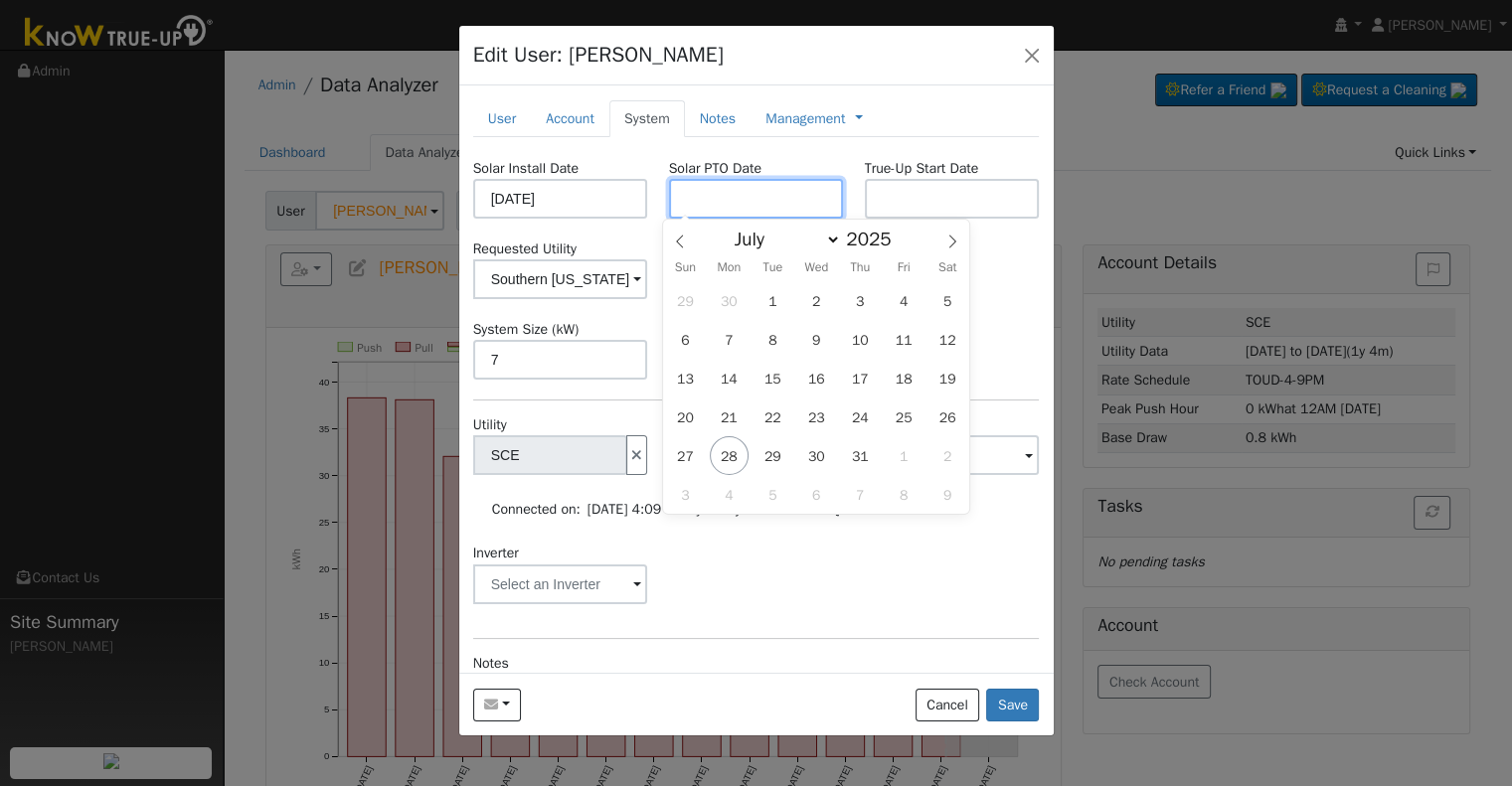 click at bounding box center (756, 199) 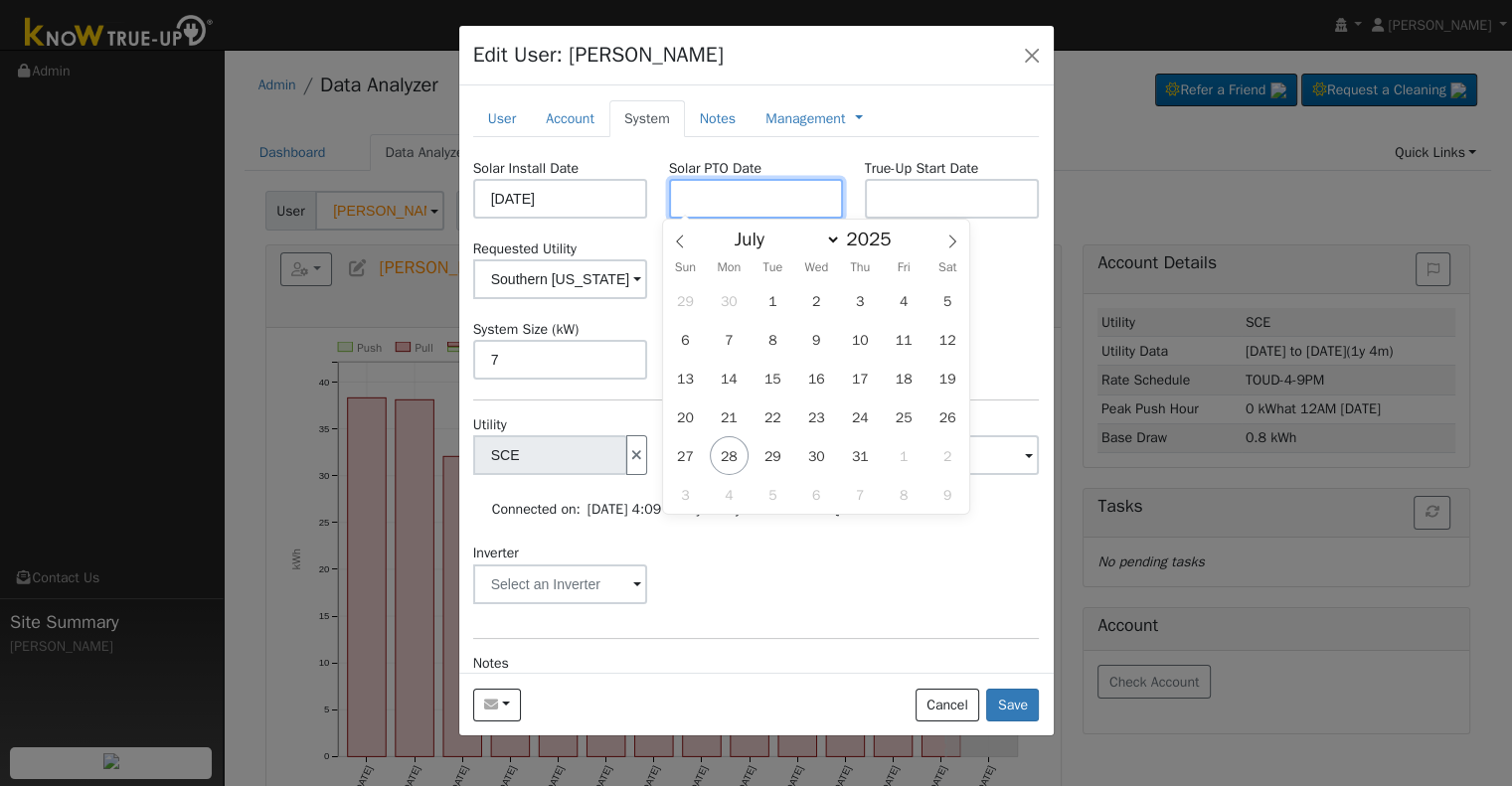 click at bounding box center (756, 199) 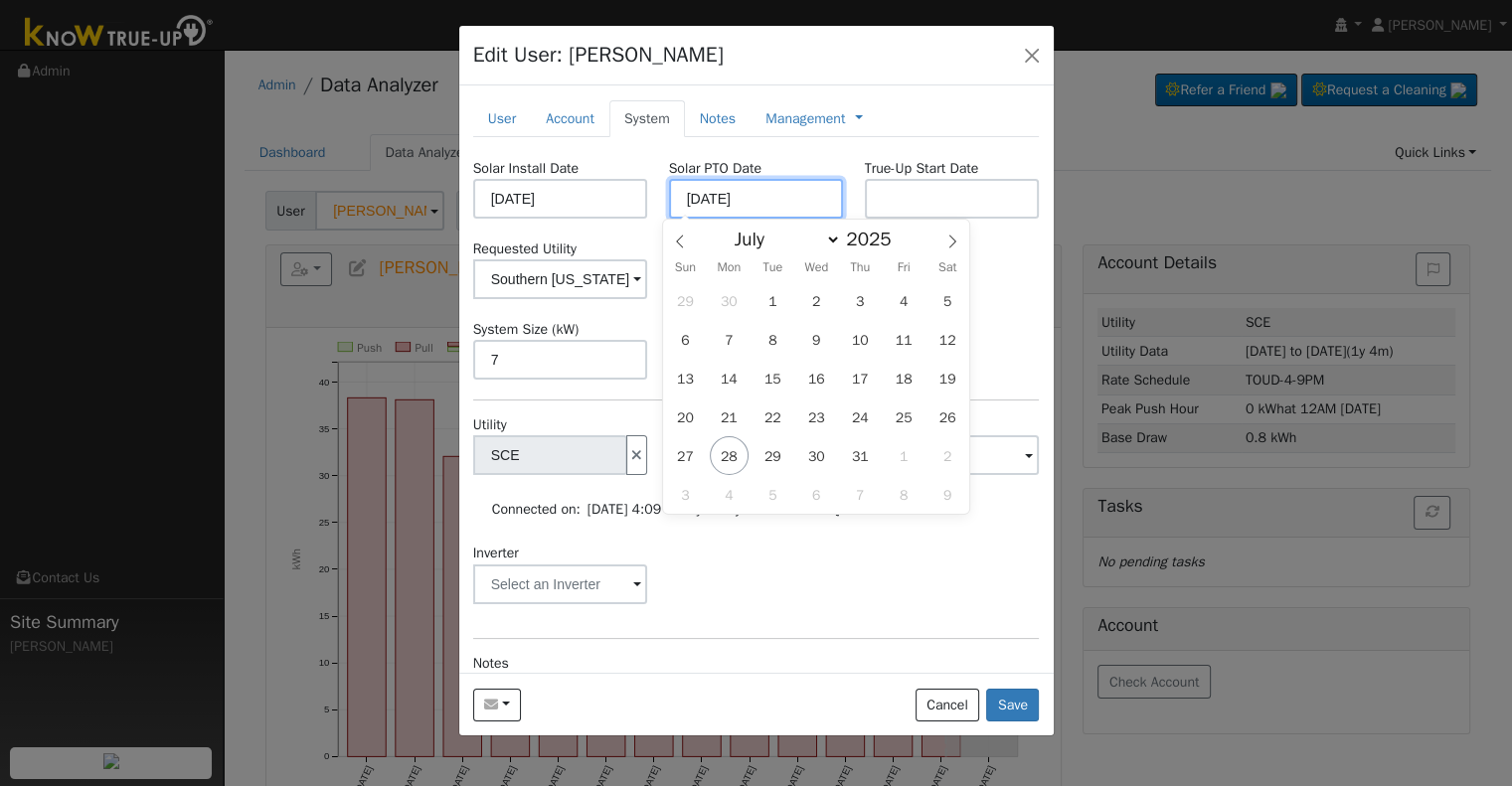 type on "[DATE]" 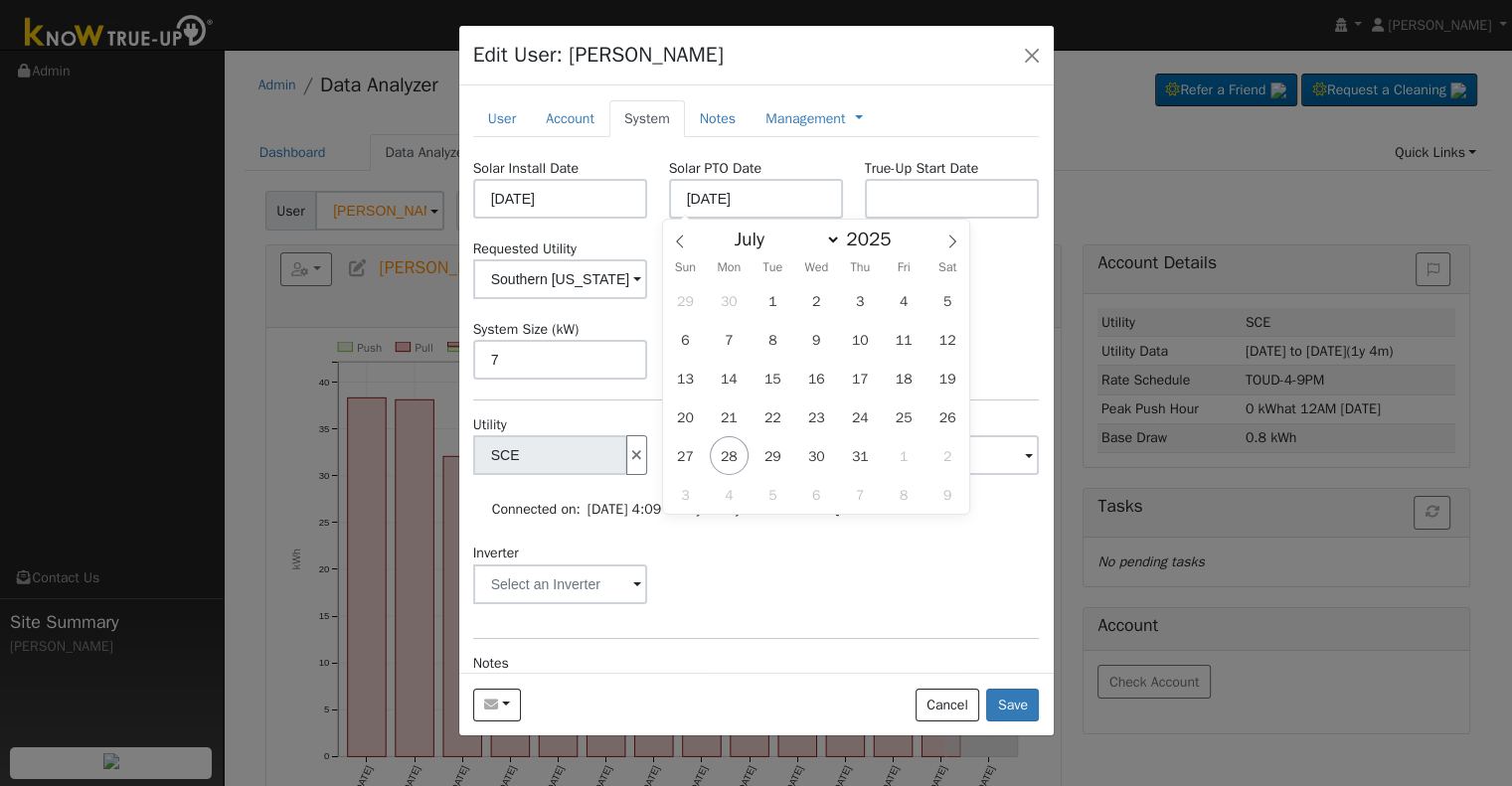 click on "Requested Utility Southern [US_STATE] Edison Requested Inverter" at bounding box center [756, 268] 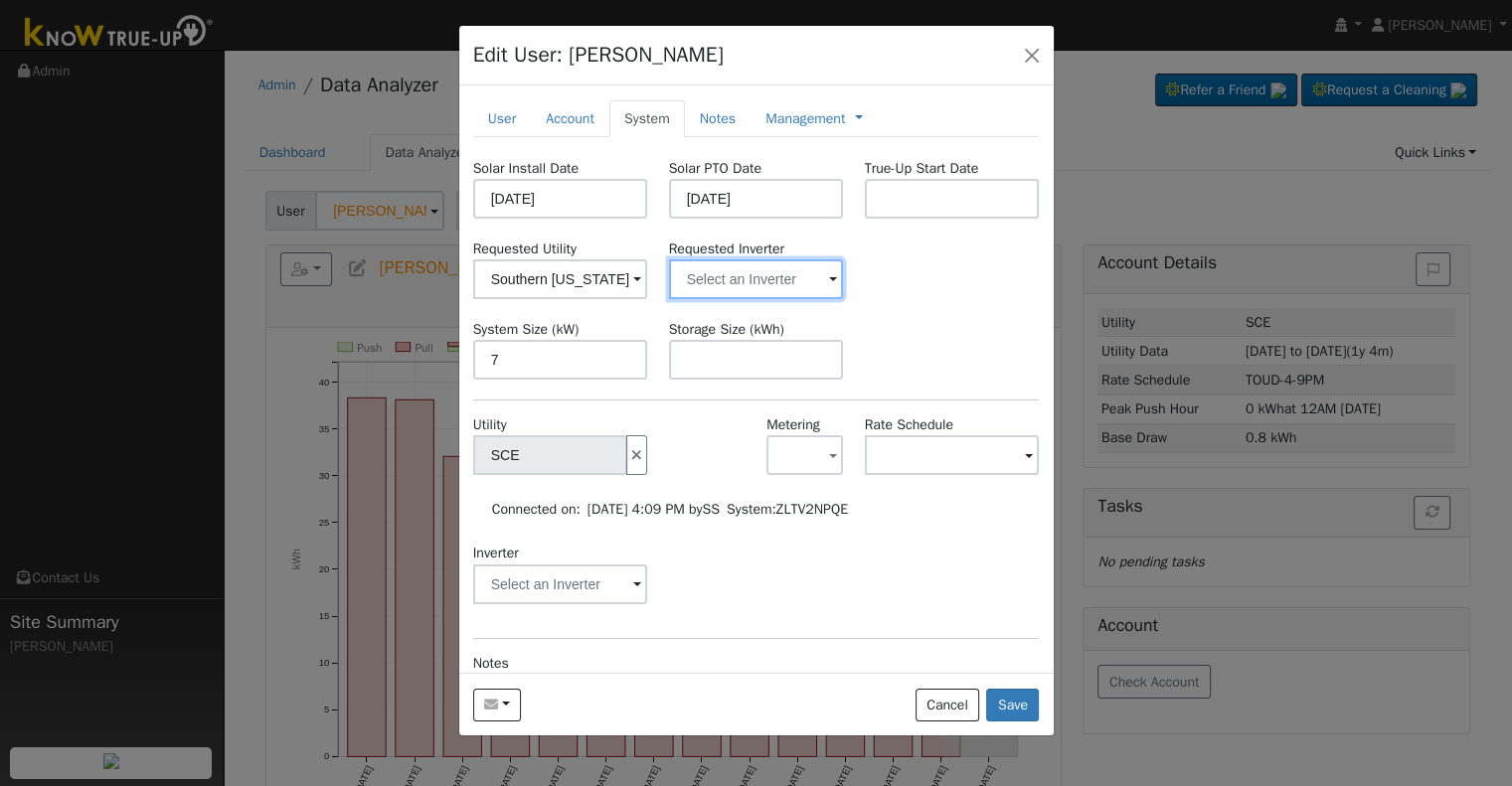 click at bounding box center [561, 279] 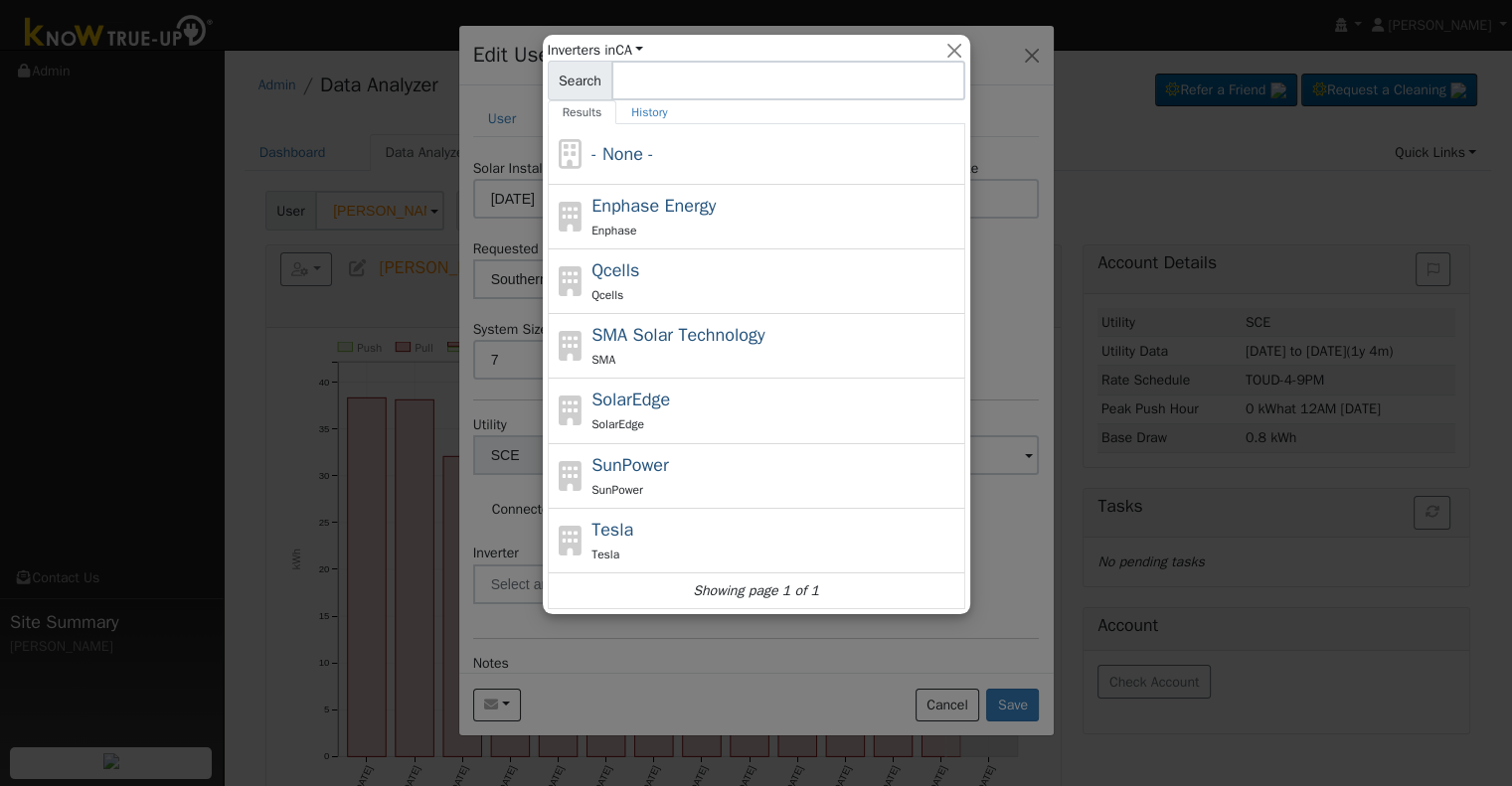 click at bounding box center [756, 393] 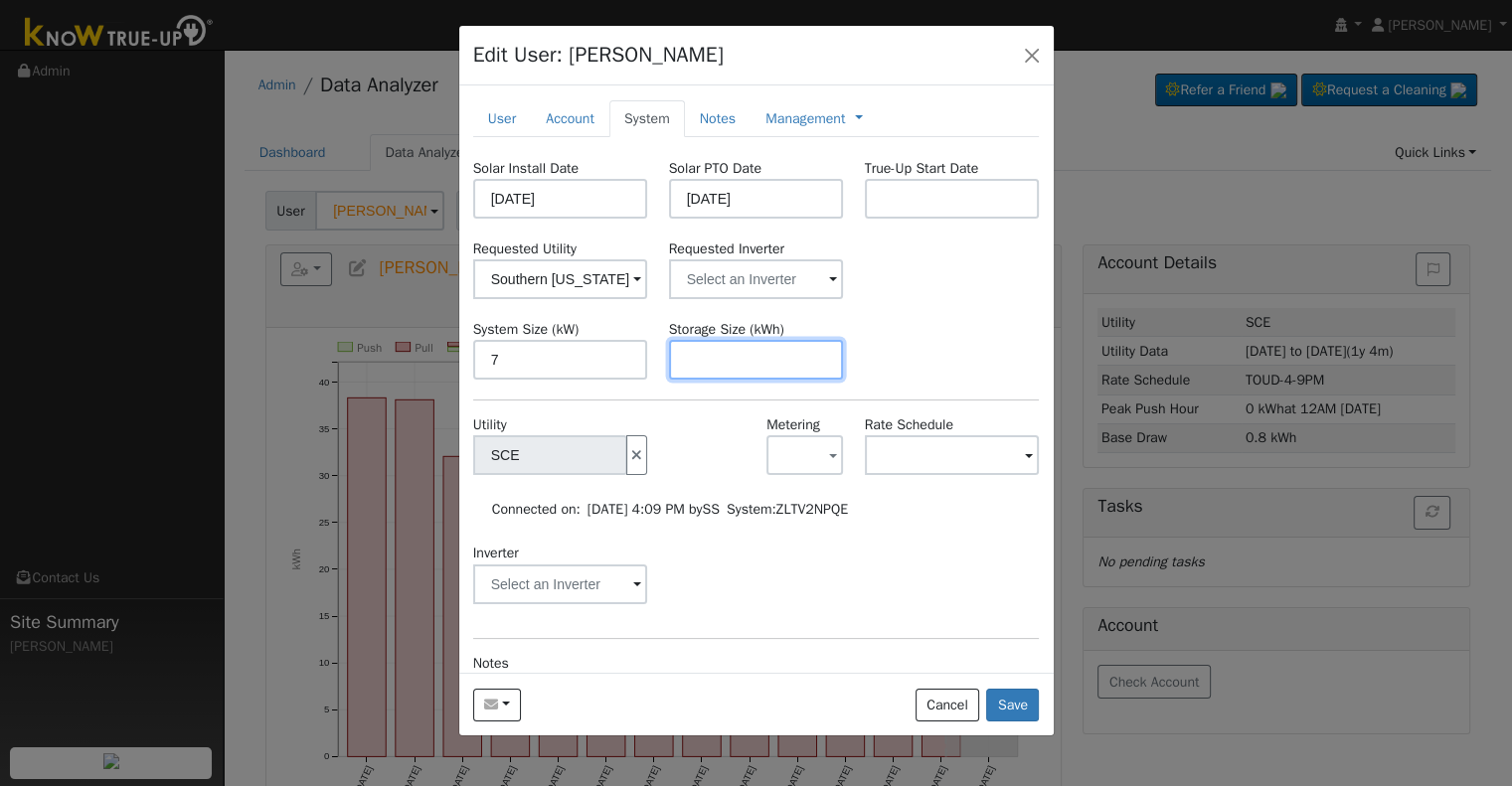 click at bounding box center (756, 360) 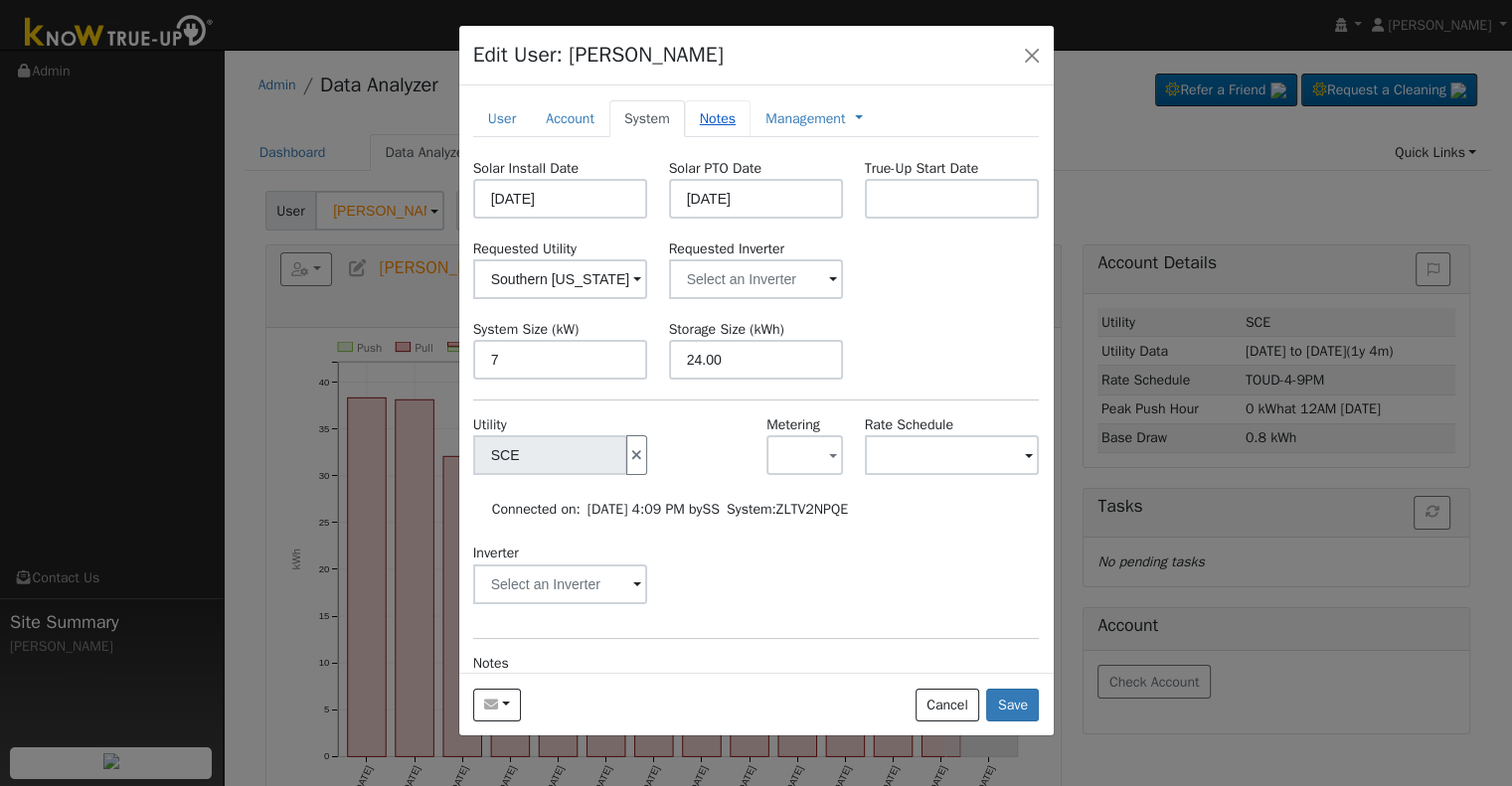 type on "24" 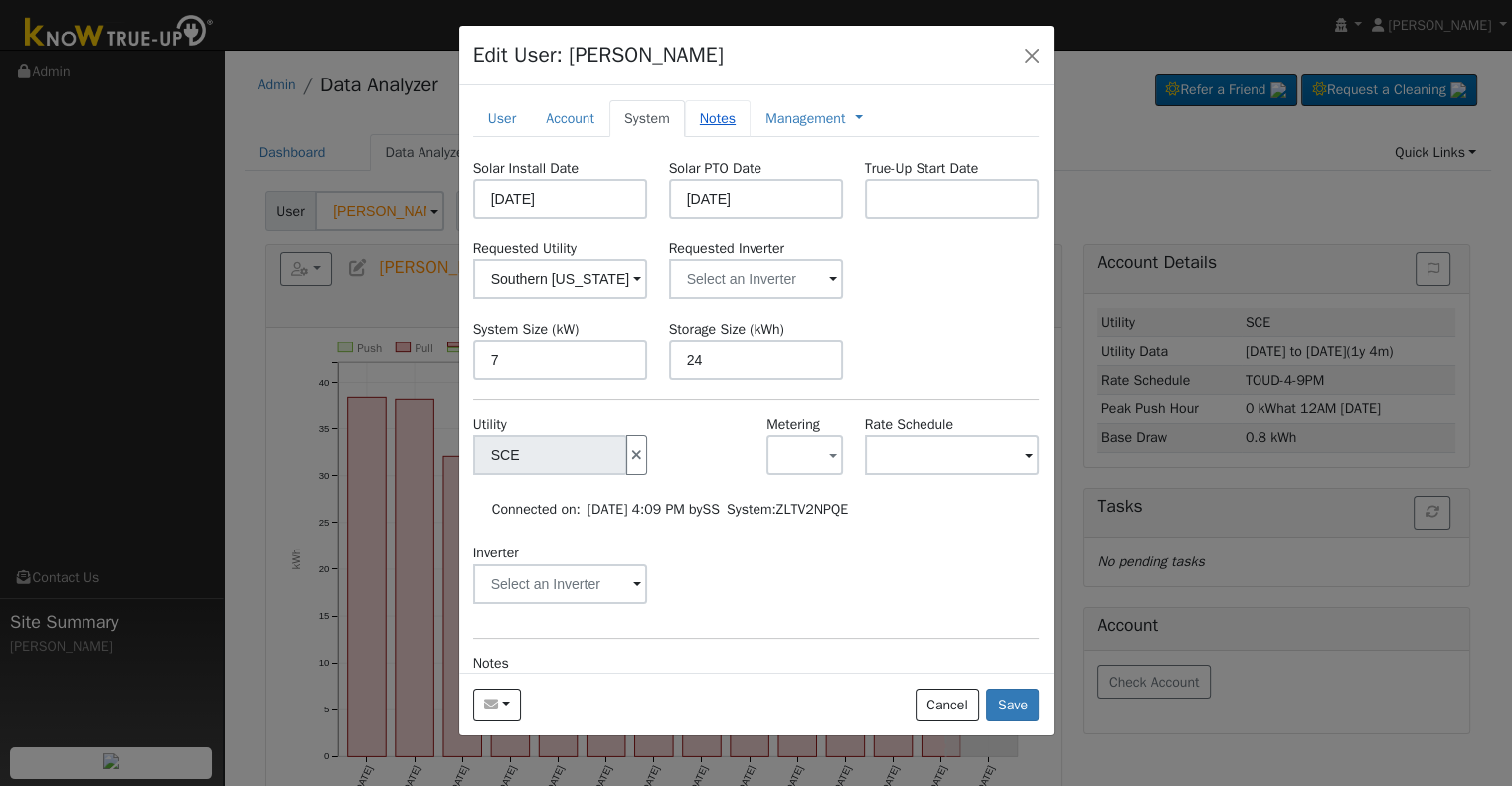 click on "Notes" at bounding box center [718, 118] 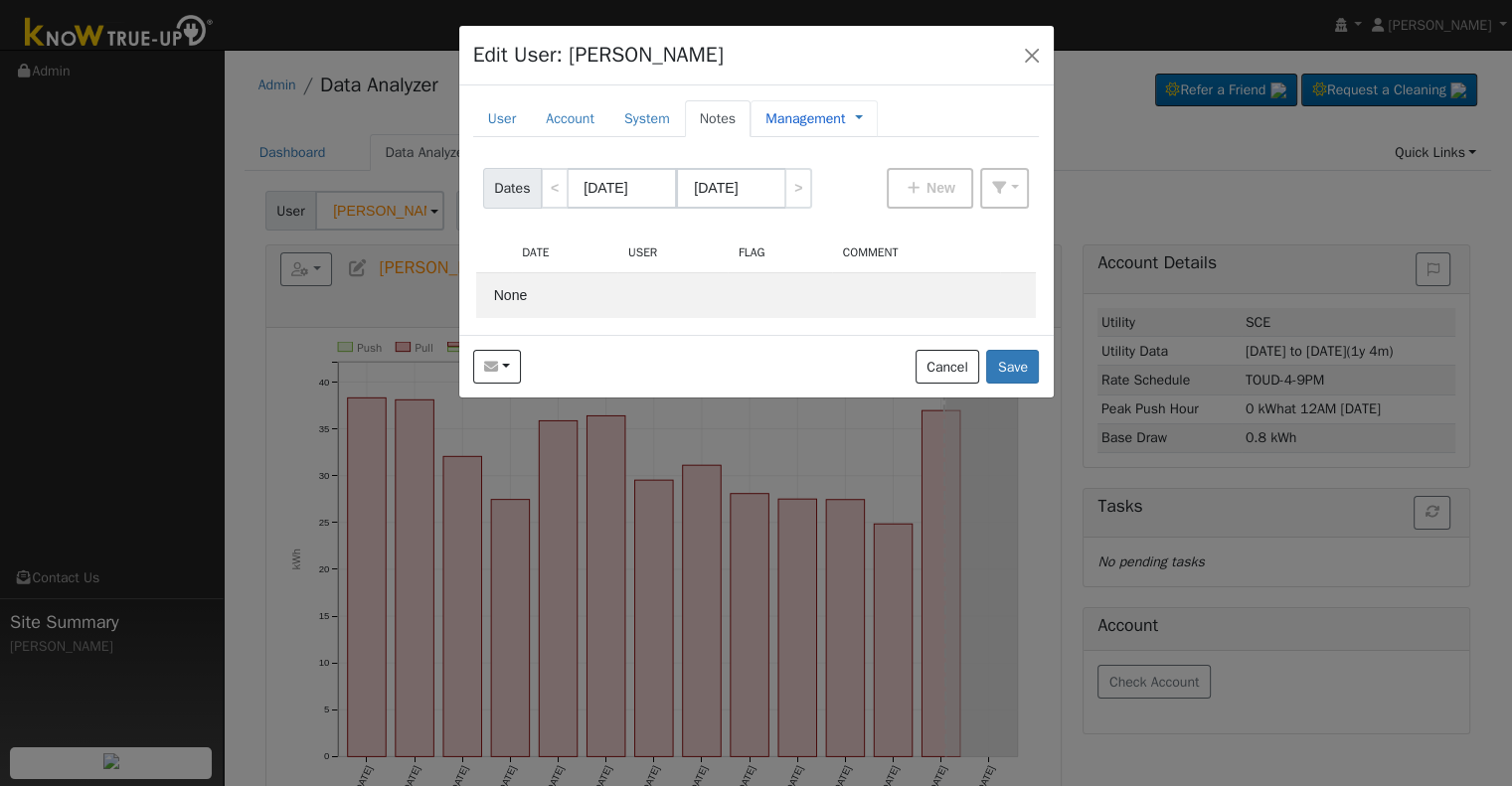 click on "Management" at bounding box center (805, 118) 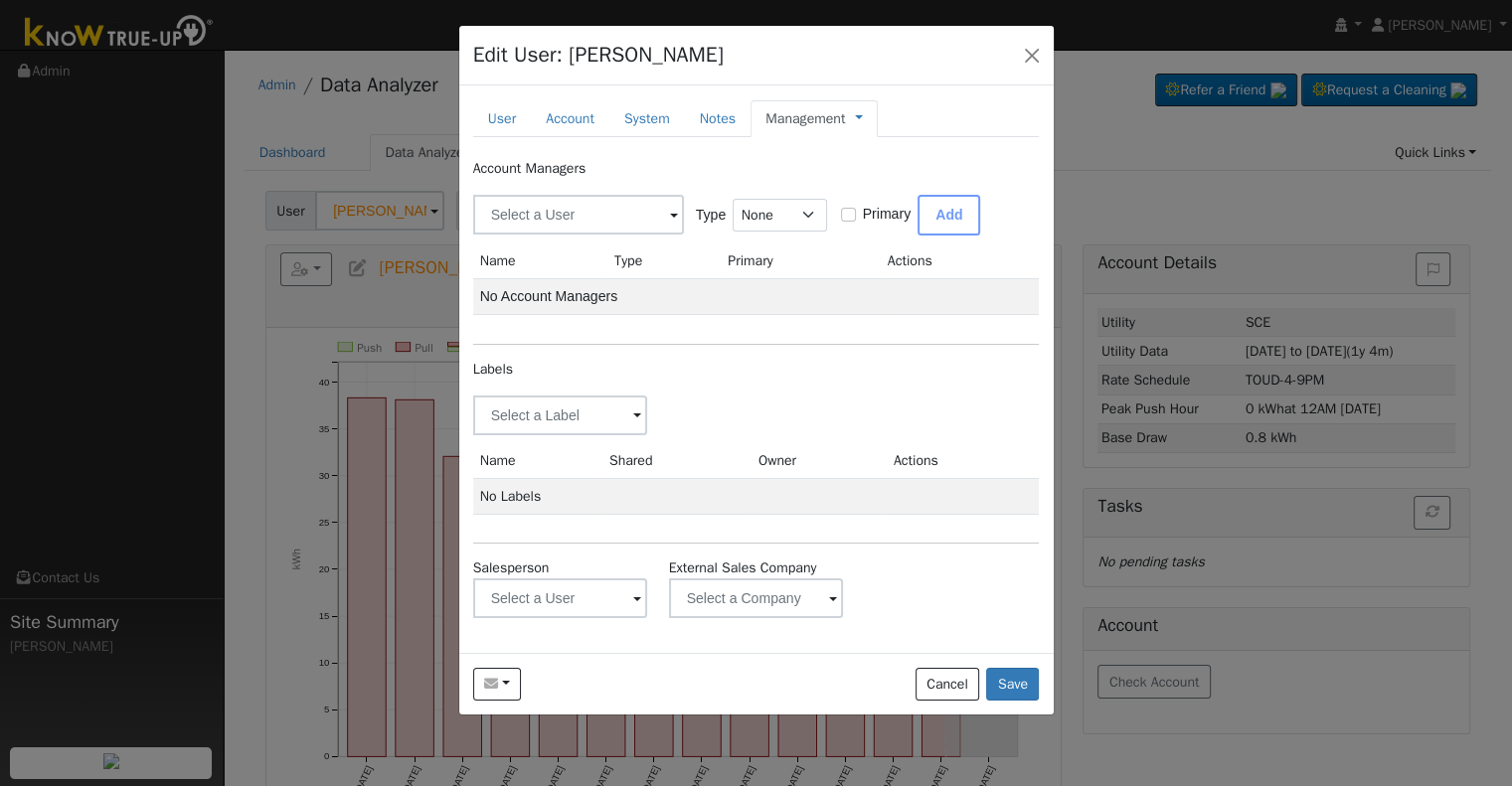 click on "Account Managers Type None Manager Sales Other  Primary Add Name Type Primary Actions No Account Managers Labels  Label Name Owner Shared Cancel Save Are you sure you want to assign a different owner? You will no longer be able to edit it.  Back   Confirm  Delete Label Are you sure you want to delete ? Cancel Delete Name Shared Owner Actions No Labels Salesperson External Sales Company" at bounding box center (756, 389) 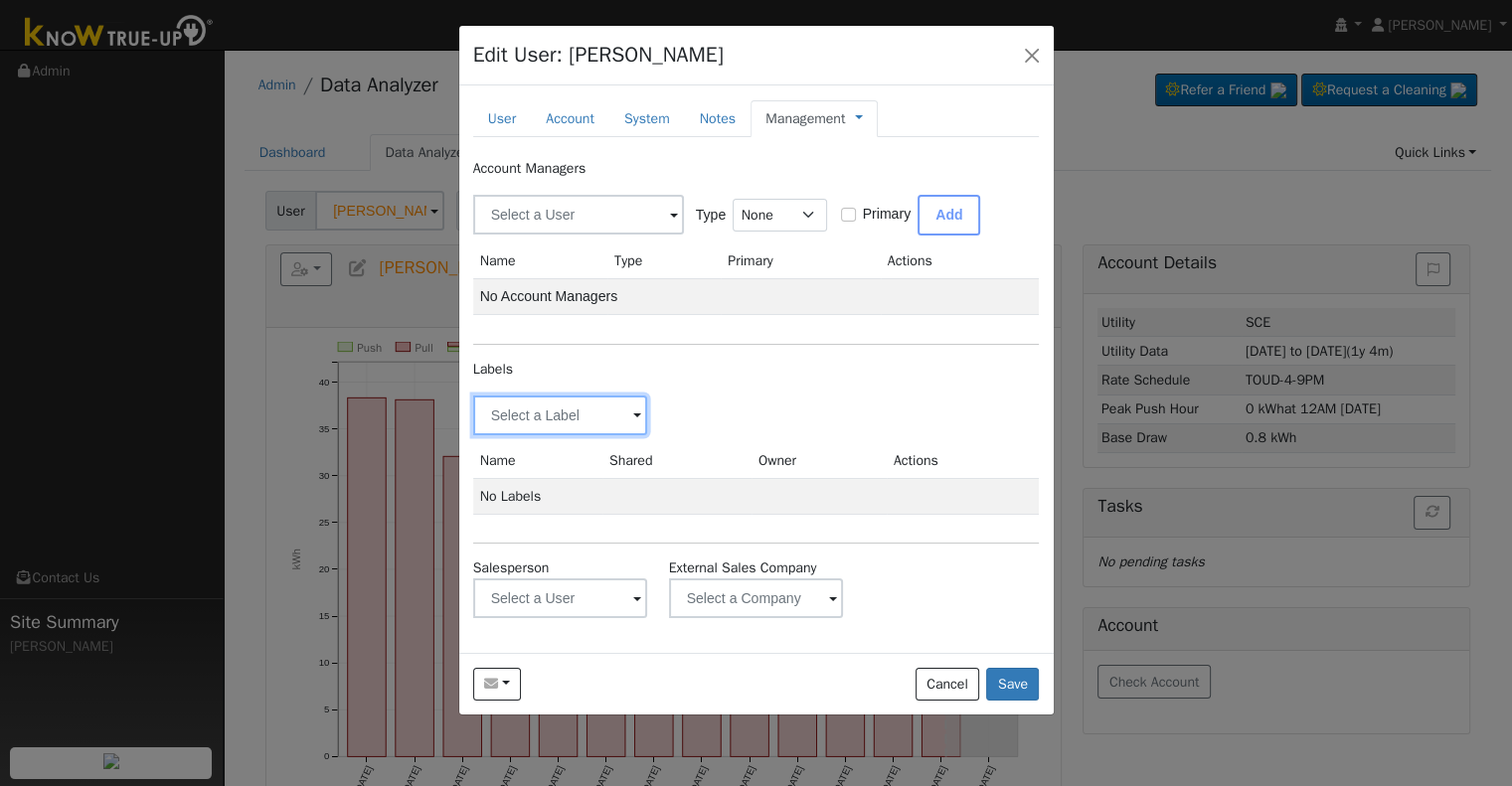 click at bounding box center (561, 415) 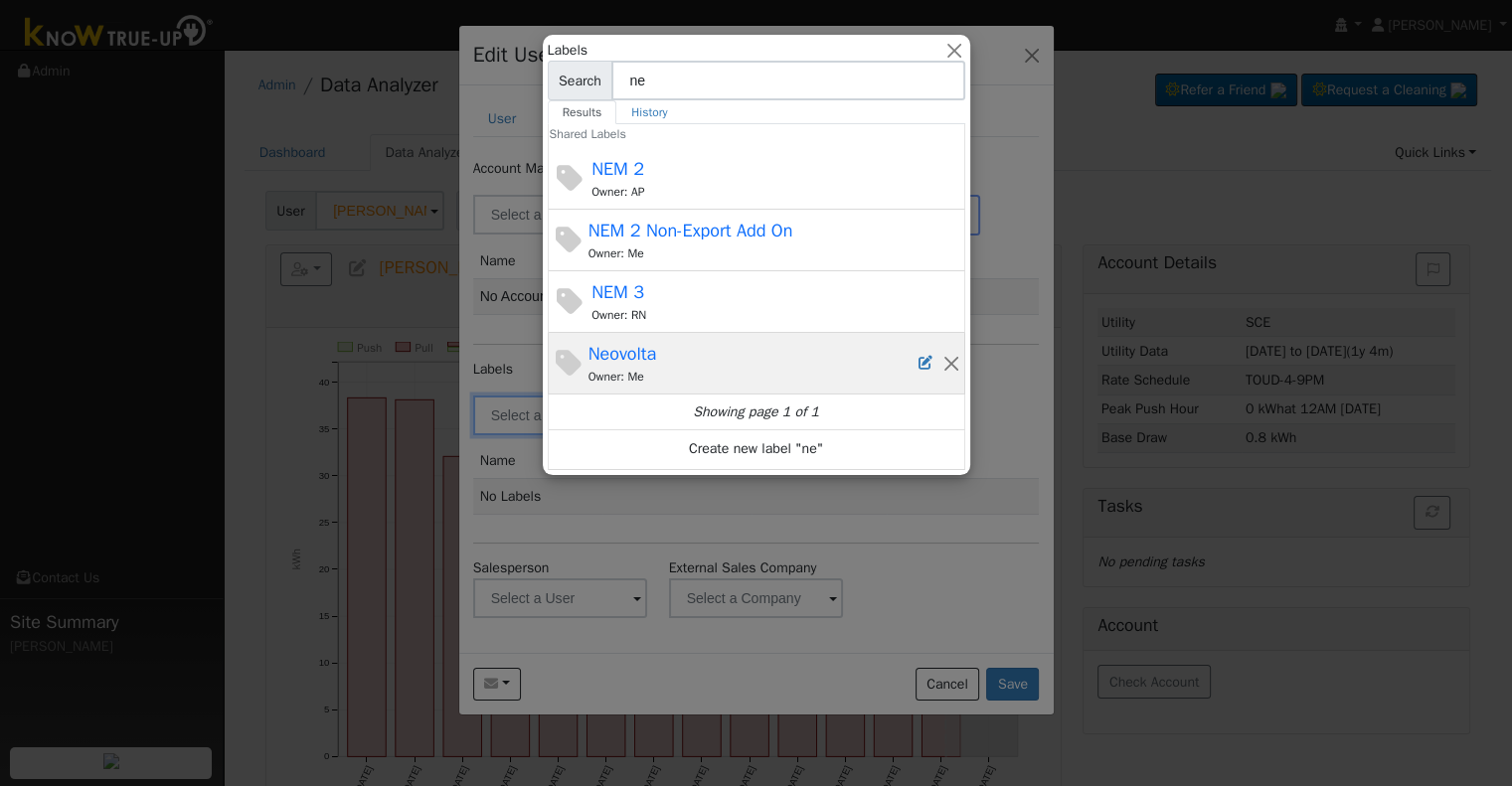 type on "ne" 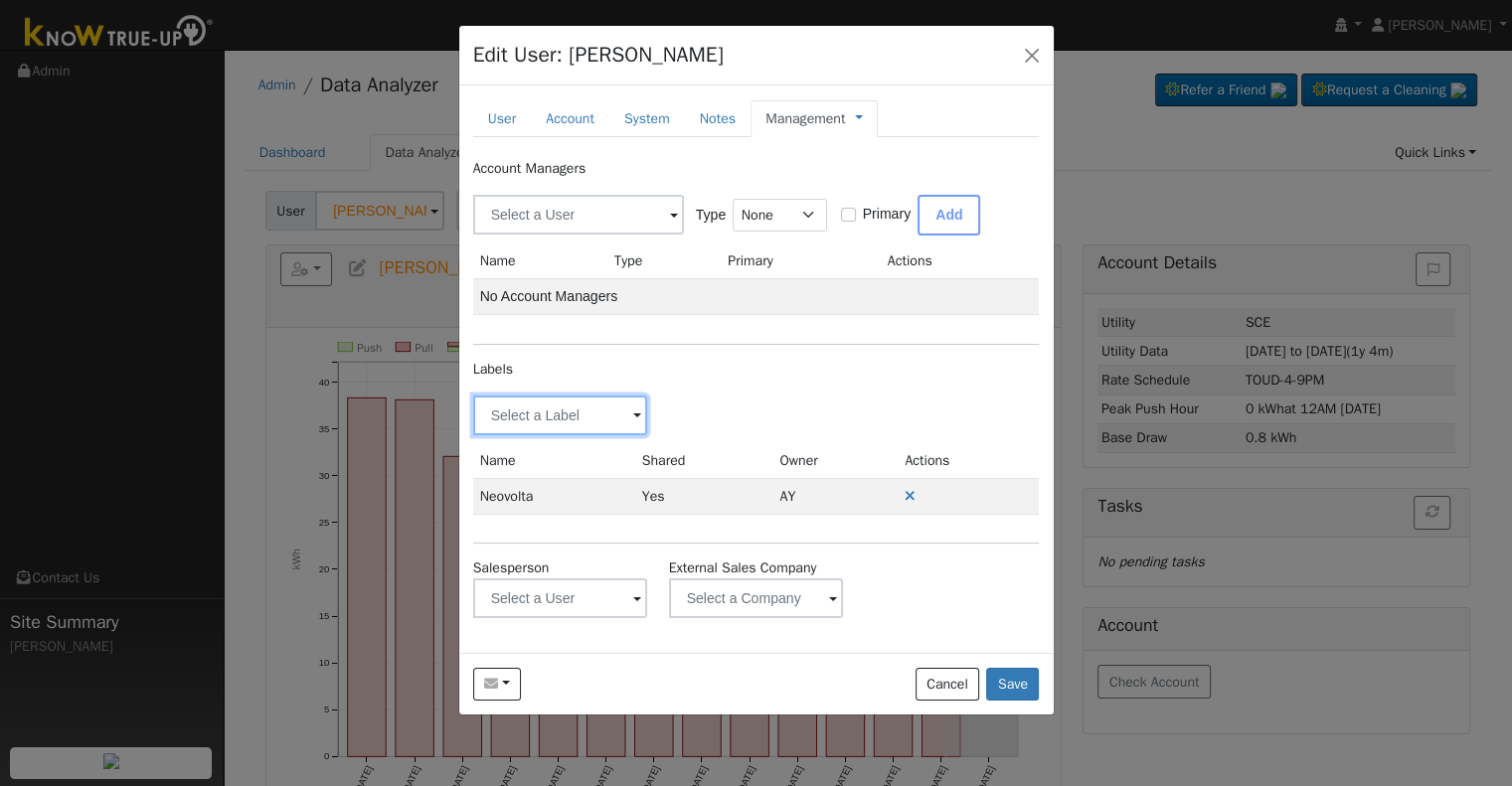 click at bounding box center (561, 415) 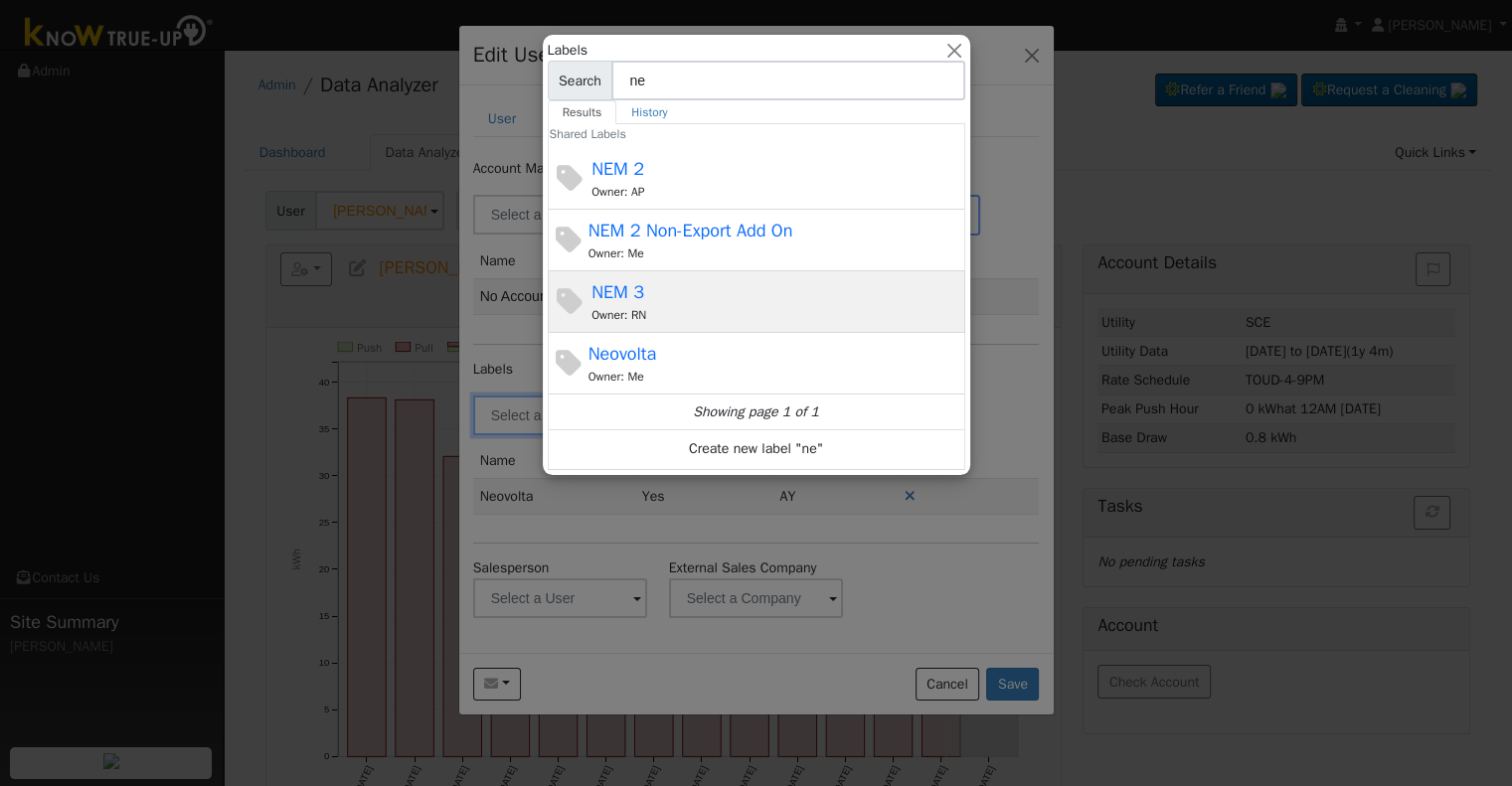 type on "ne" 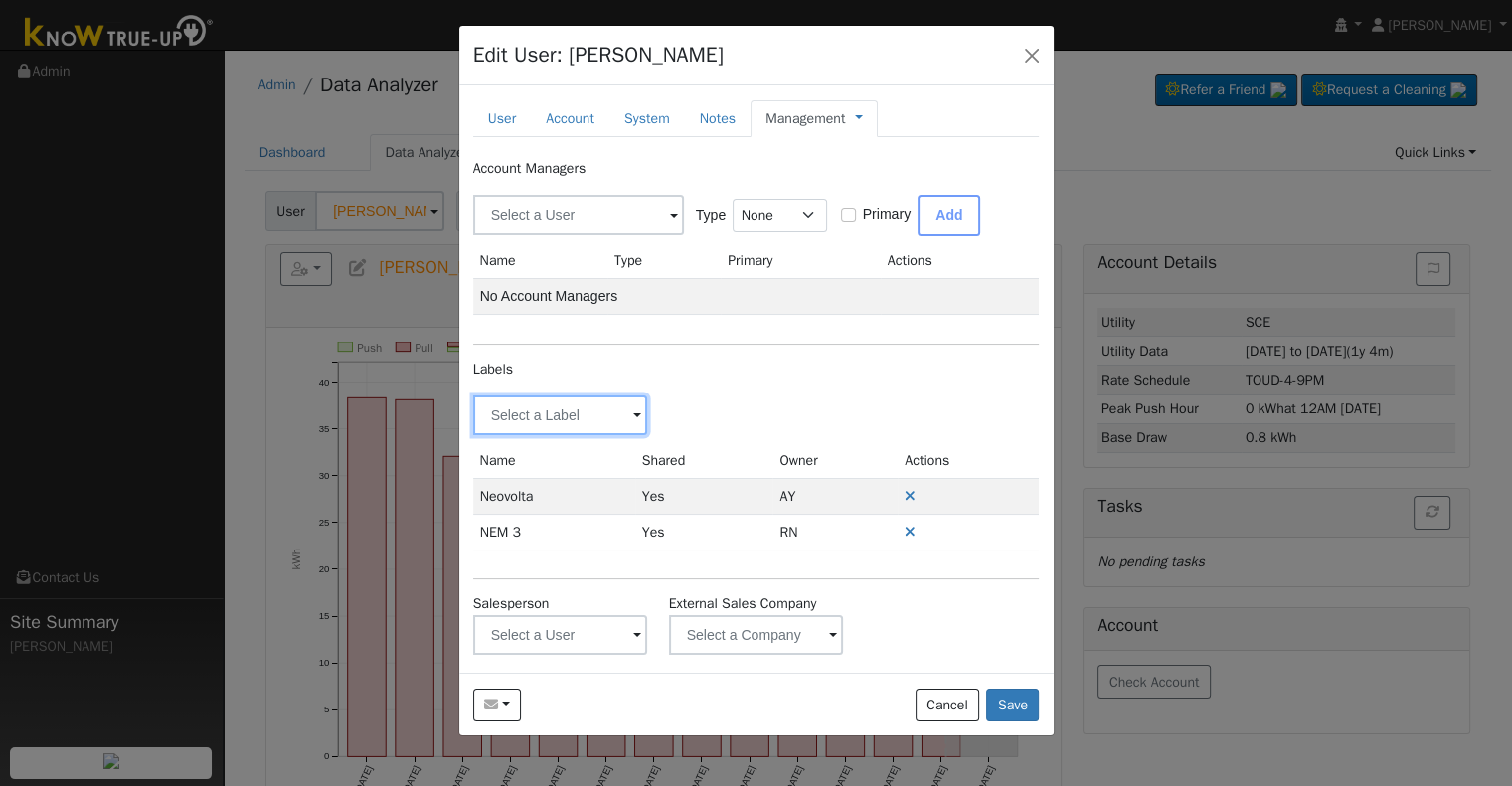 click at bounding box center (561, 415) 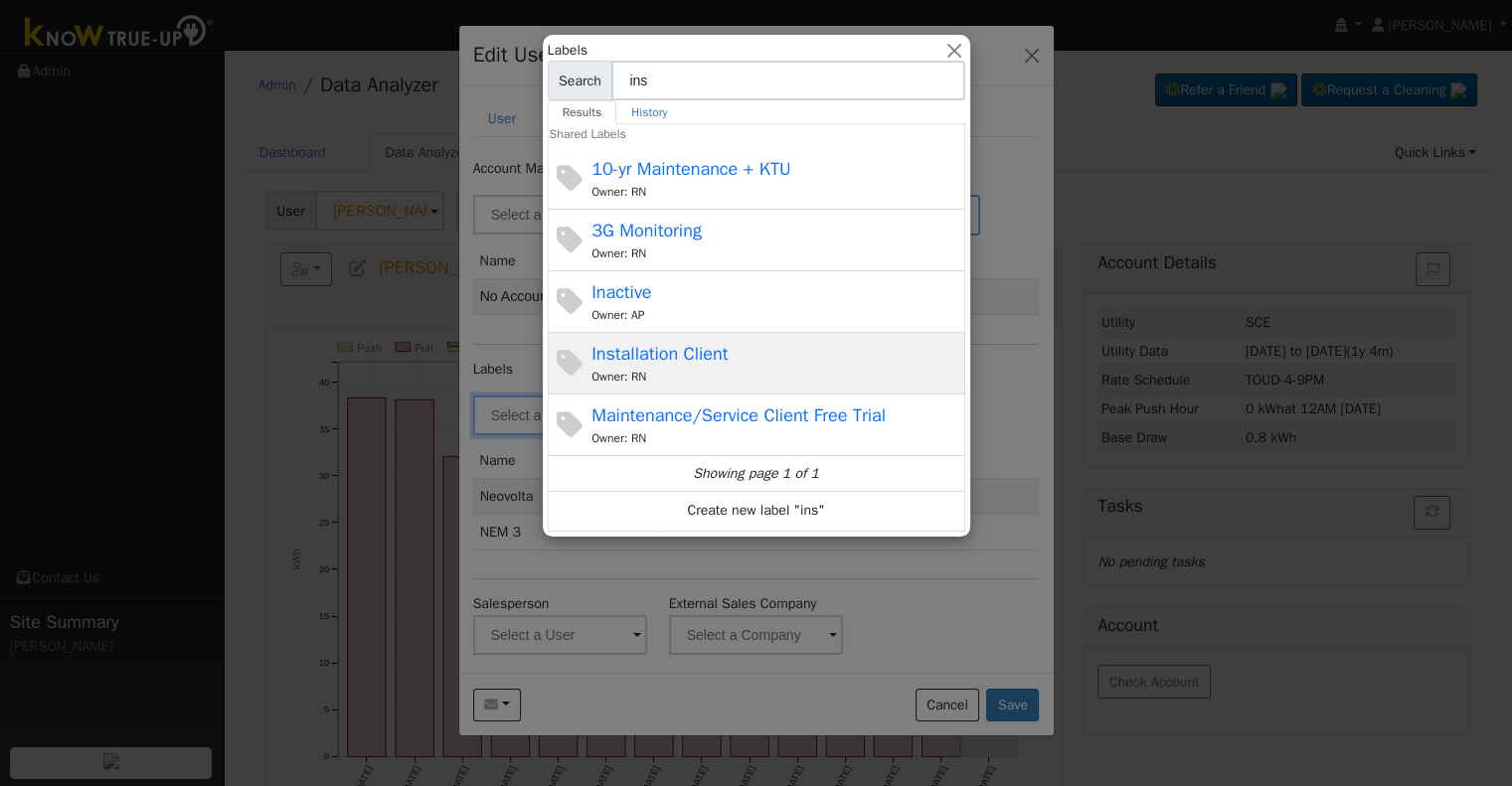 type on "ins" 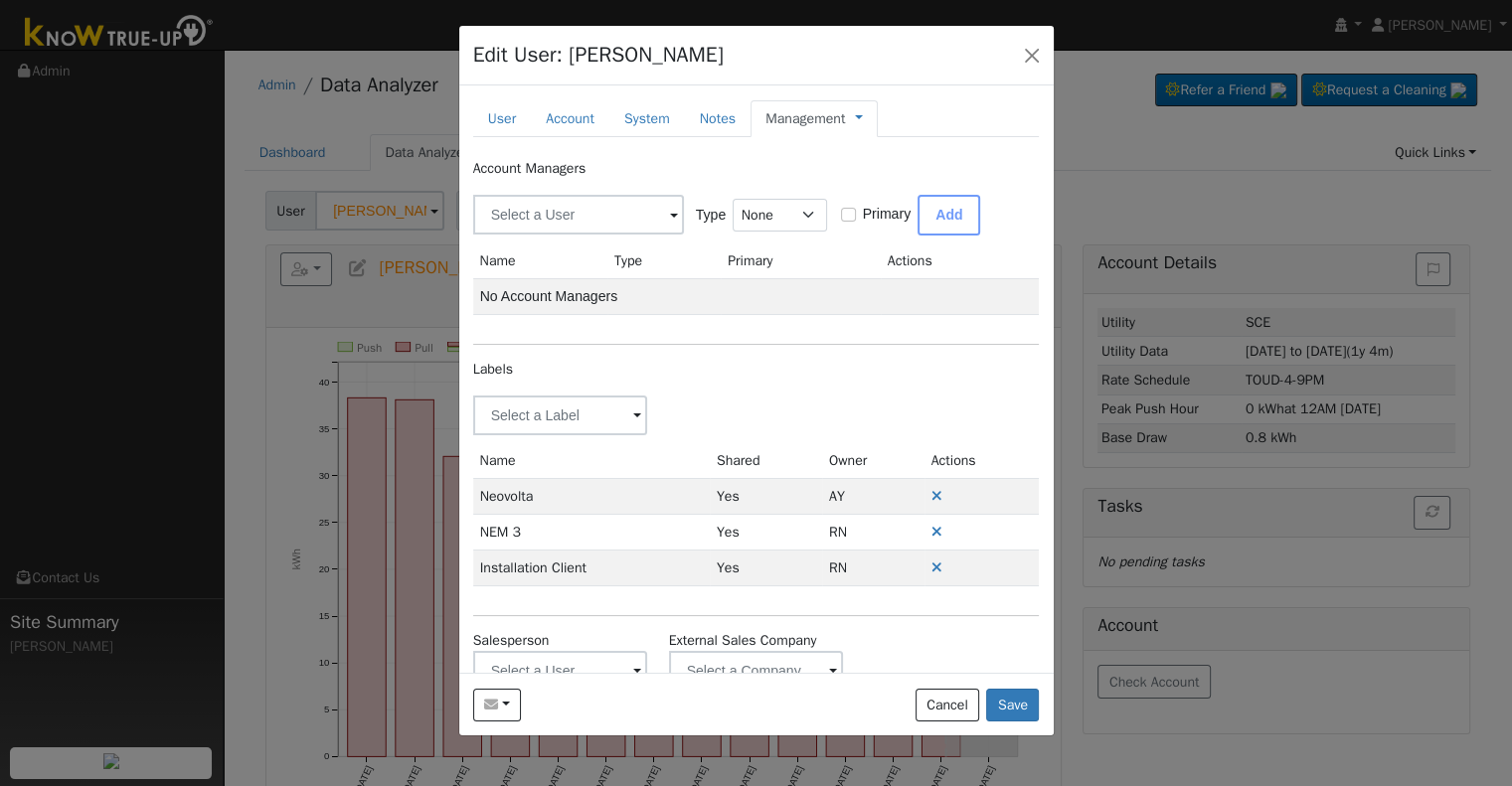 click on "Management Management Billing Timeline" at bounding box center (814, 118) 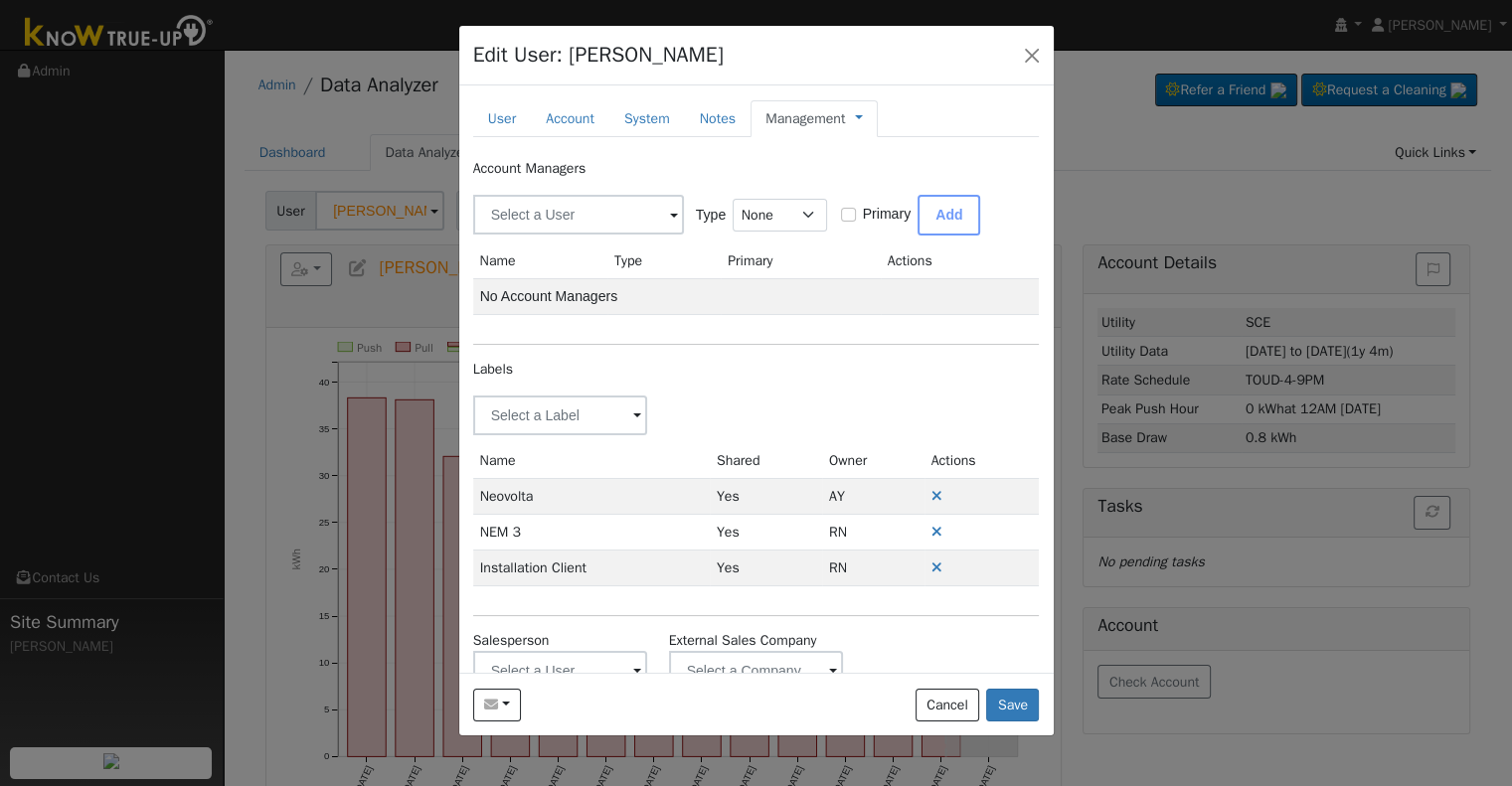 click on "Management" at bounding box center [805, 118] 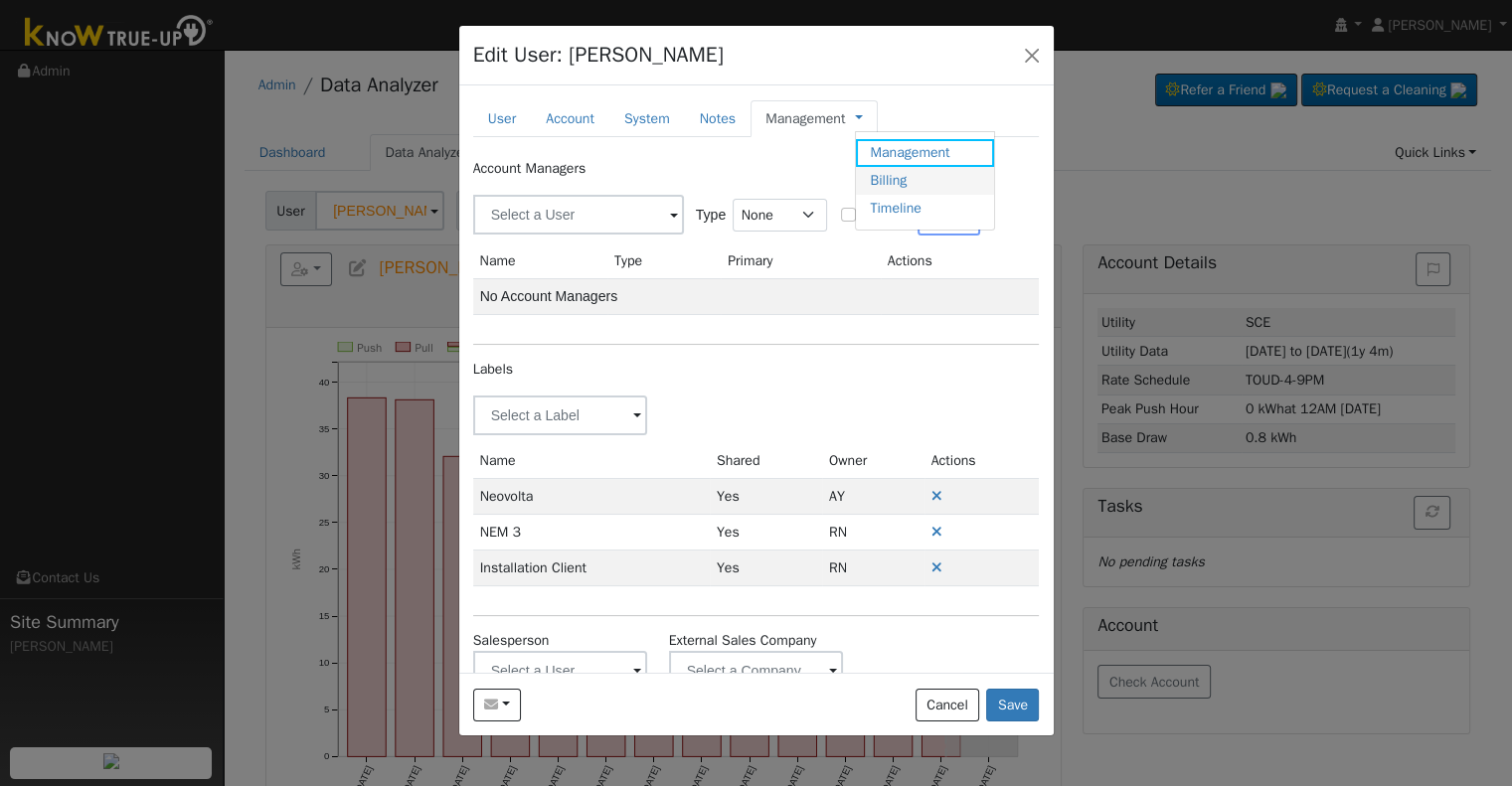 click on "Billing" at bounding box center [924, 181] 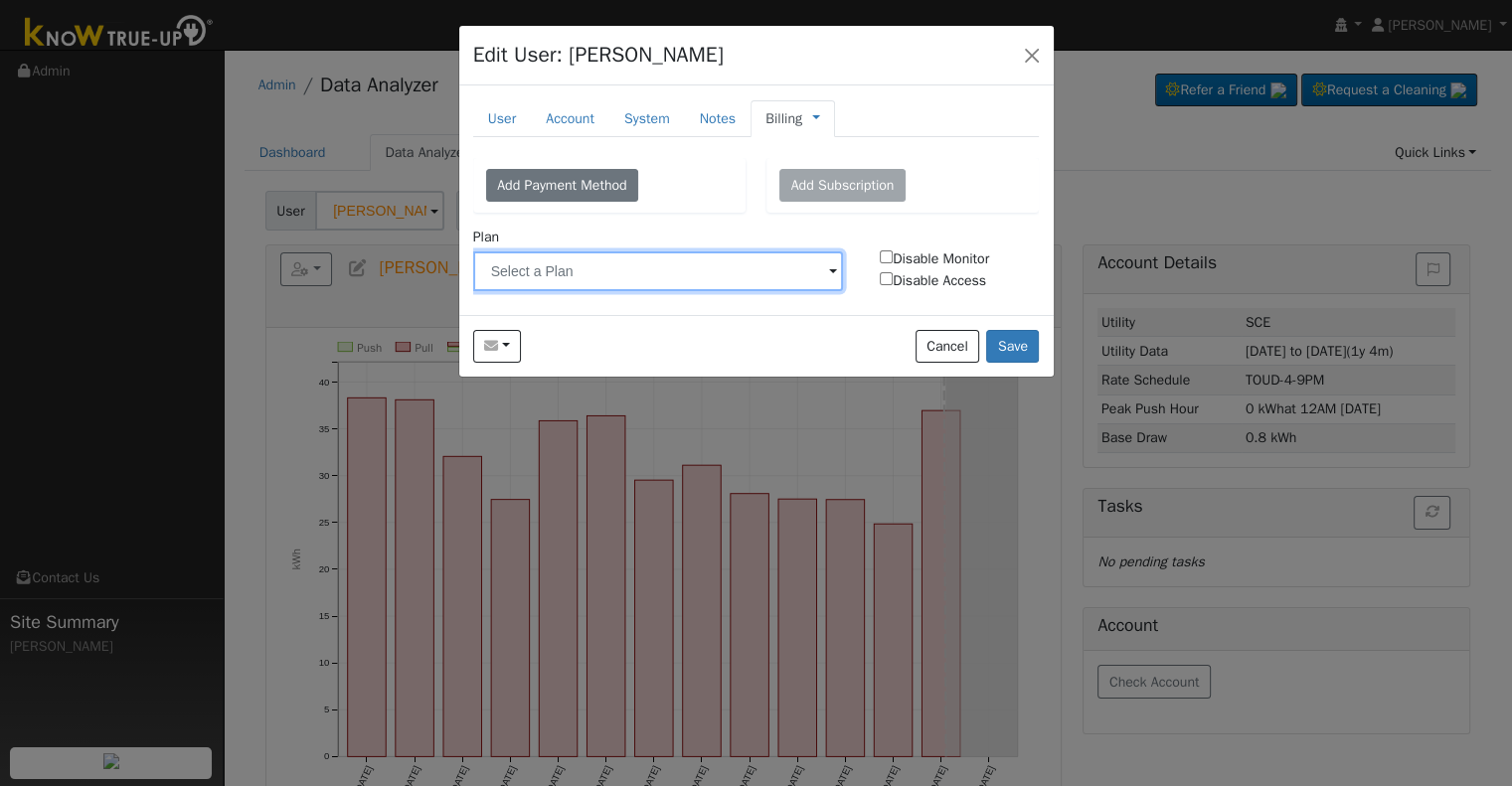 click at bounding box center [658, 271] 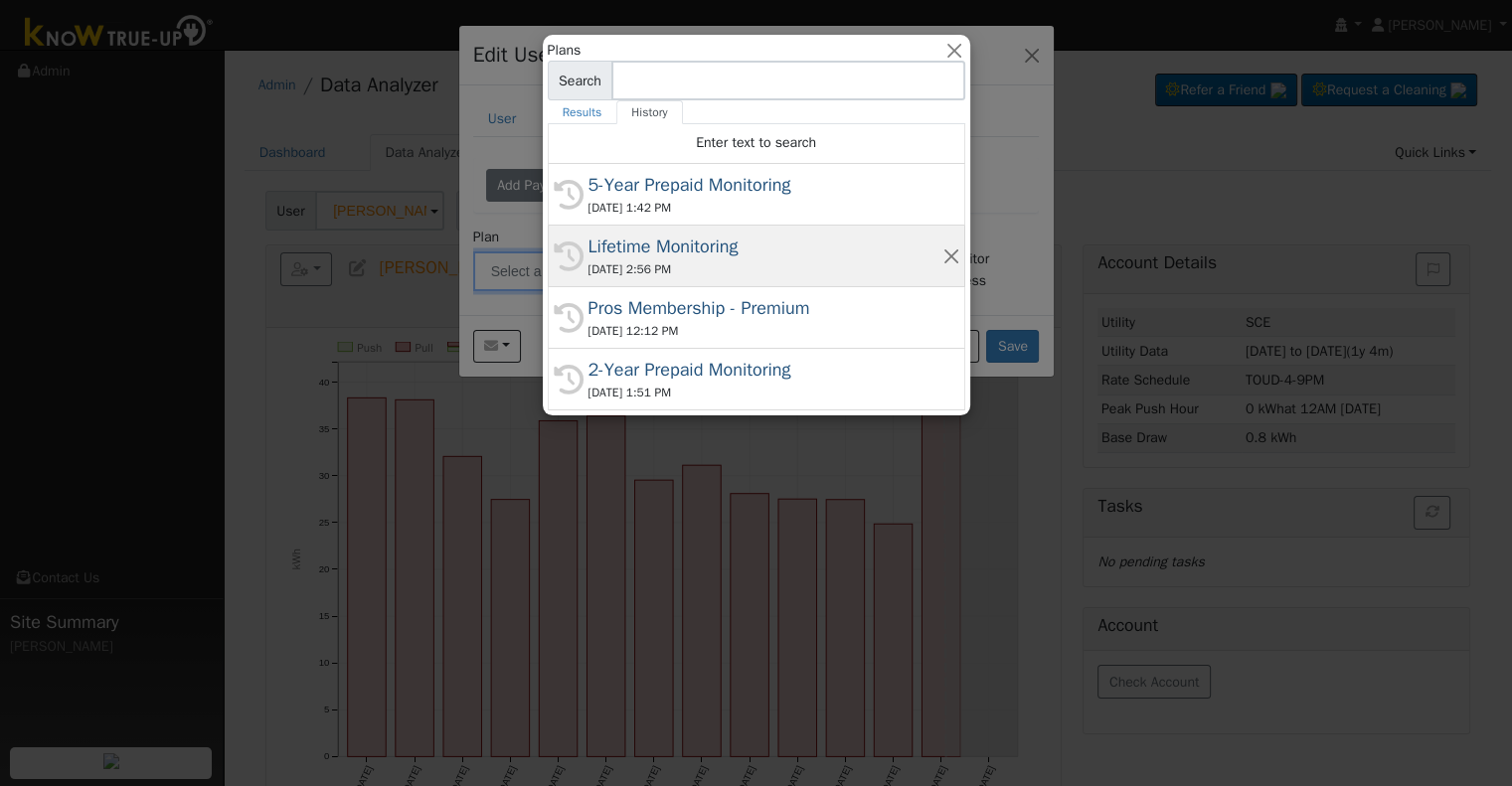 click on "[DATE] 2:56 PM" at bounding box center [765, 269] 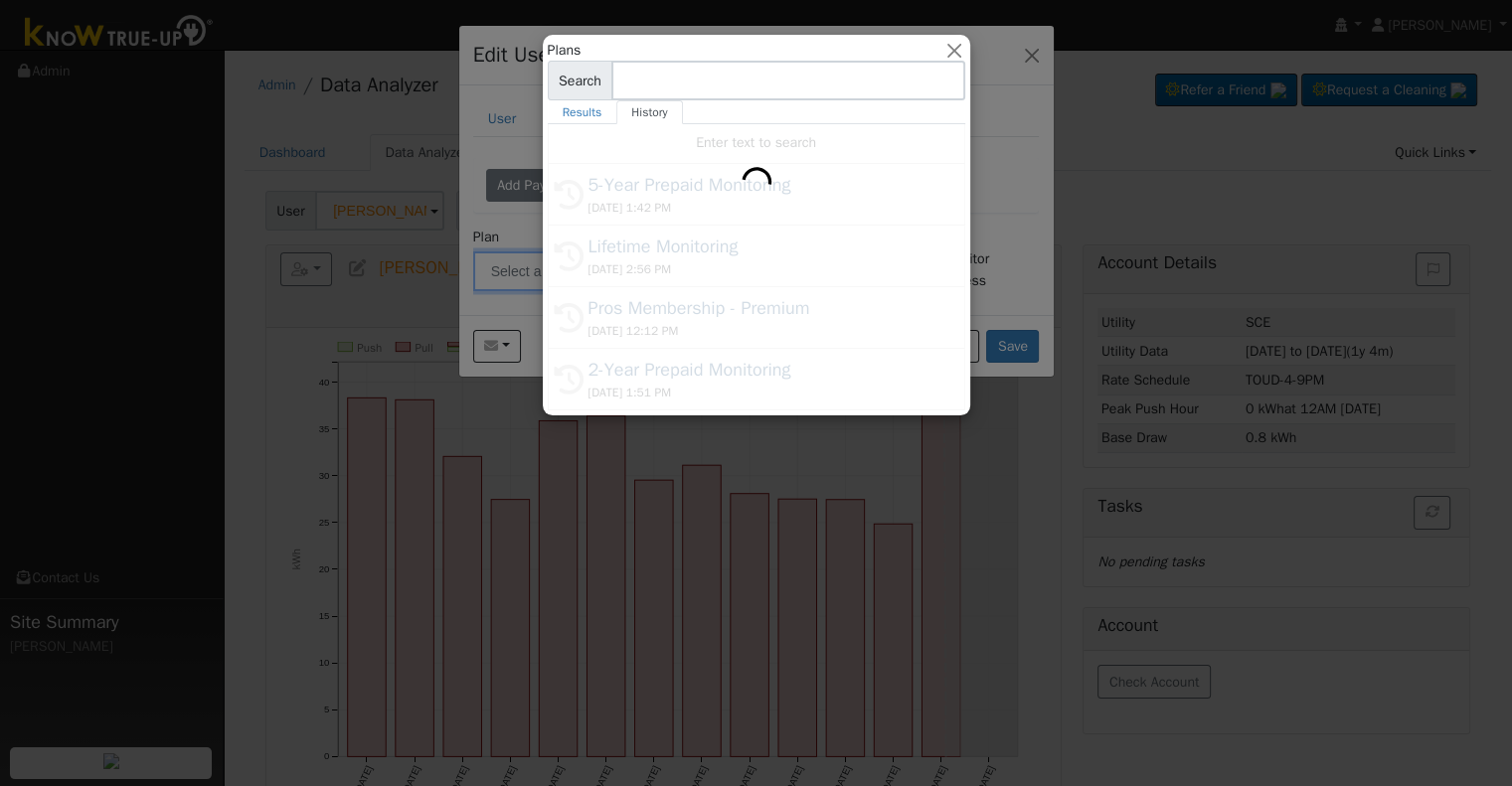 type on "Lifetime Monitoring" 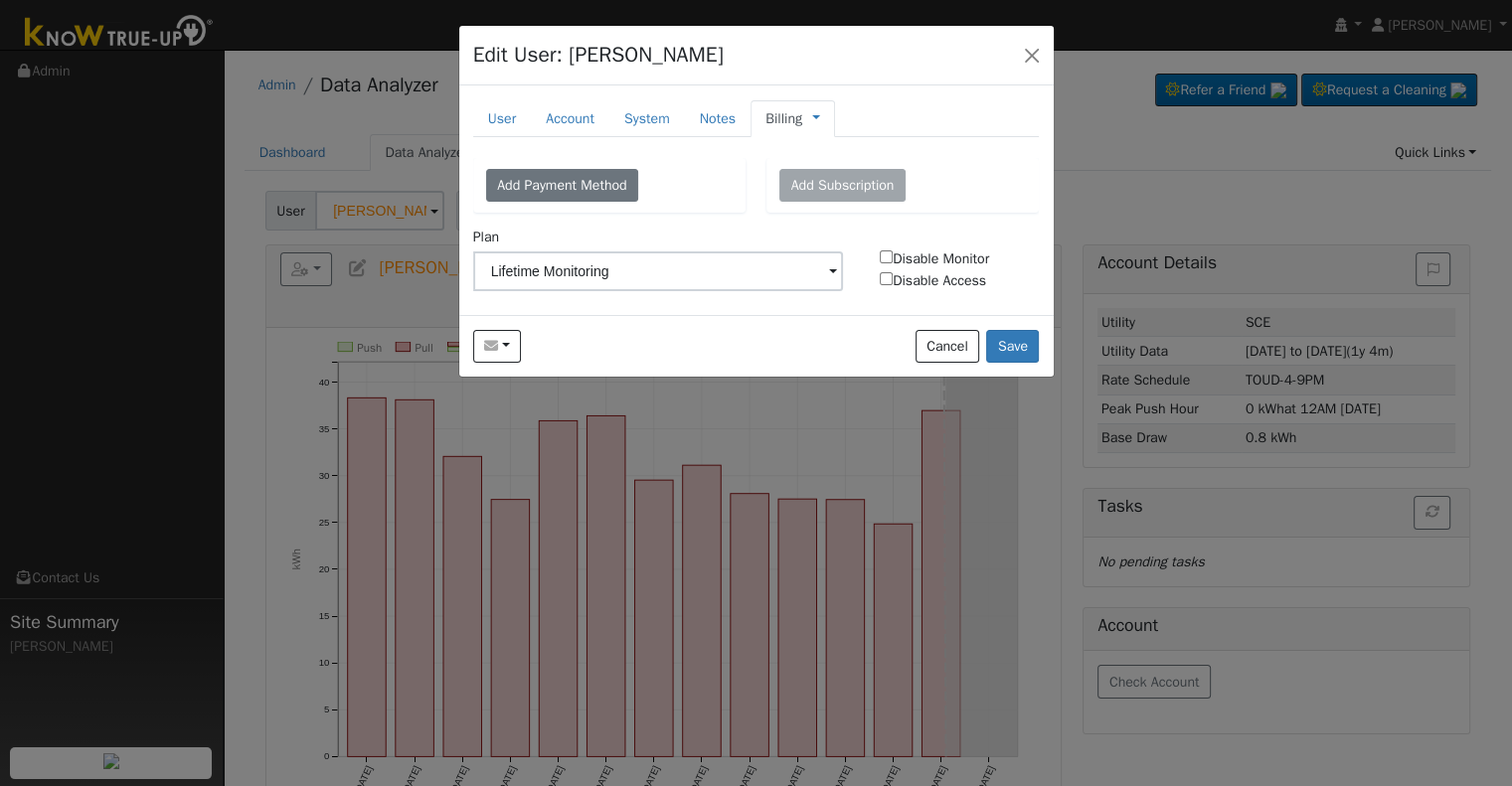 click on "Billing" at bounding box center [783, 118] 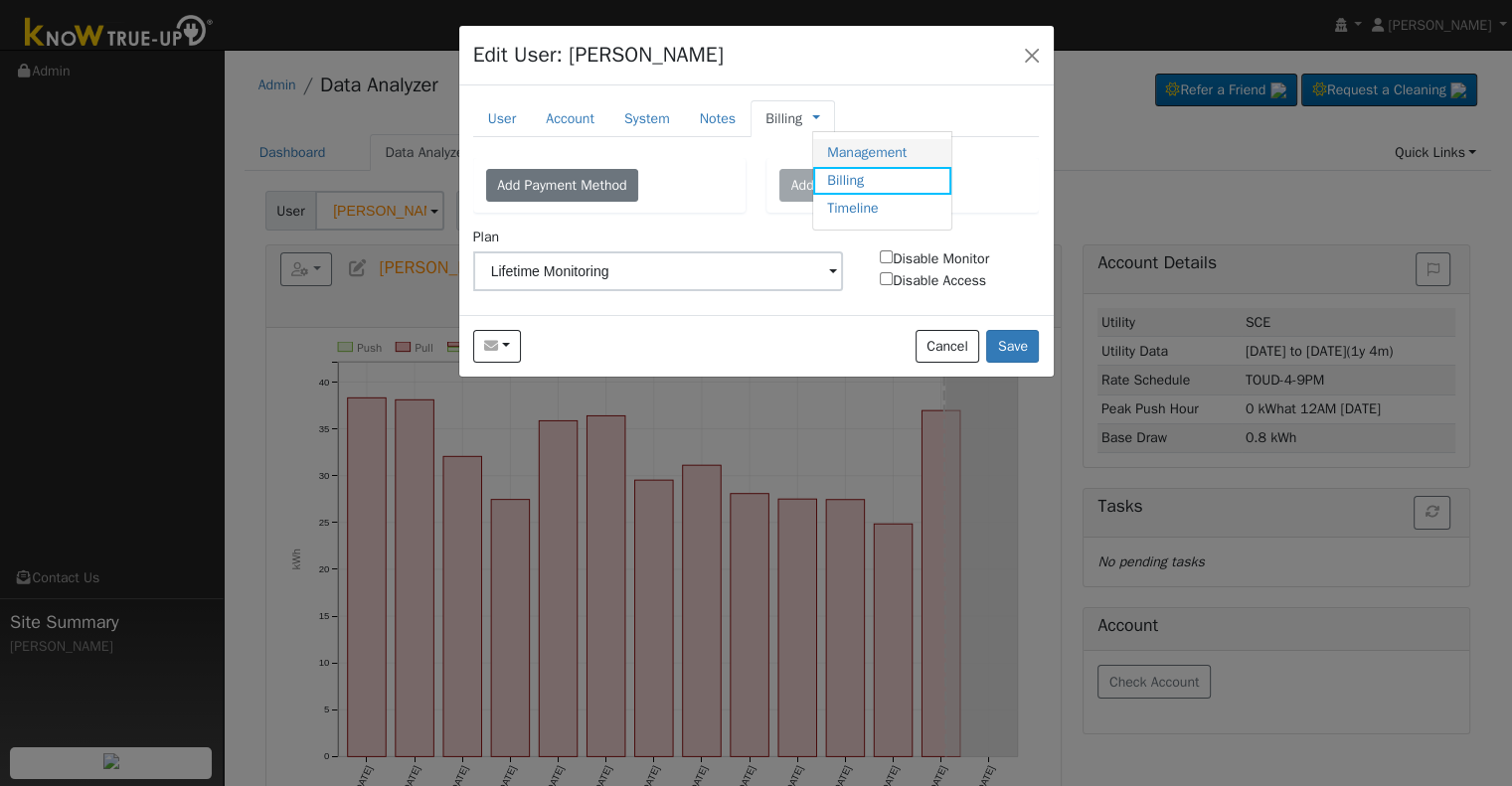 click on "Management" at bounding box center [882, 153] 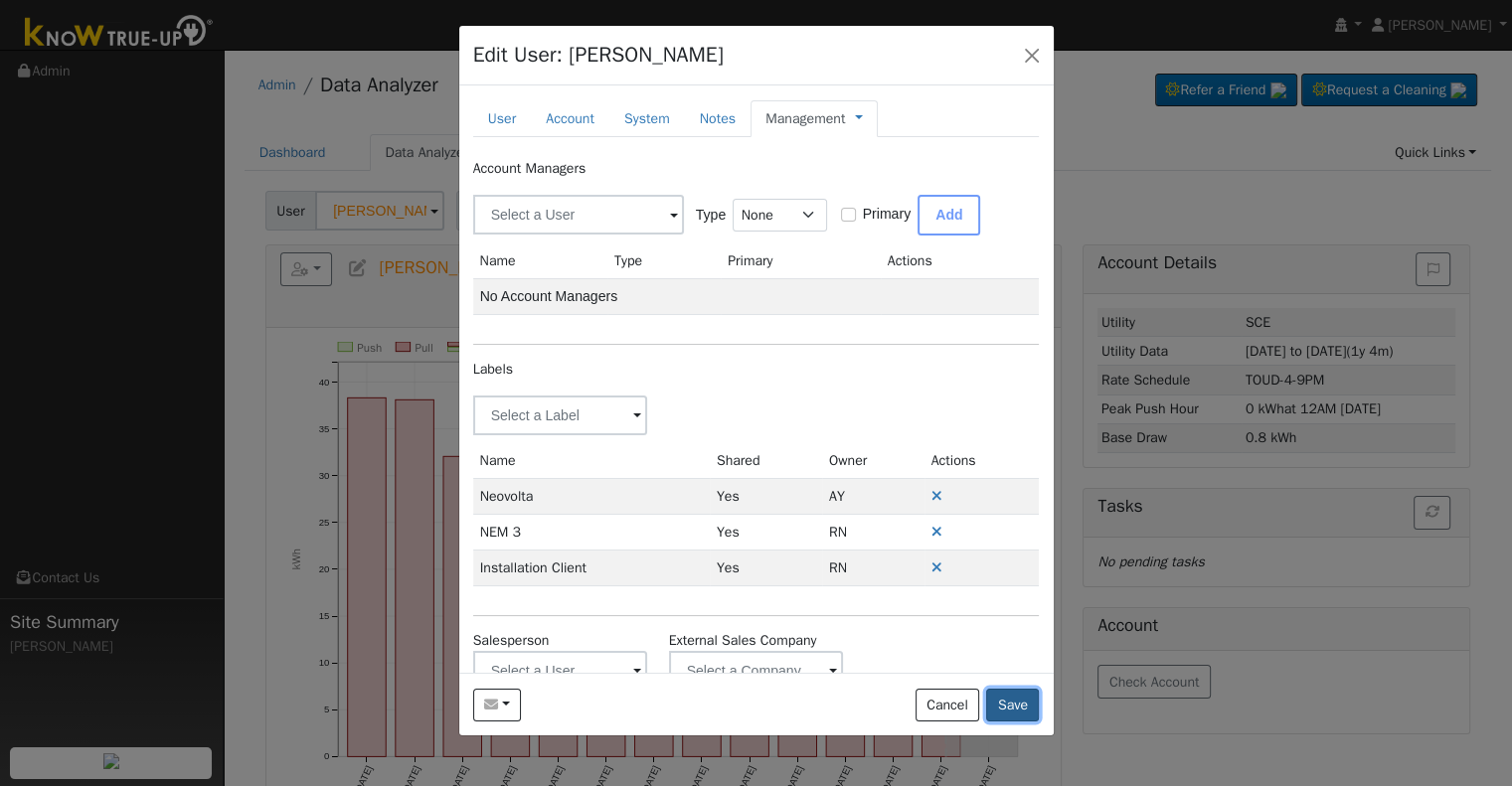 click on "Save" at bounding box center [1012, 706] 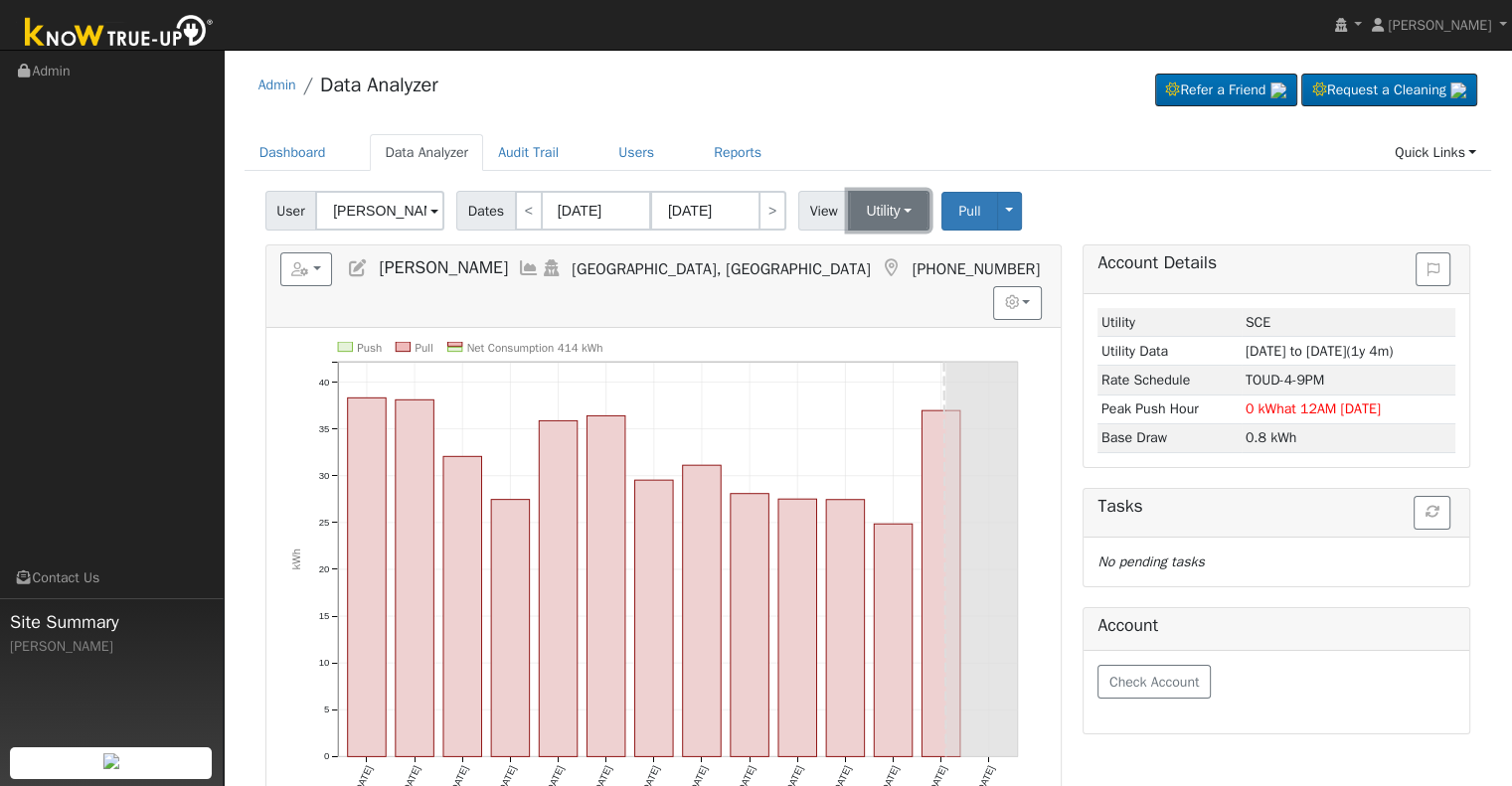 click on "Utility" at bounding box center (889, 211) 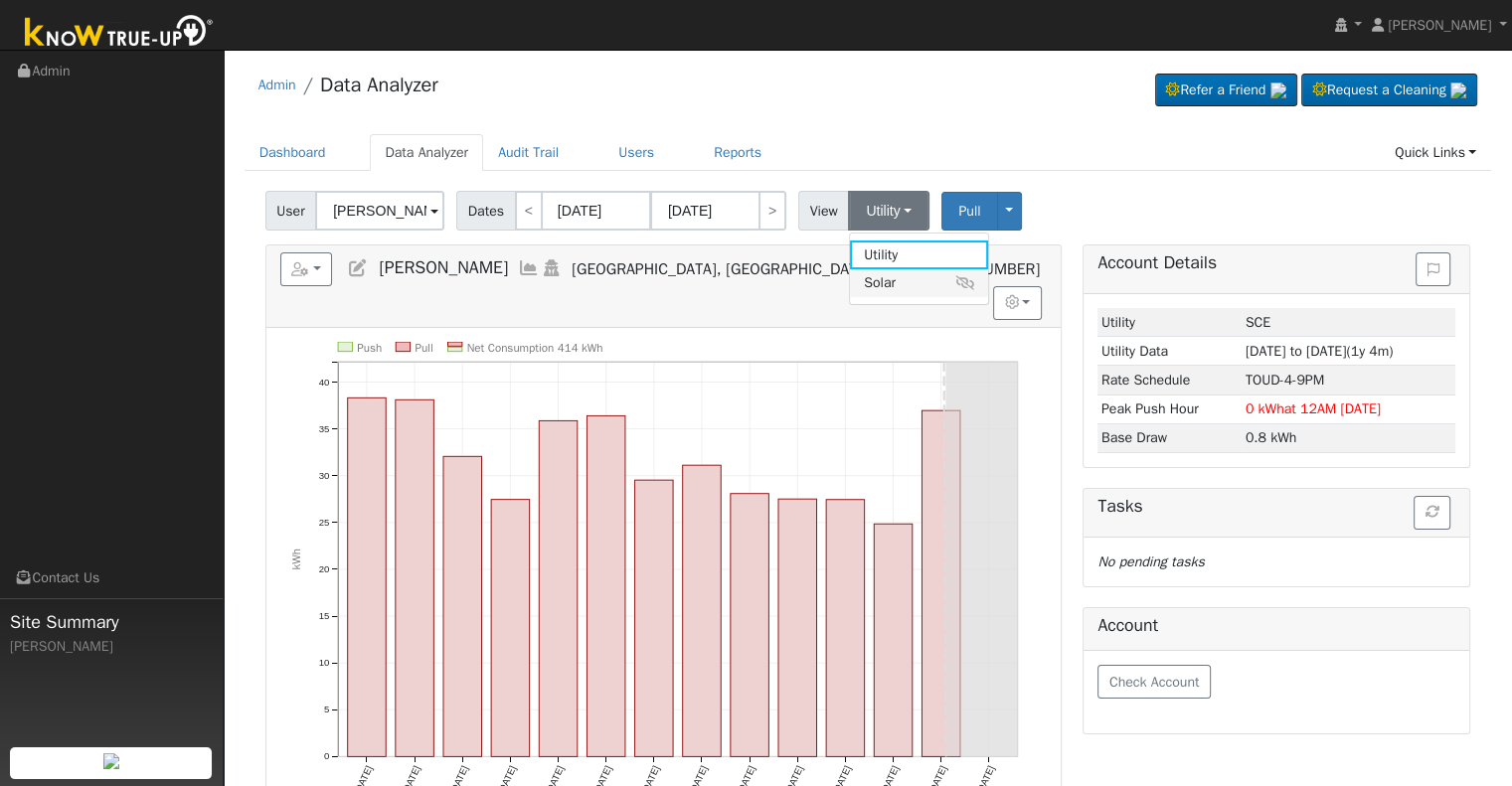 click on "Solar" at bounding box center (919, 283) 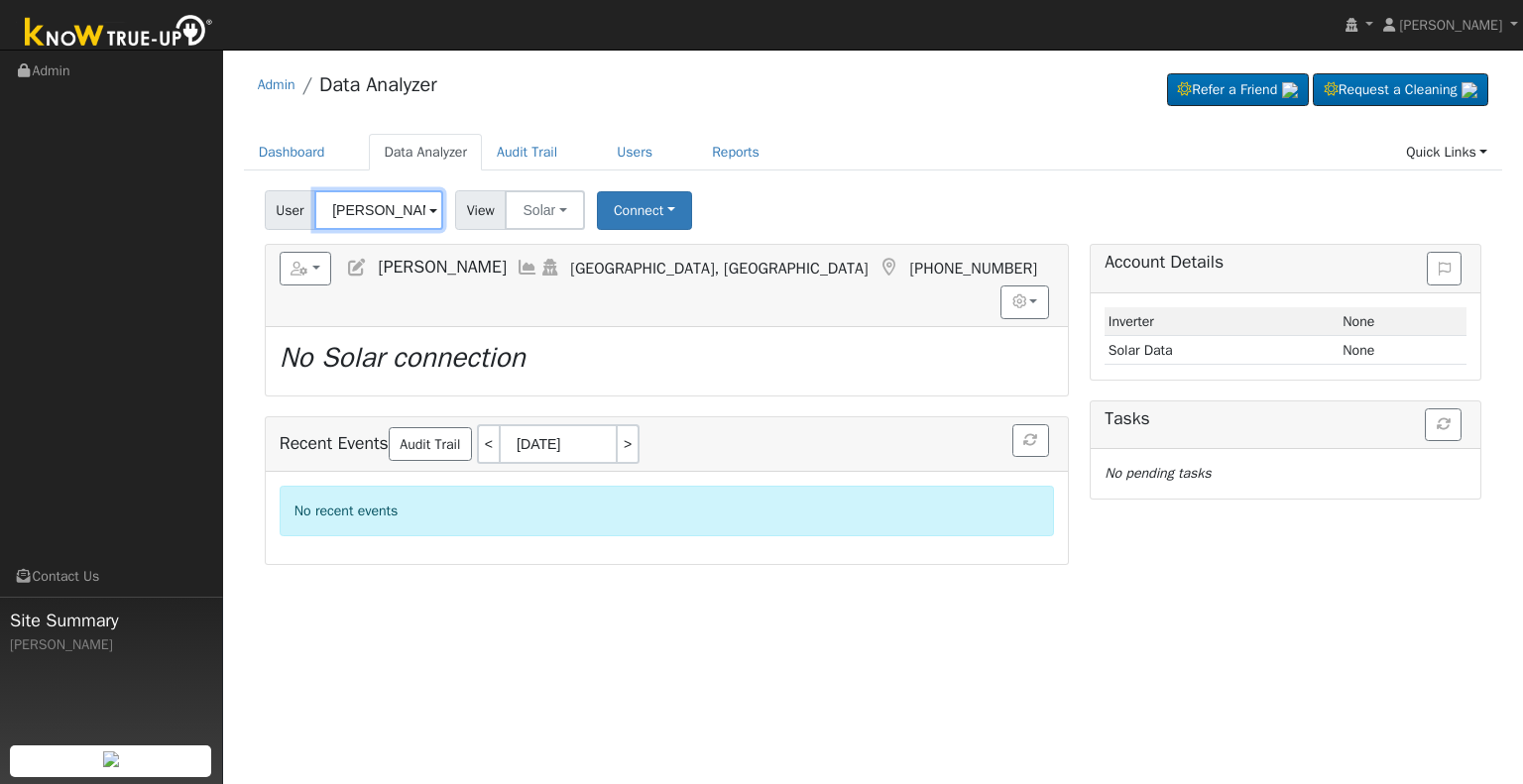 click on "[PERSON_NAME]" at bounding box center [379, 210] 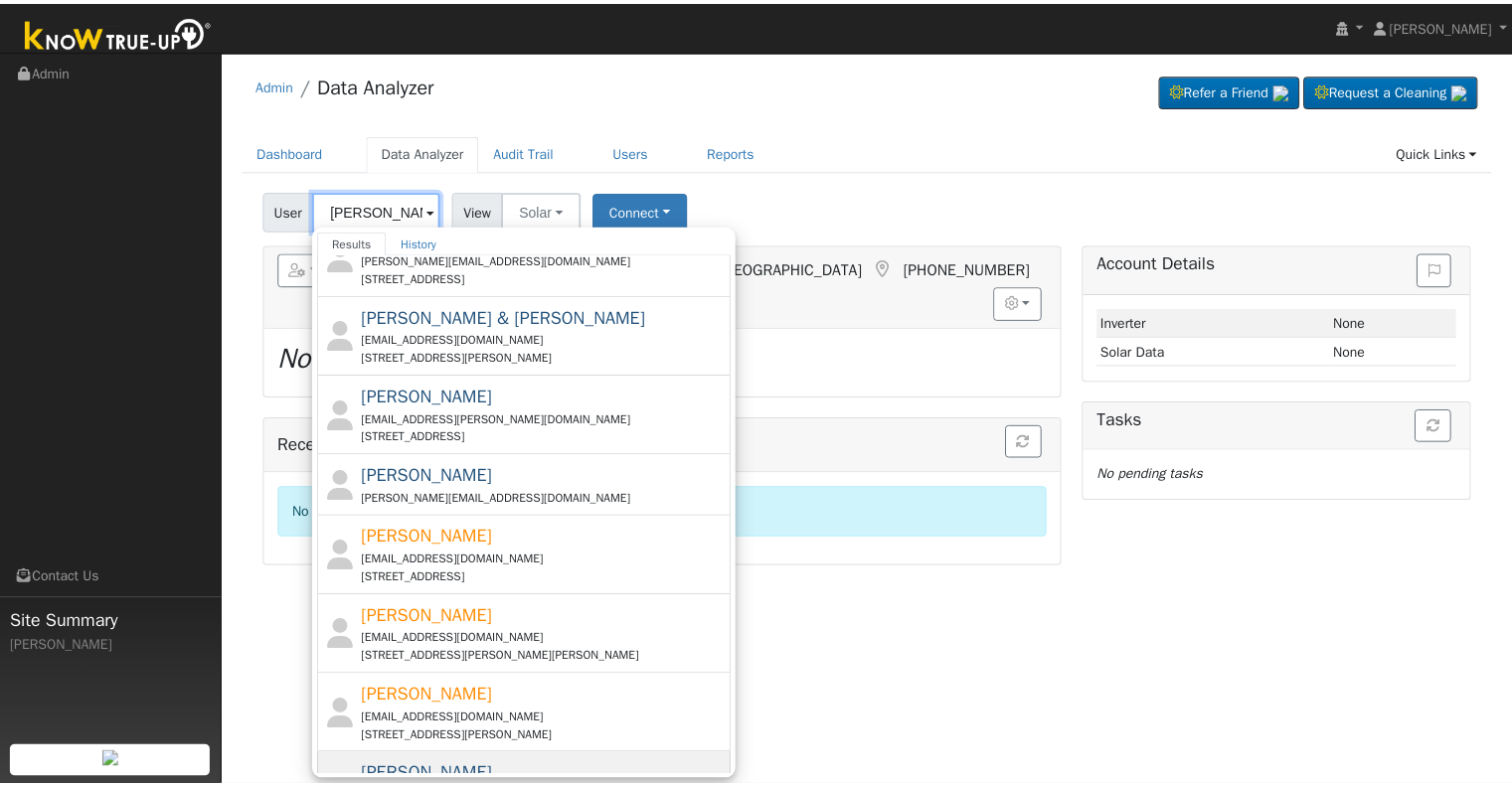 scroll, scrollTop: 497, scrollLeft: 0, axis: vertical 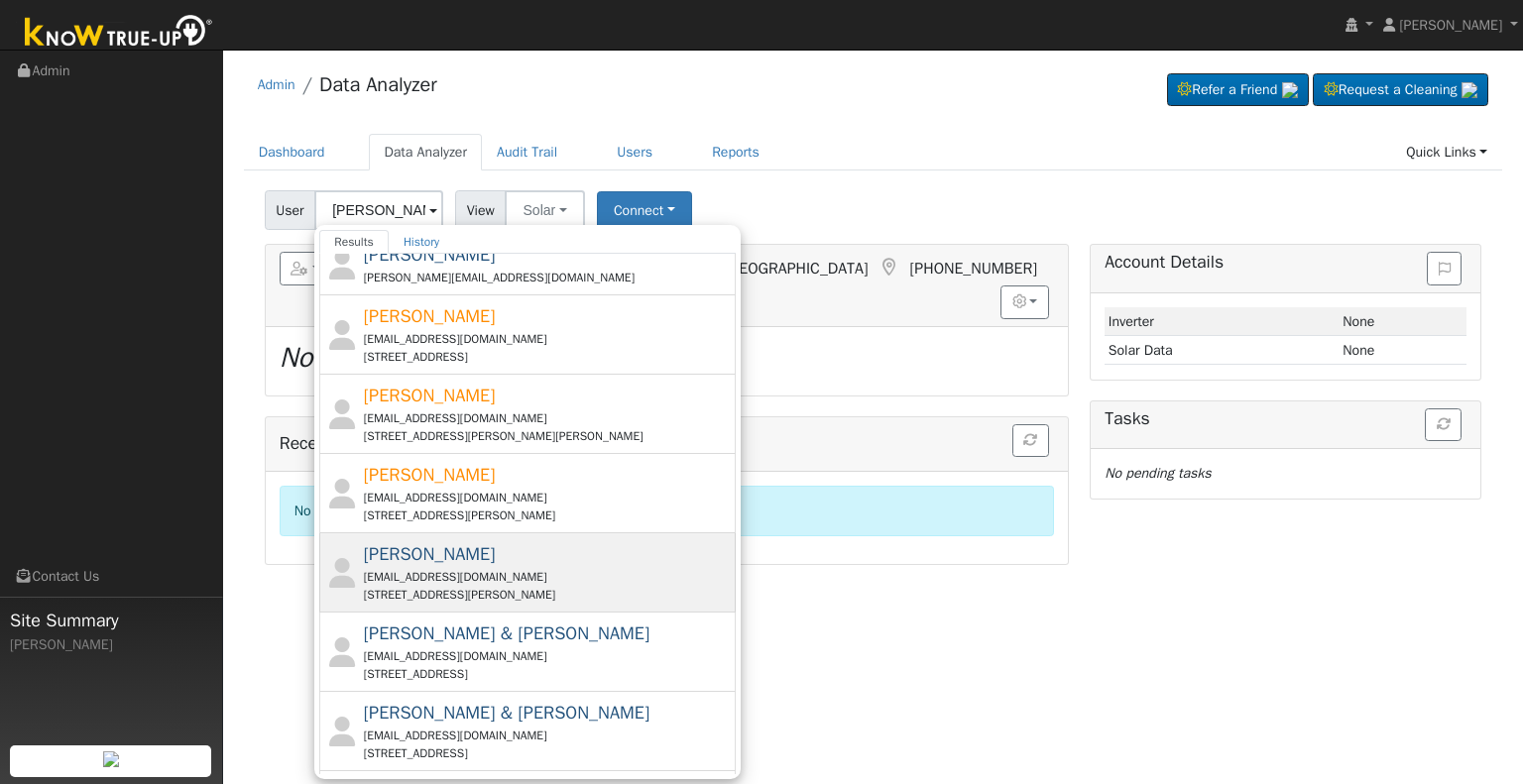 click on "[PERSON_NAME] [EMAIL_ADDRESS][DOMAIN_NAME] [STREET_ADDRESS][PERSON_NAME]" at bounding box center [547, 572] 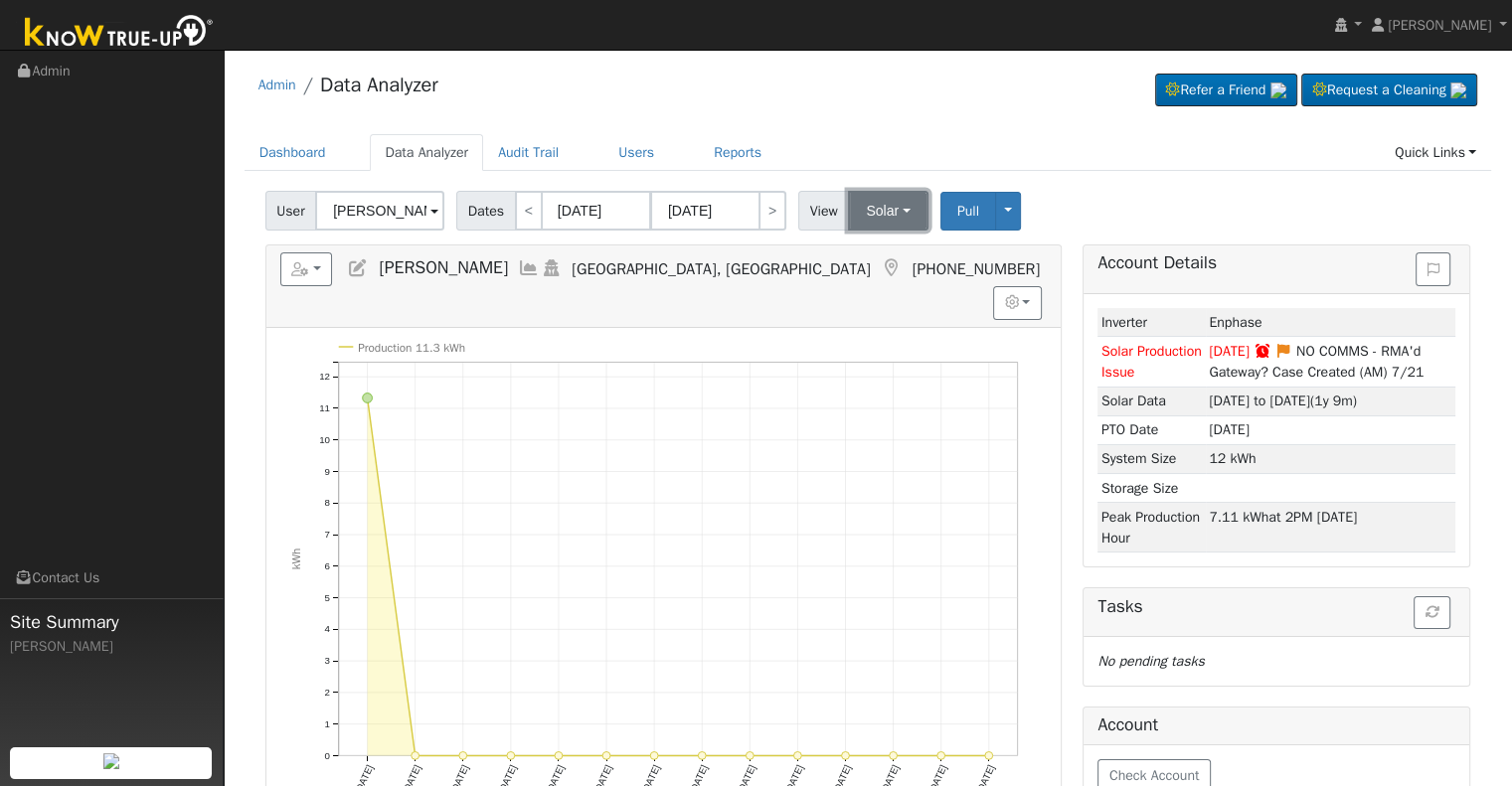 click on "Solar" at bounding box center (888, 211) 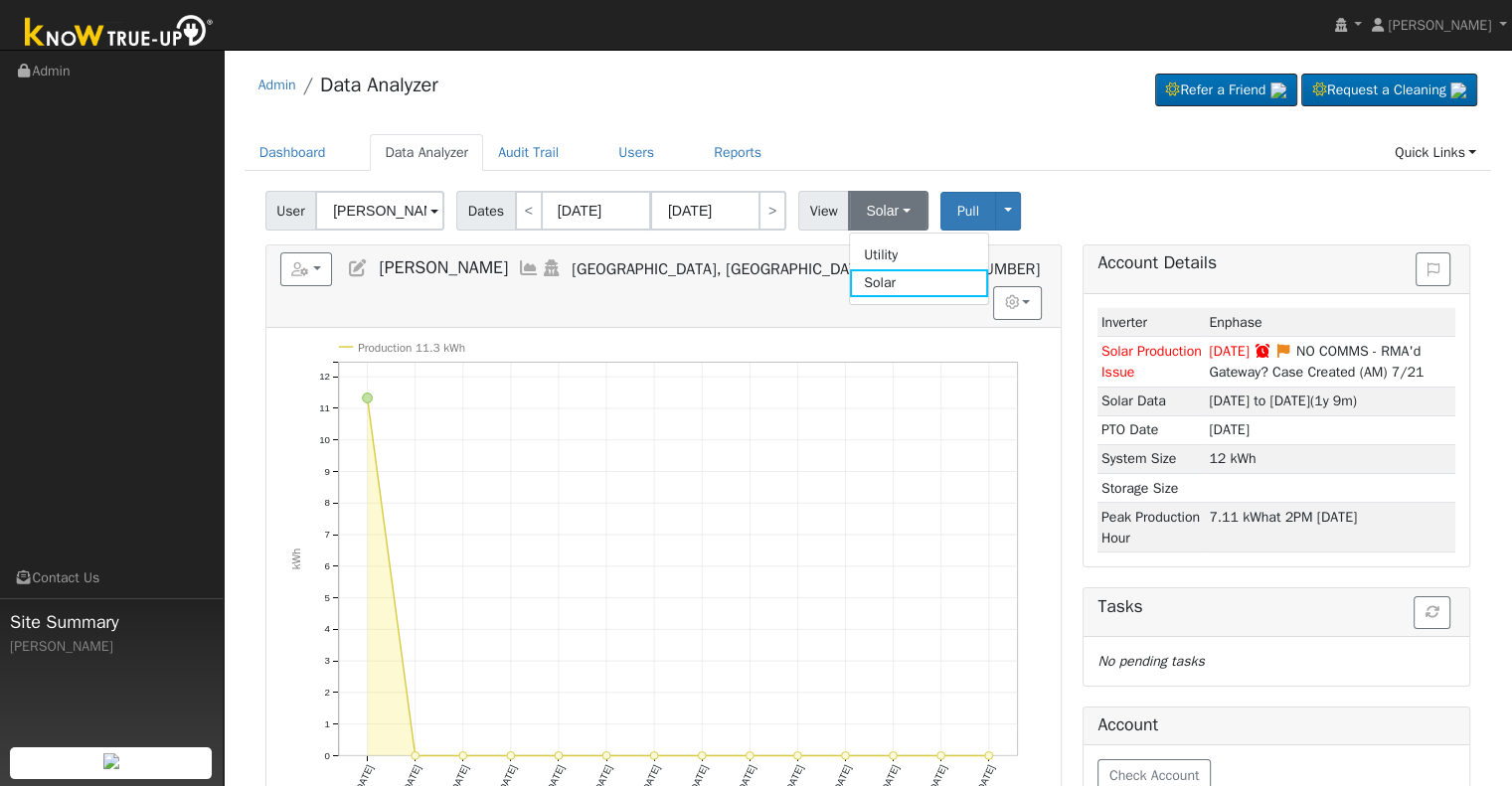 click on "Utility" at bounding box center [919, 254] 